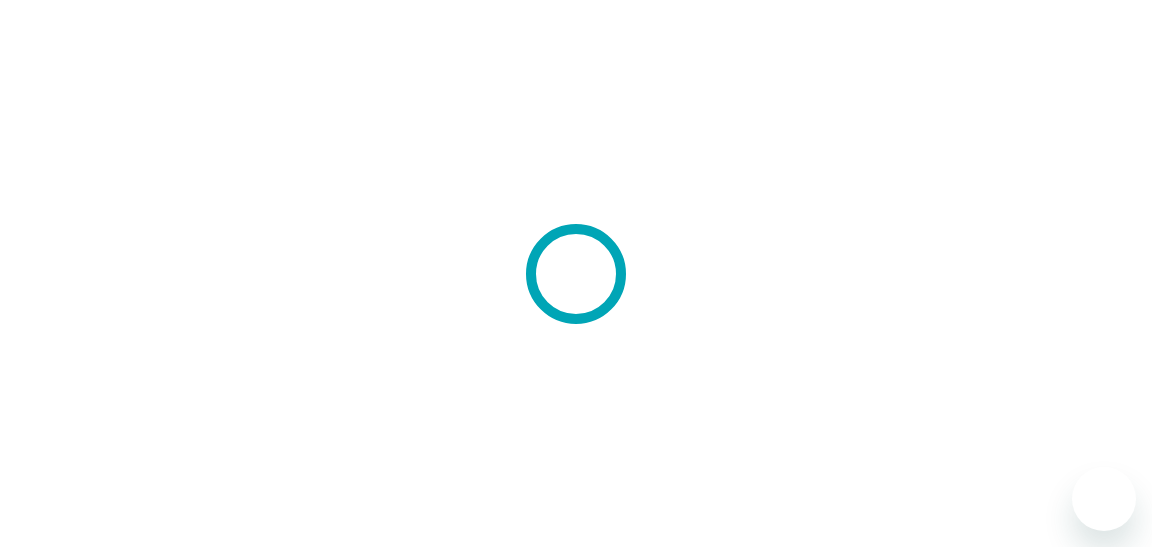 scroll, scrollTop: 0, scrollLeft: 0, axis: both 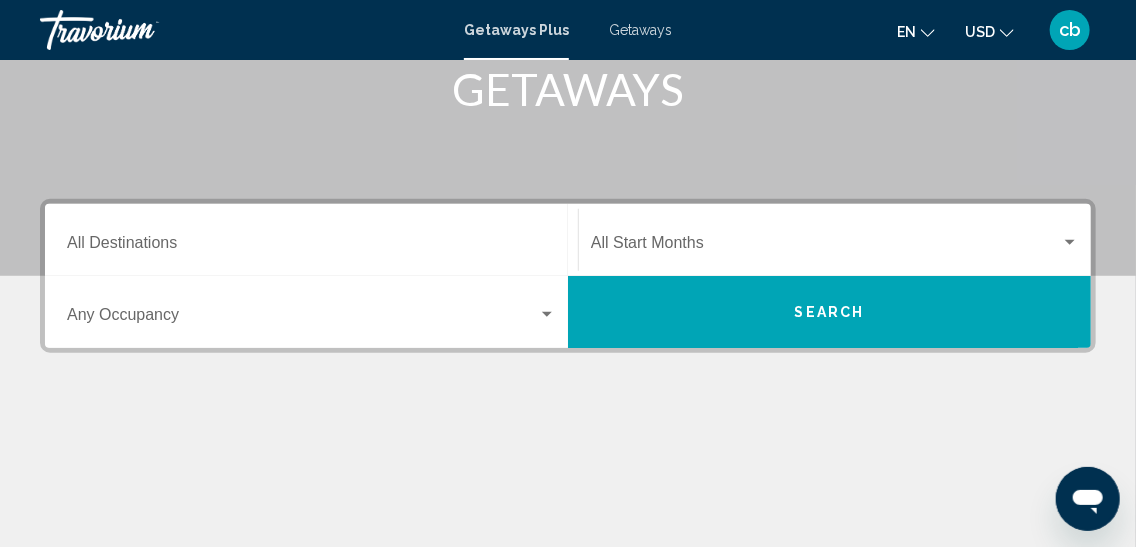 click on "Destination All Destinations" at bounding box center [311, 240] 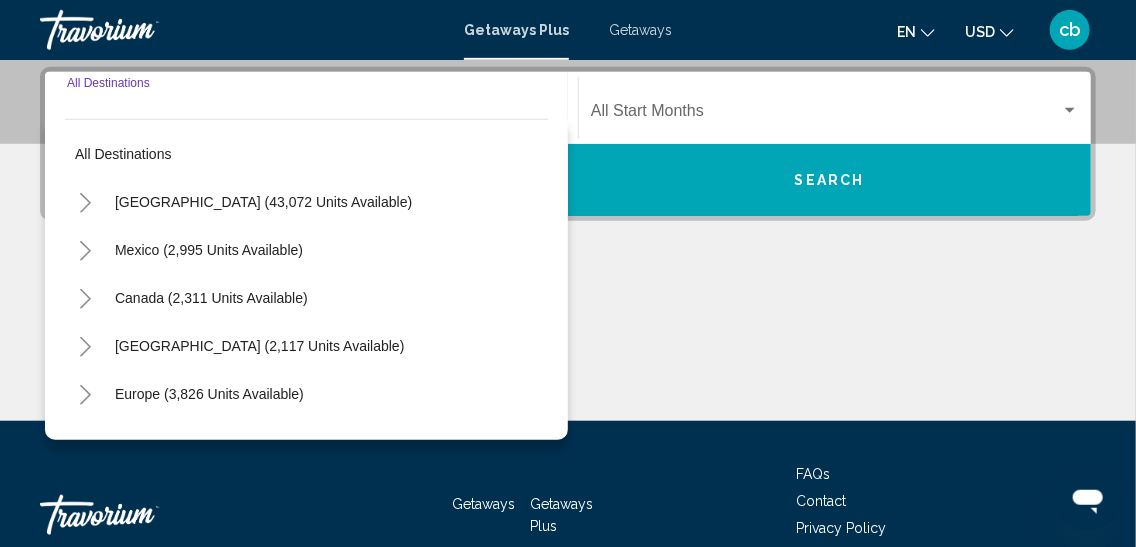 scroll, scrollTop: 457, scrollLeft: 0, axis: vertical 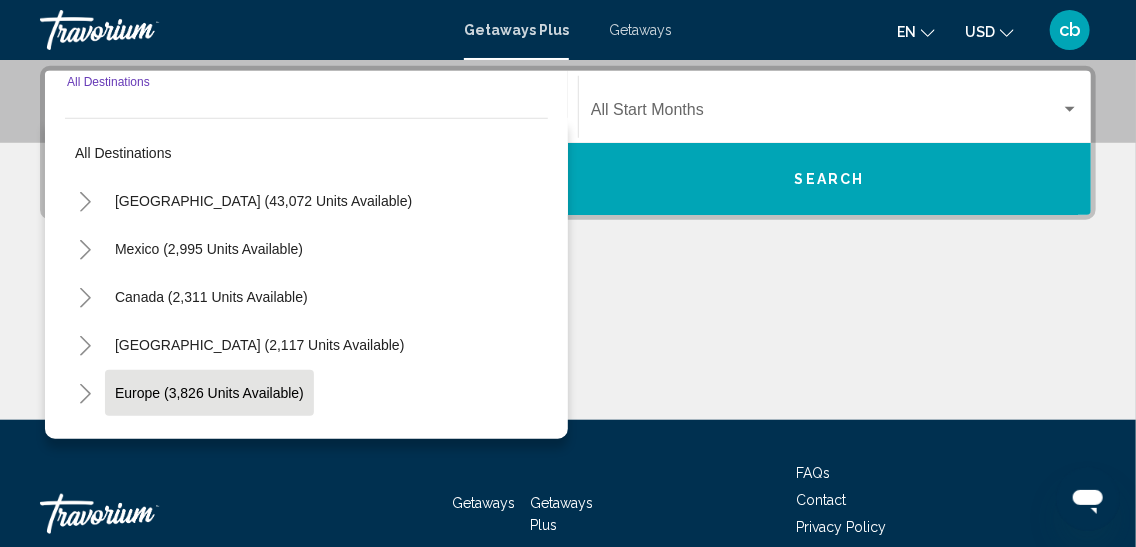 click on "Europe (3,826 units available)" at bounding box center [208, 441] 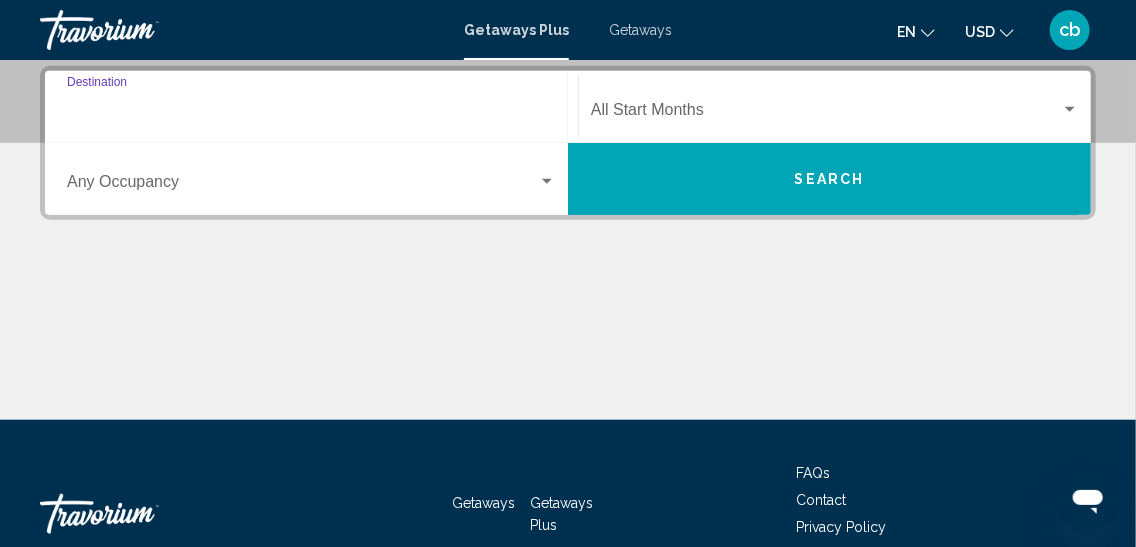 type on "**********" 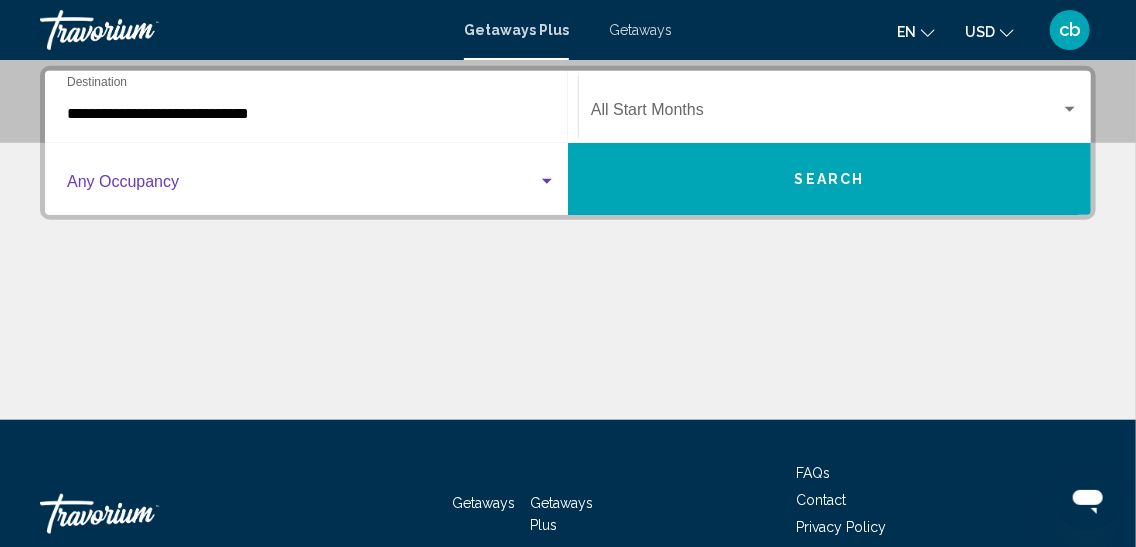 click at bounding box center [302, 186] 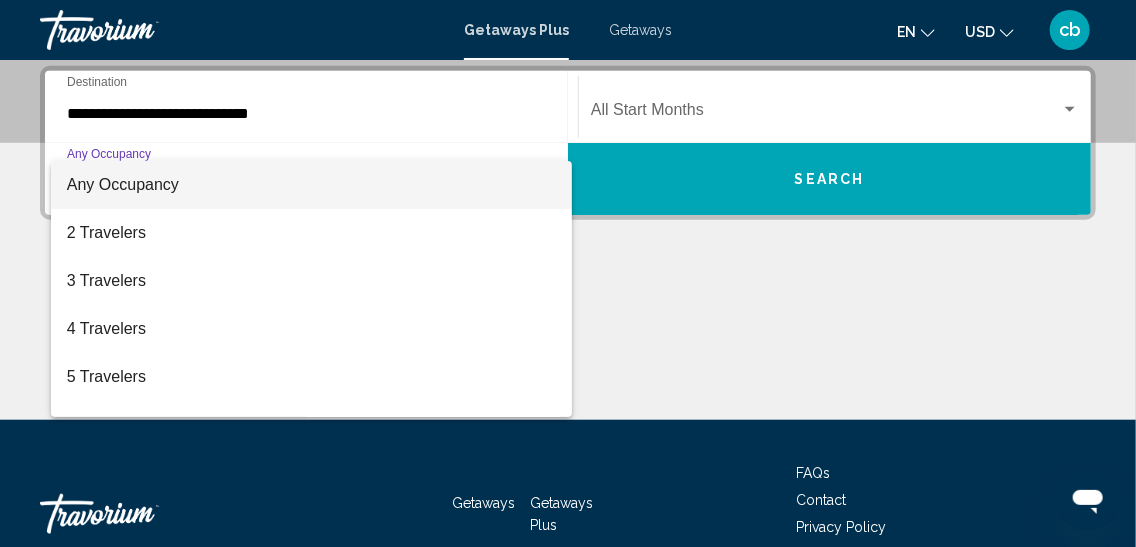 click at bounding box center [568, 273] 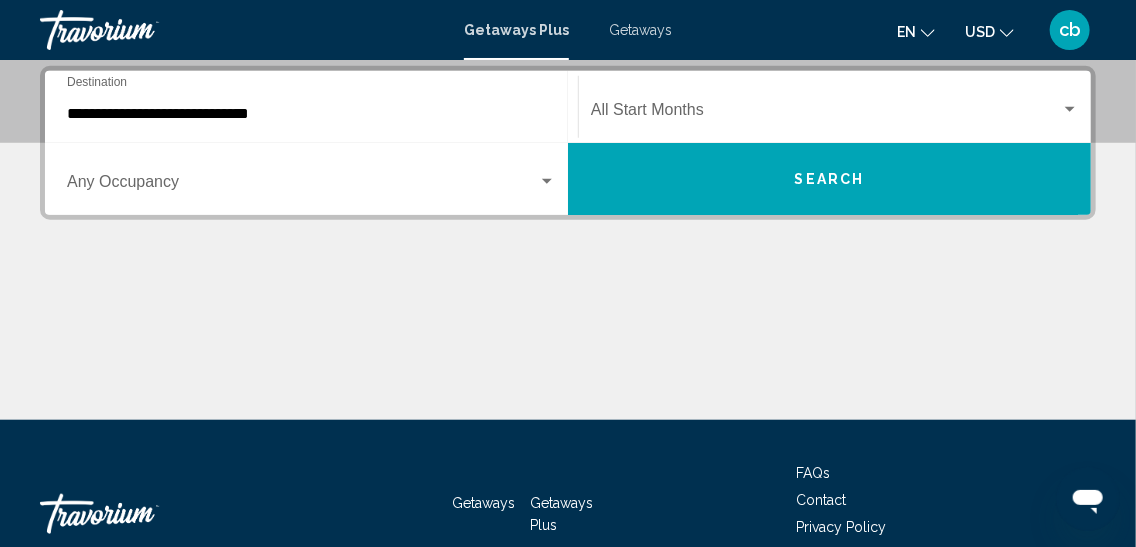 click at bounding box center [826, 114] 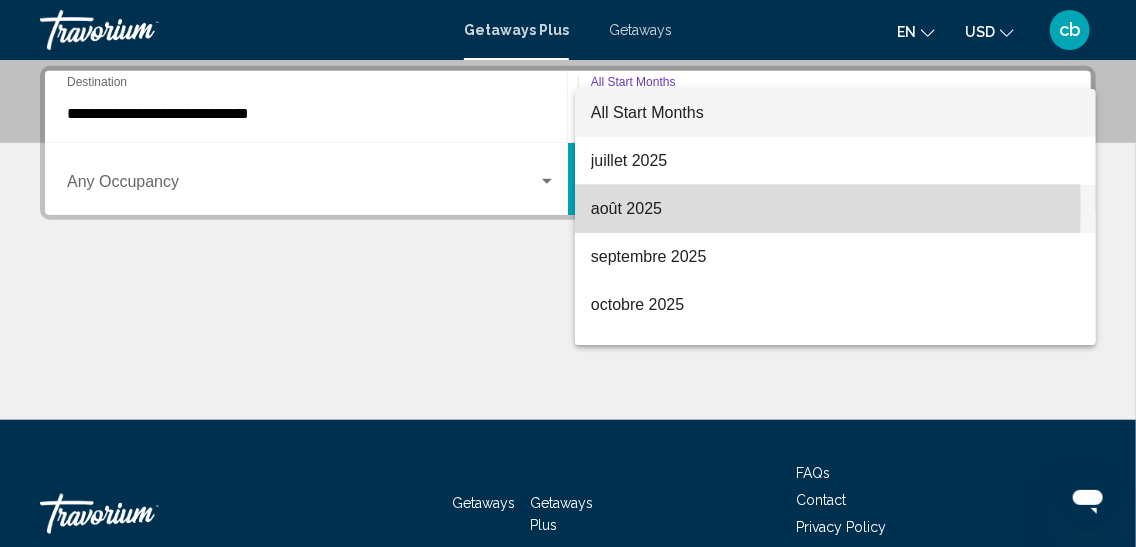 click on "août 2025" at bounding box center [835, 209] 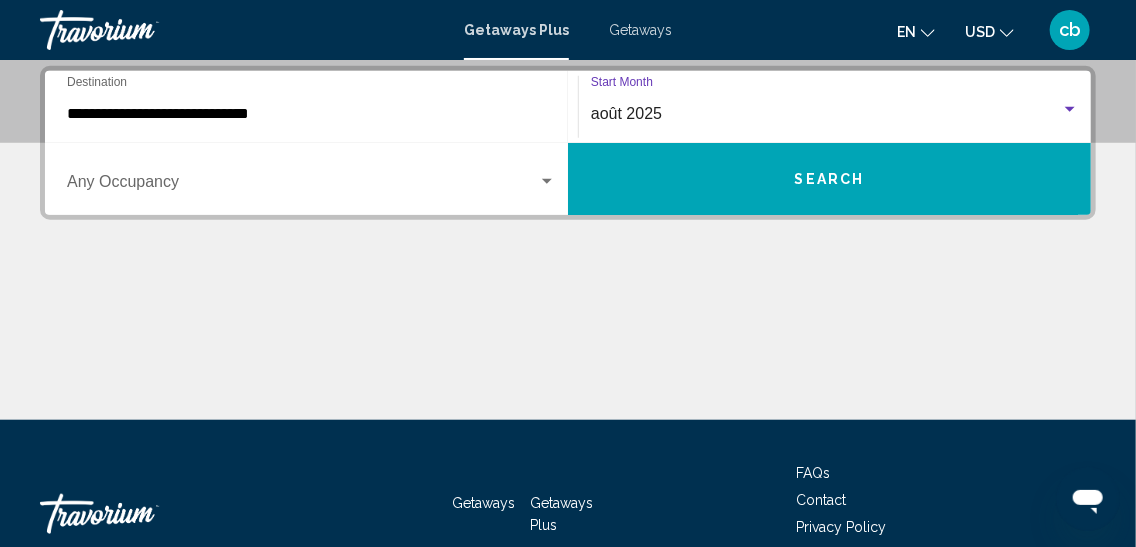 click on "Search" at bounding box center [829, 179] 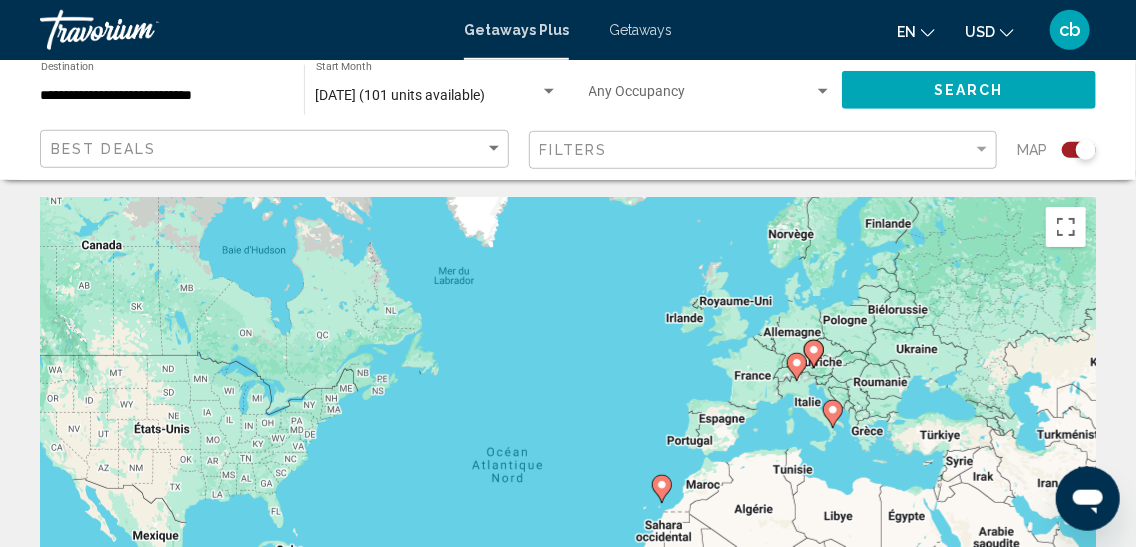 scroll, scrollTop: 0, scrollLeft: 0, axis: both 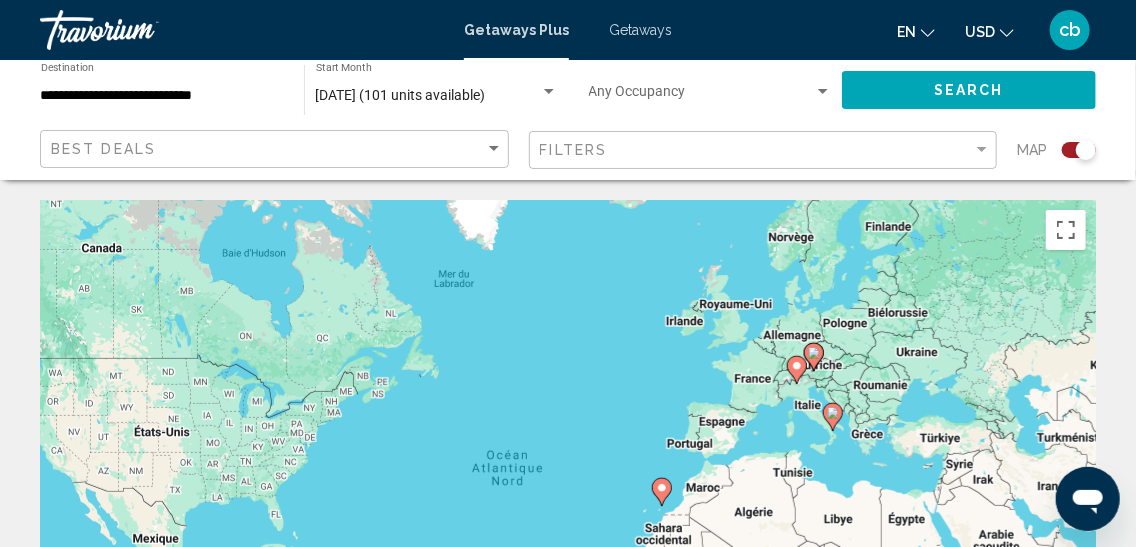 click 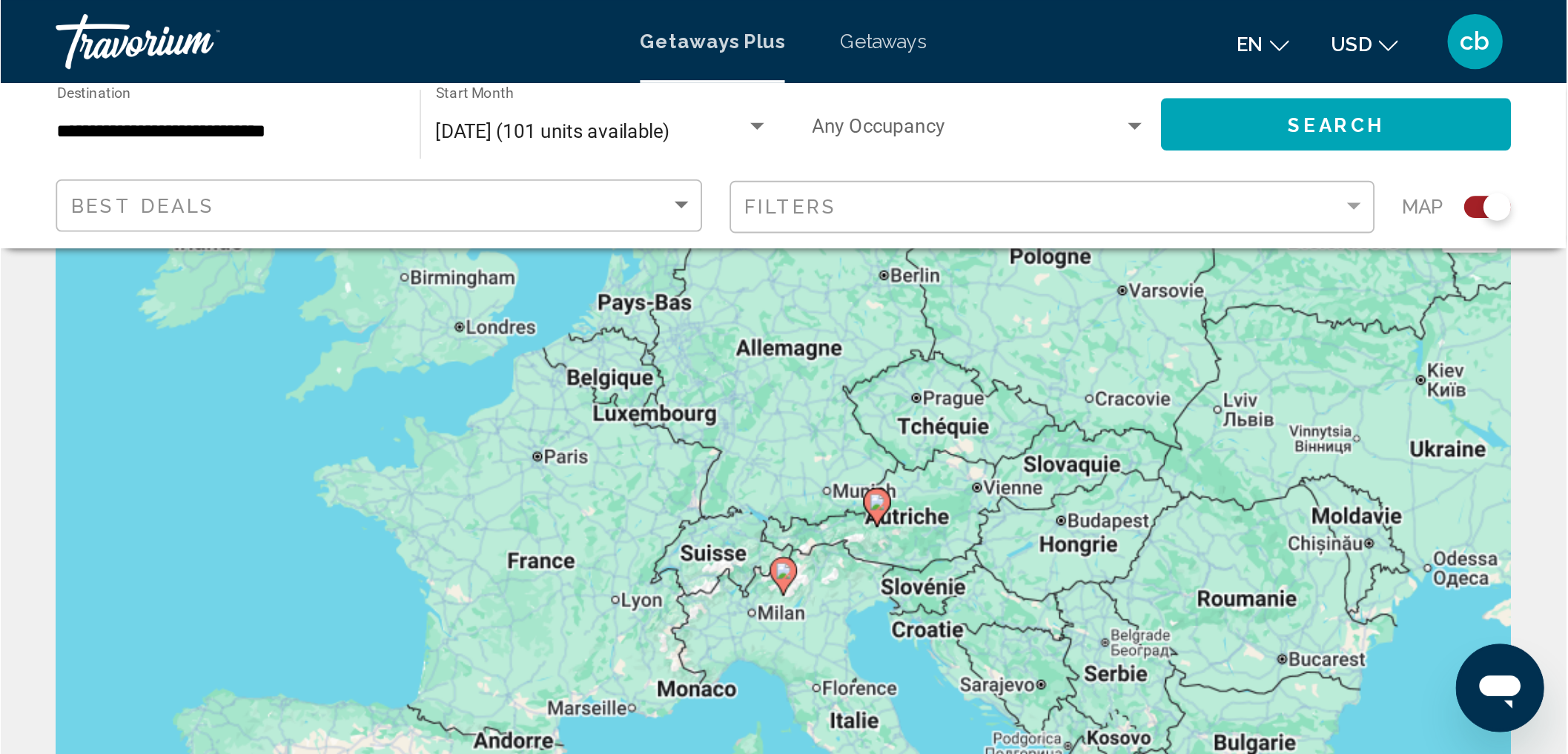 scroll, scrollTop: 160, scrollLeft: 0, axis: vertical 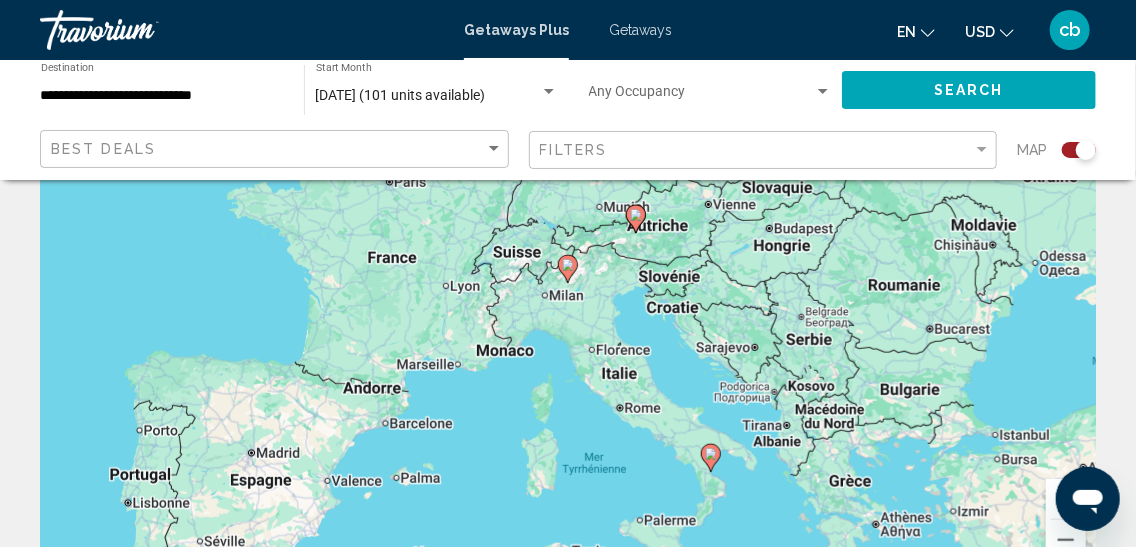 click 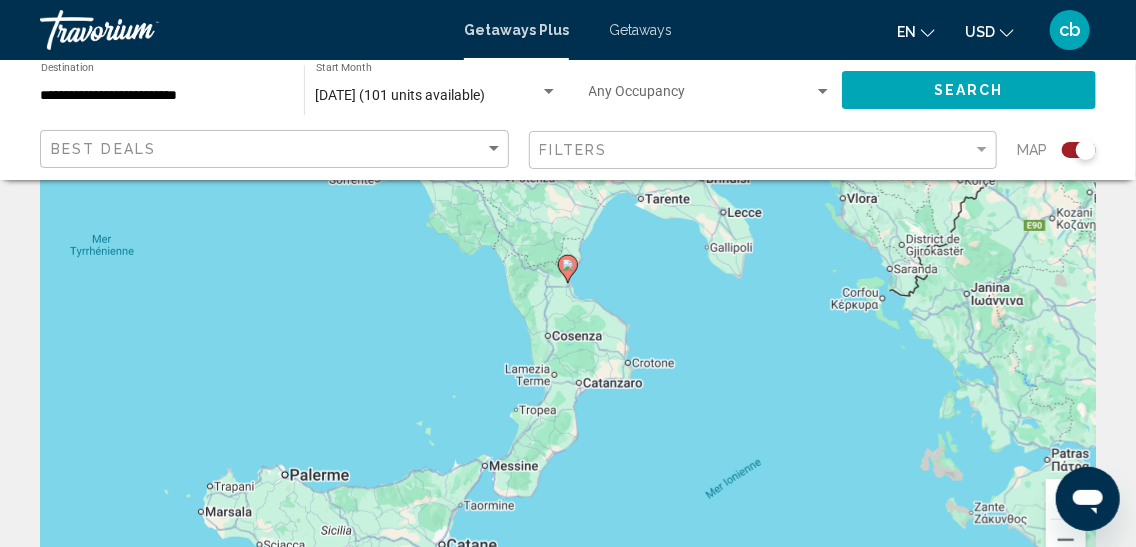 click 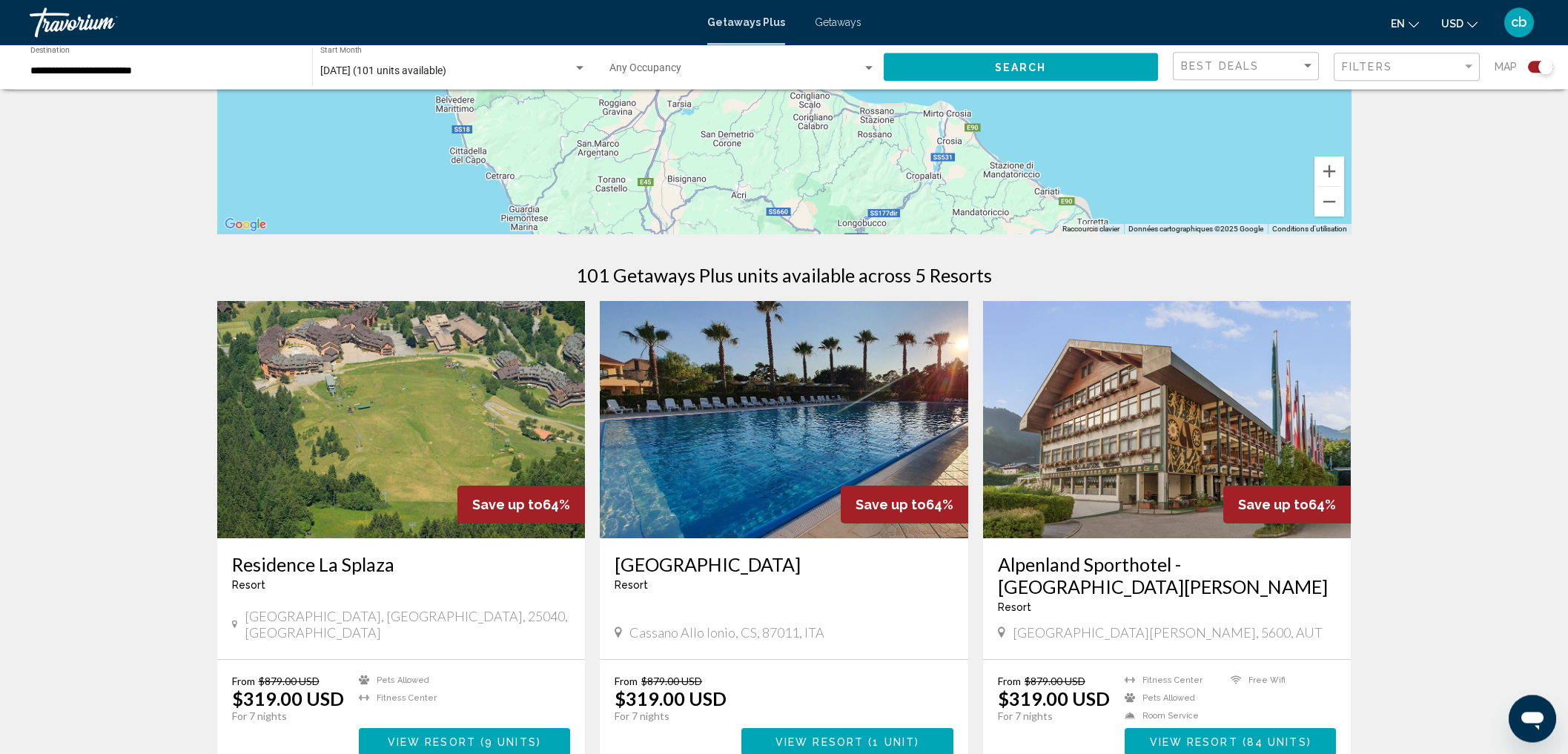 scroll, scrollTop: 319, scrollLeft: 0, axis: vertical 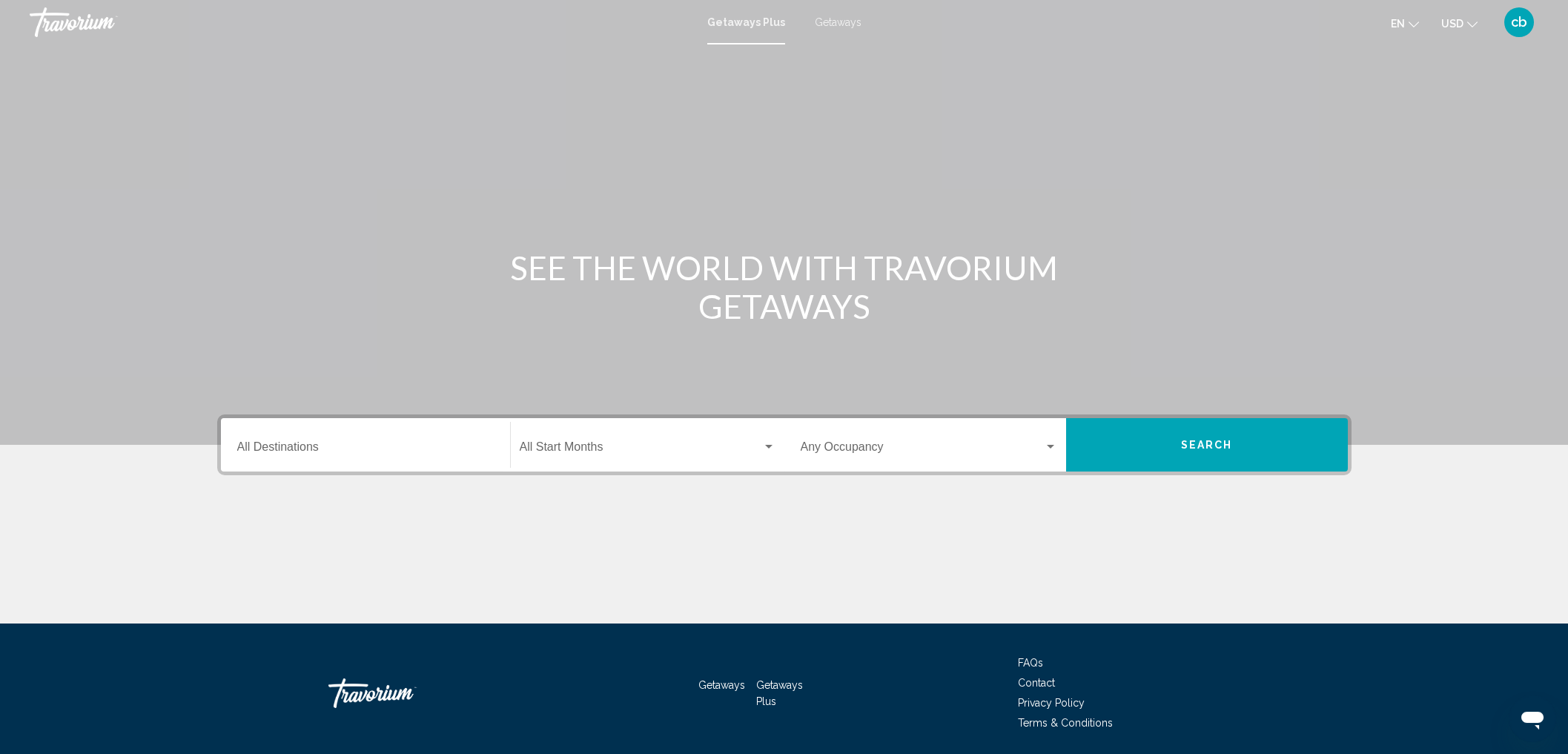 click on "Destination All Destinations" at bounding box center [365, 445] 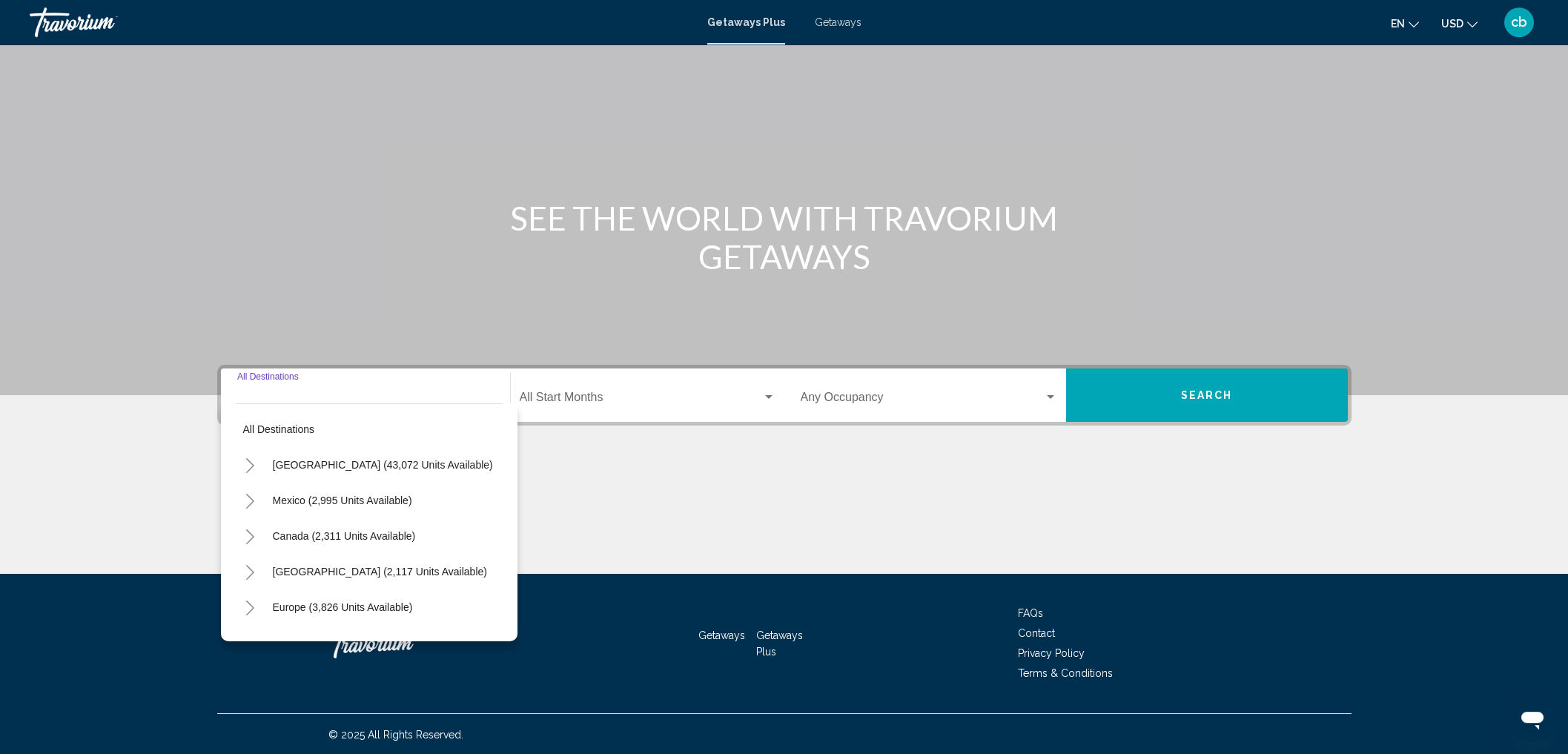 scroll, scrollTop: 50, scrollLeft: 0, axis: vertical 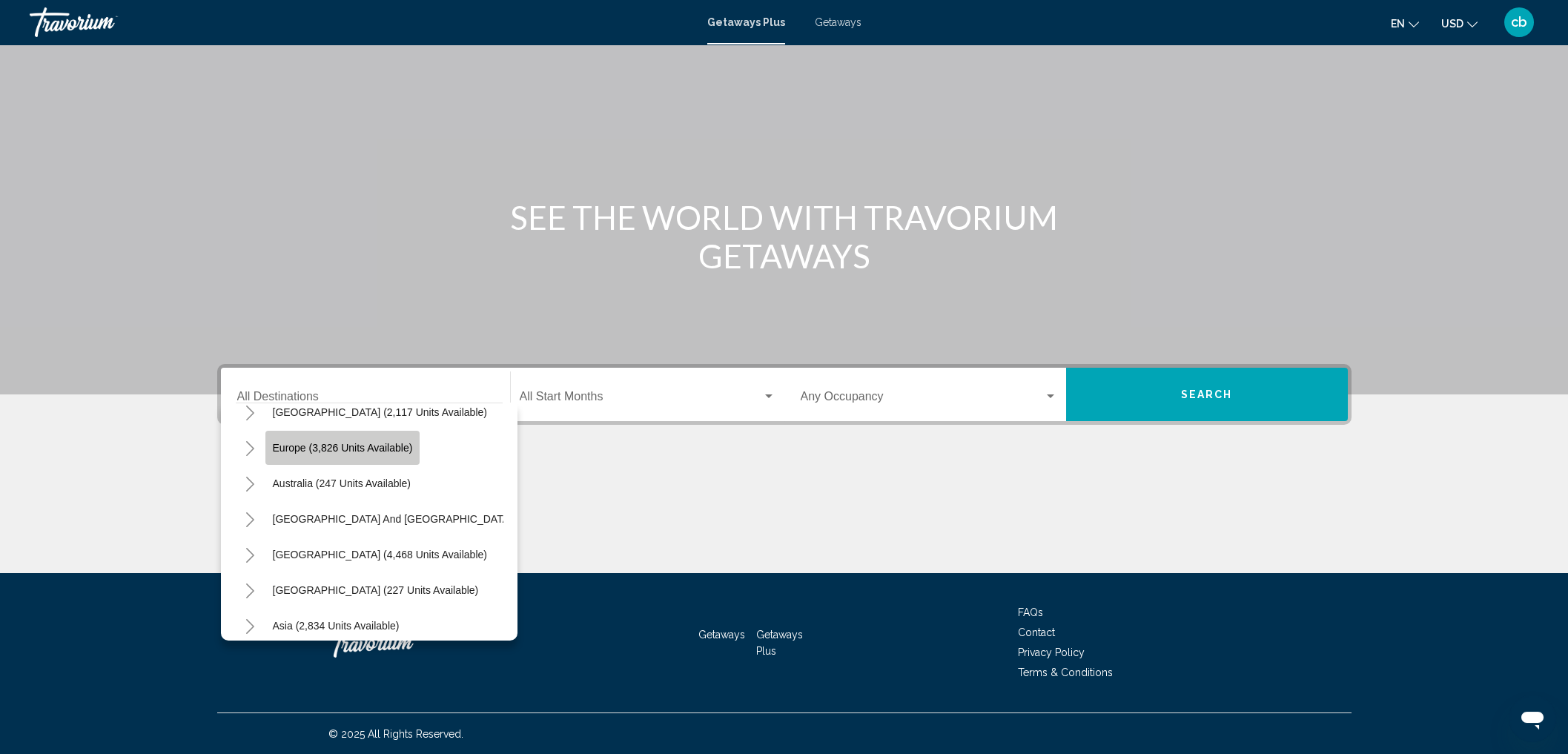 click on "Europe (3,826 units available)" 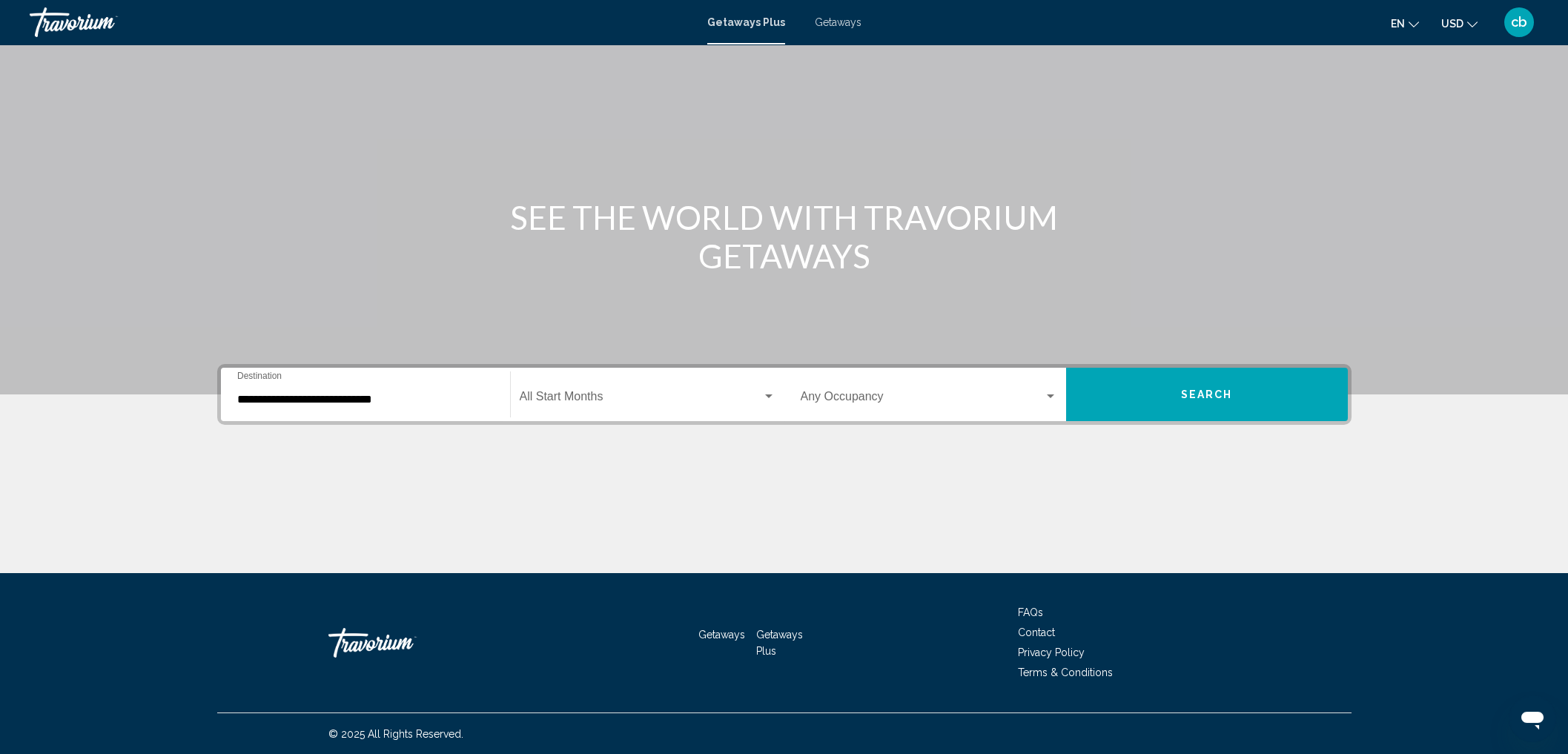 click on "Start Month All Start Months" 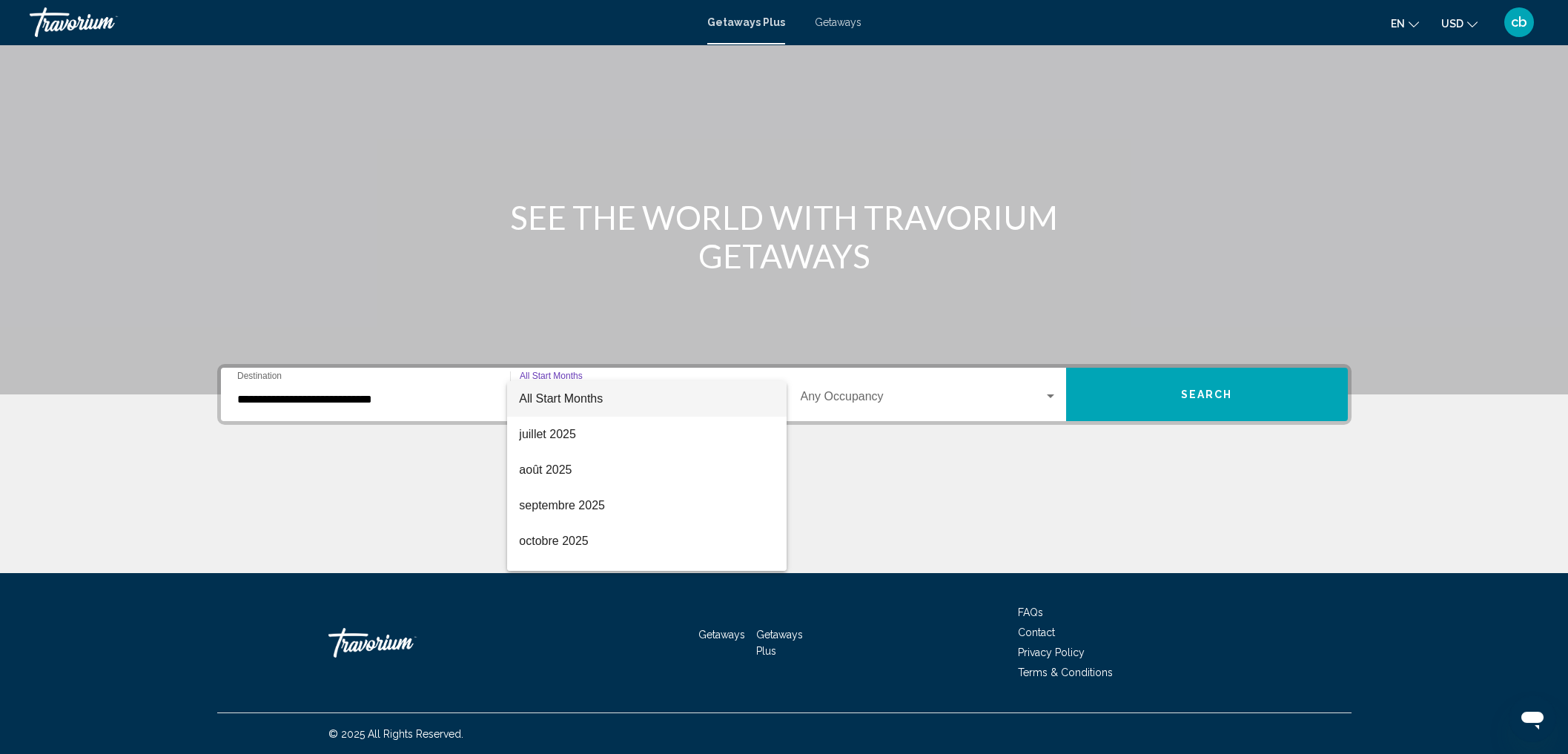 click at bounding box center (784, 377) 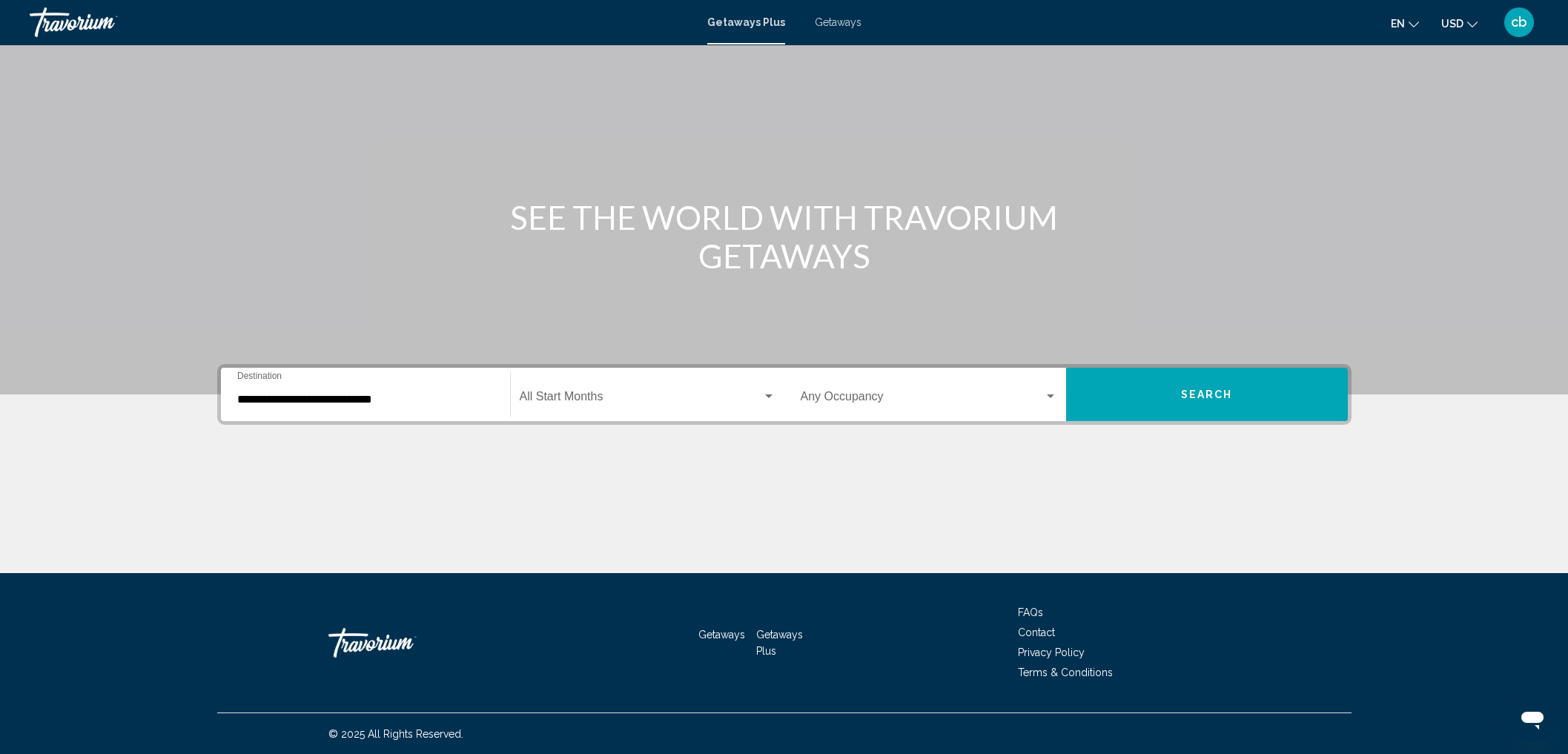 click at bounding box center (922, 400) 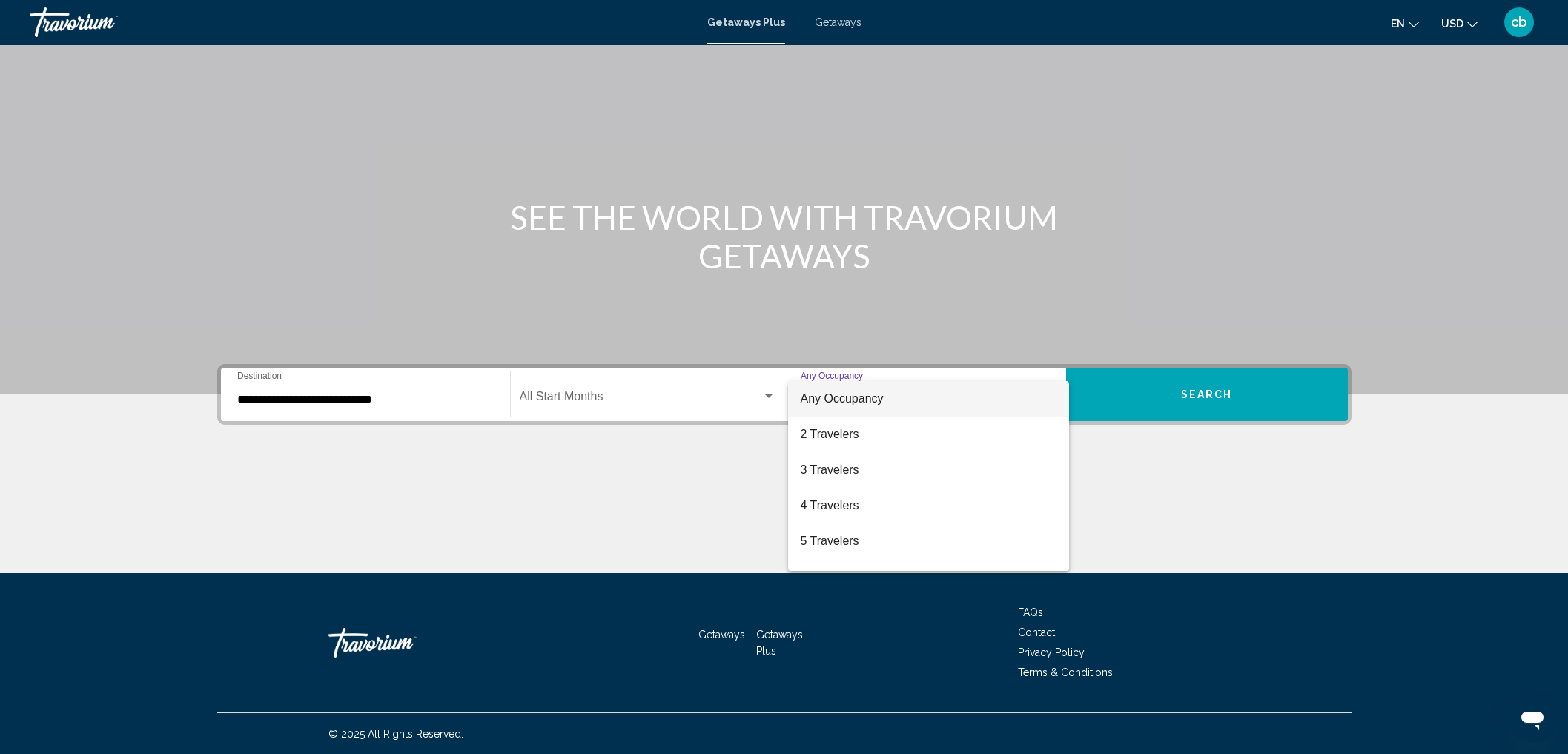 click at bounding box center [784, 377] 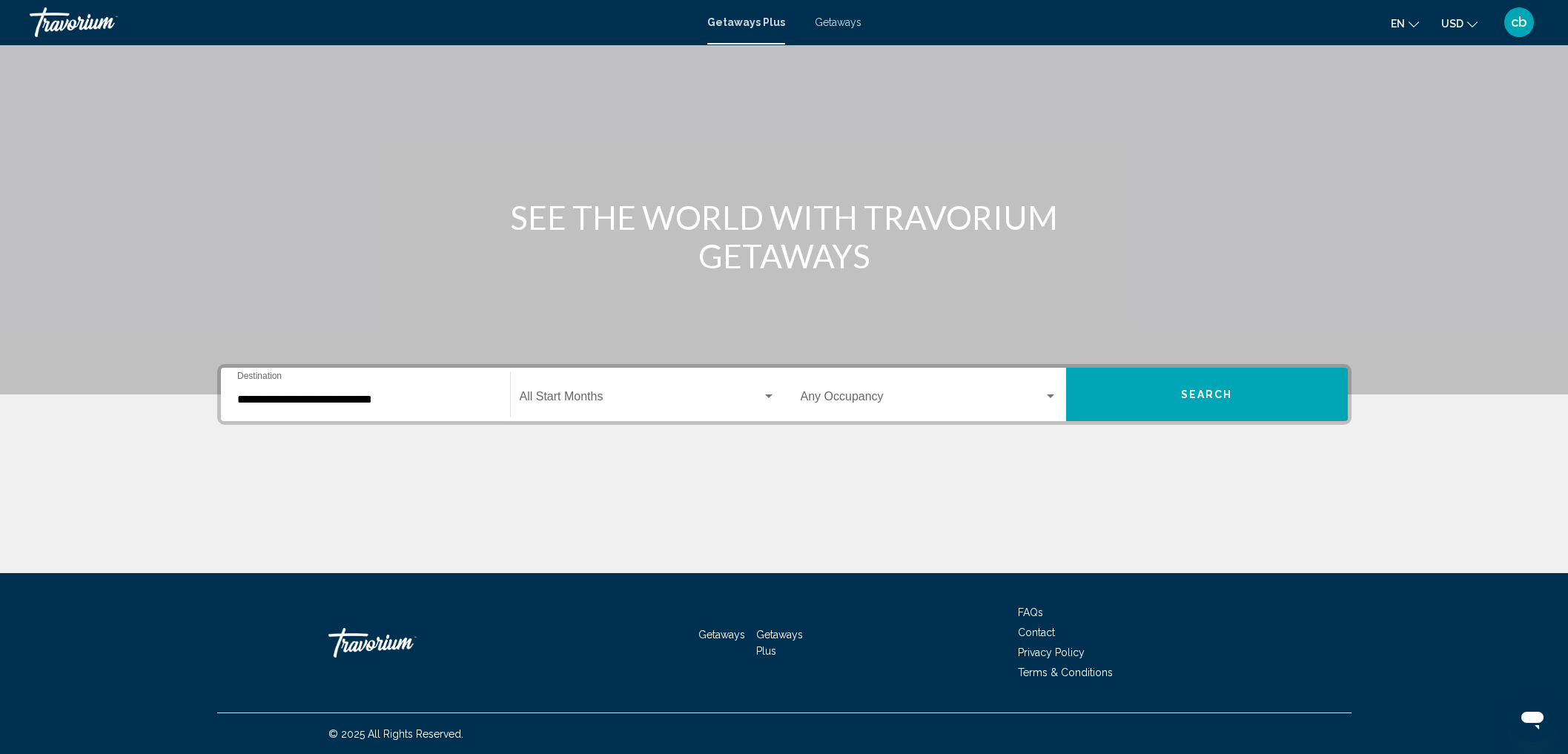 click on "Start Month All Start Months" 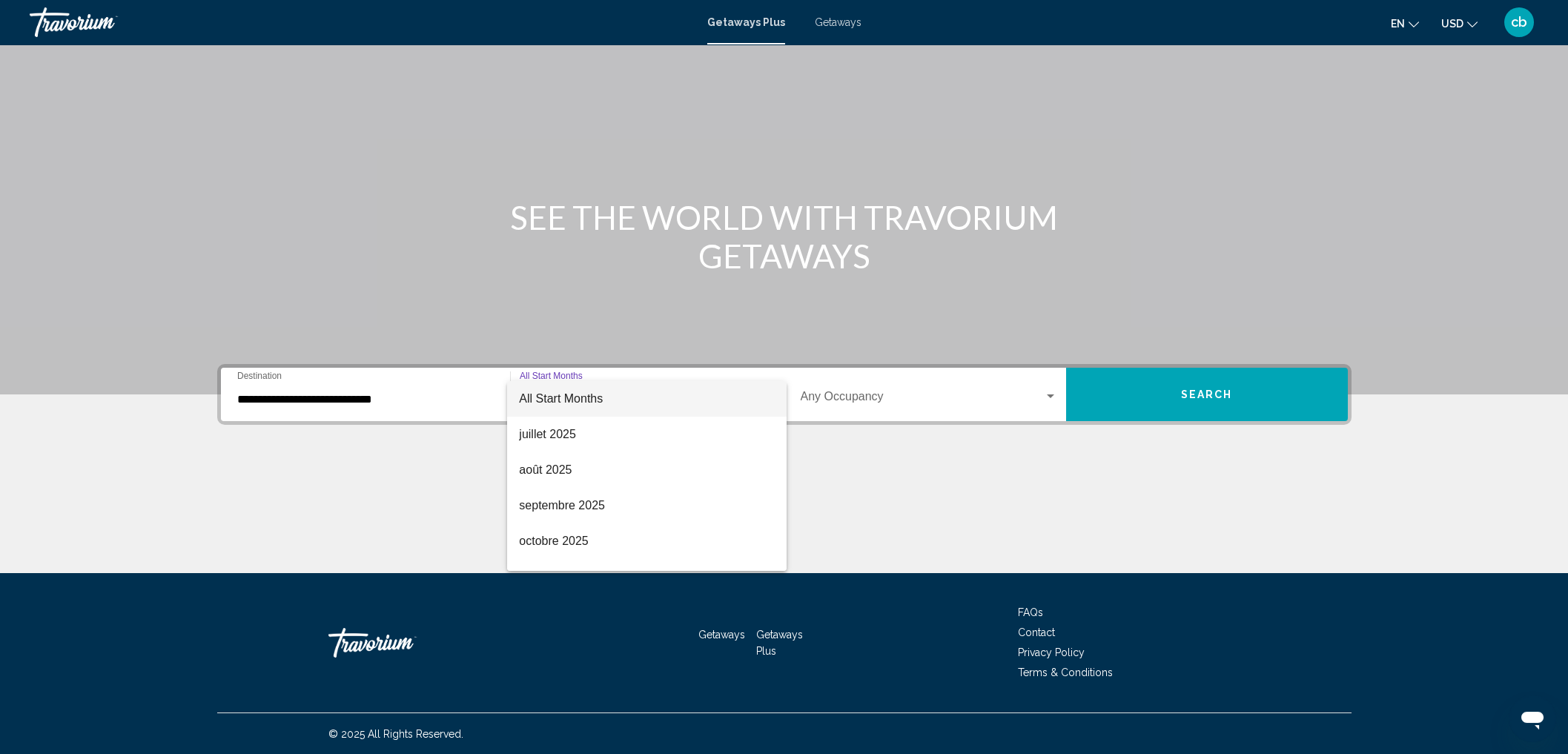 click at bounding box center (784, 377) 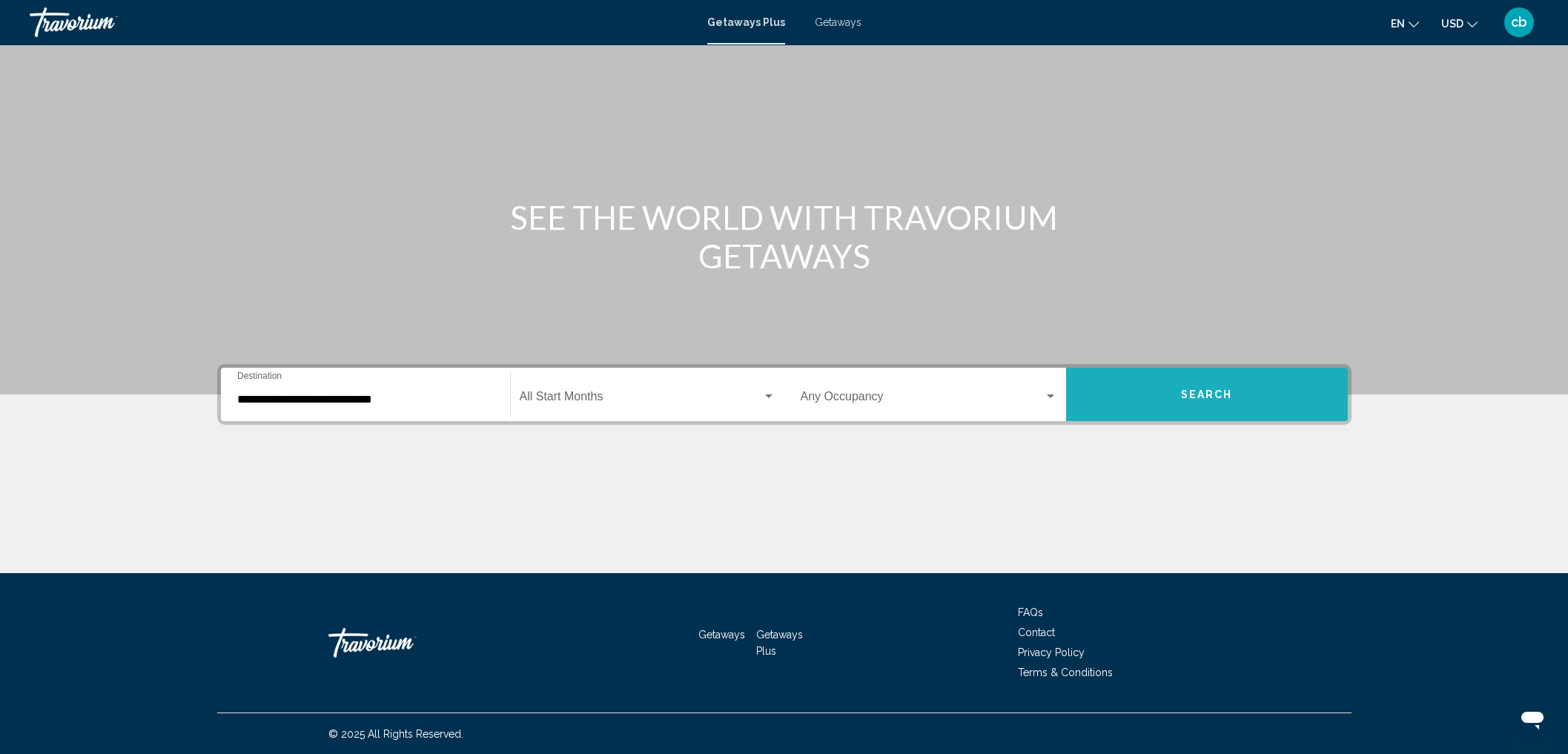 click on "Search" at bounding box center (1207, 394) 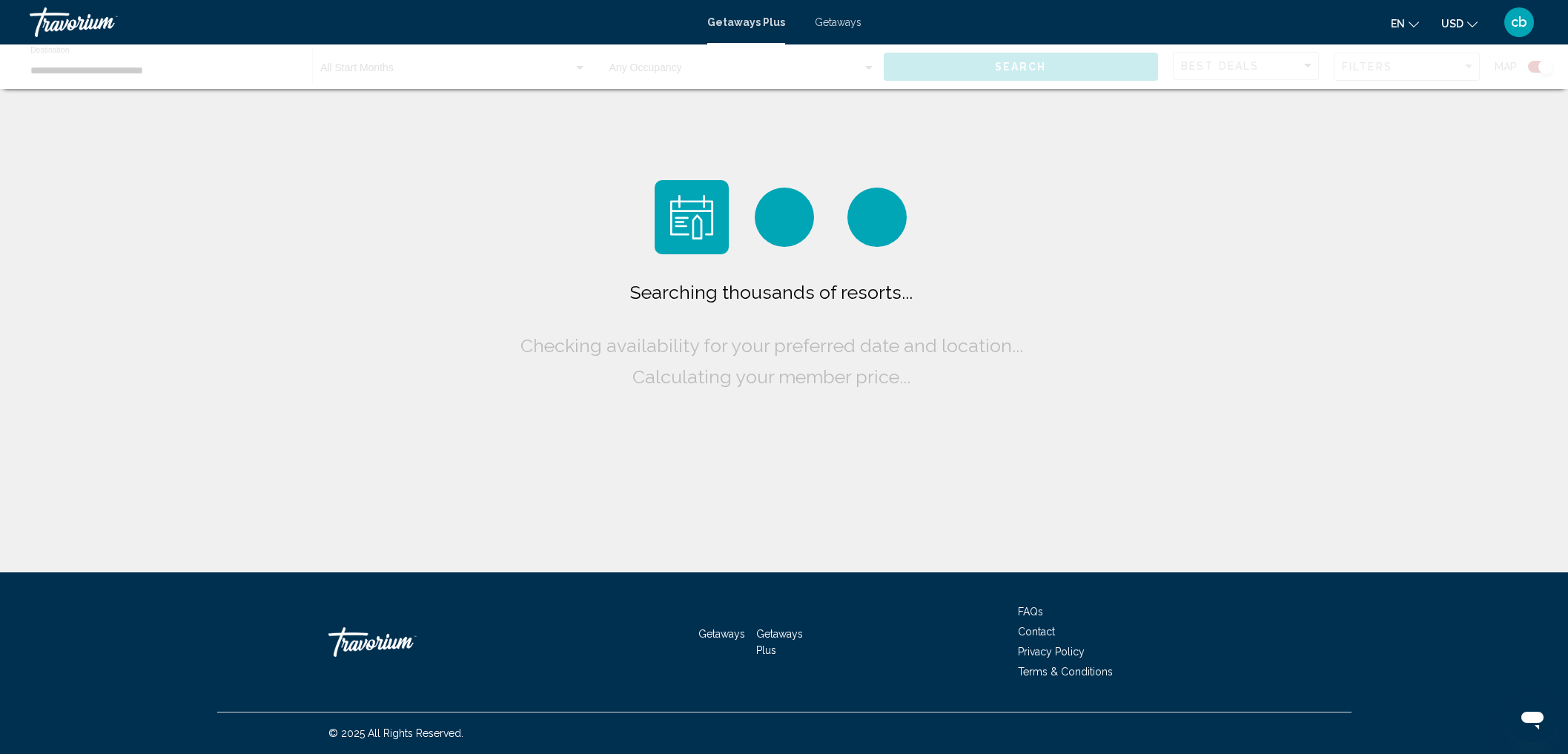 scroll, scrollTop: 0, scrollLeft: 0, axis: both 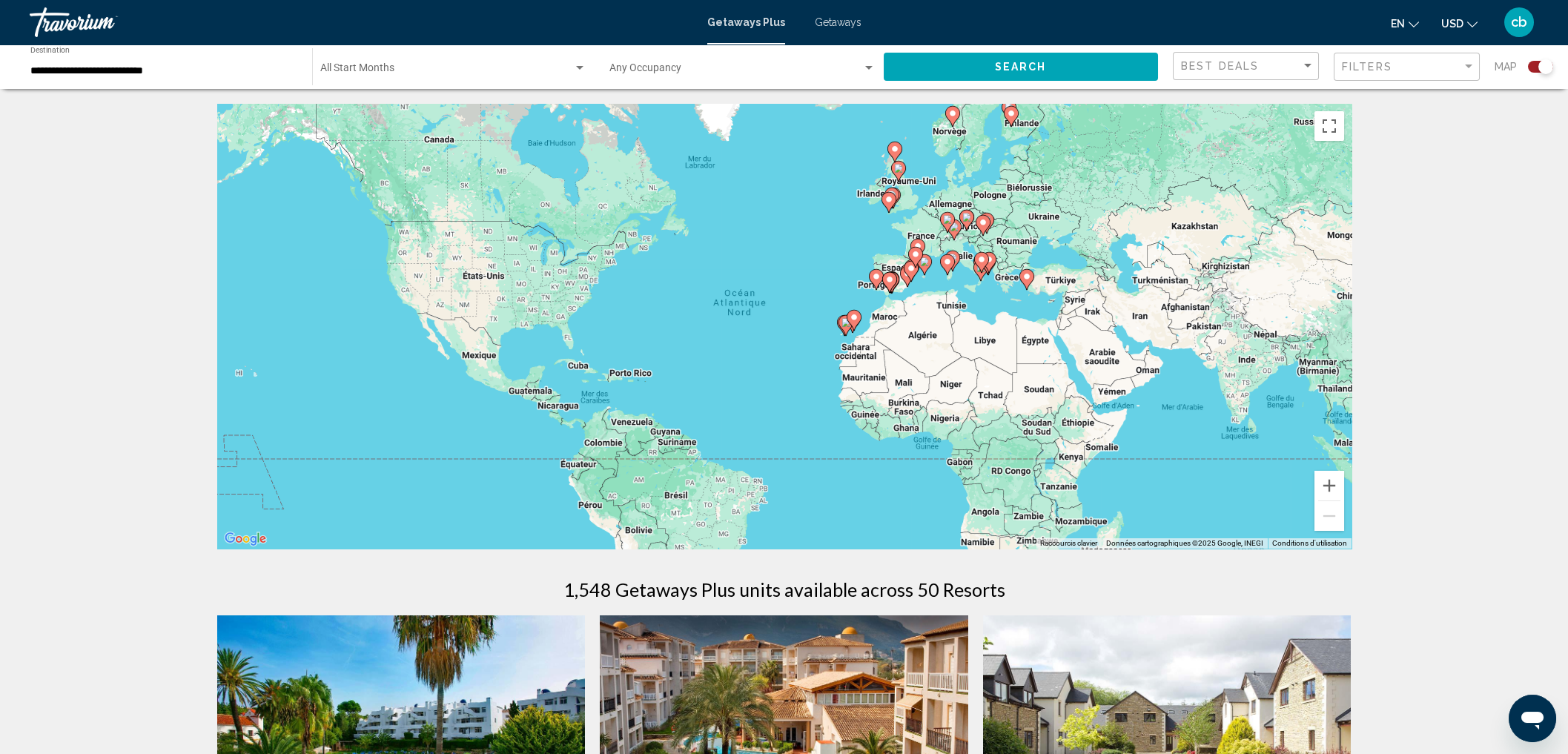click at bounding box center [918, 249] 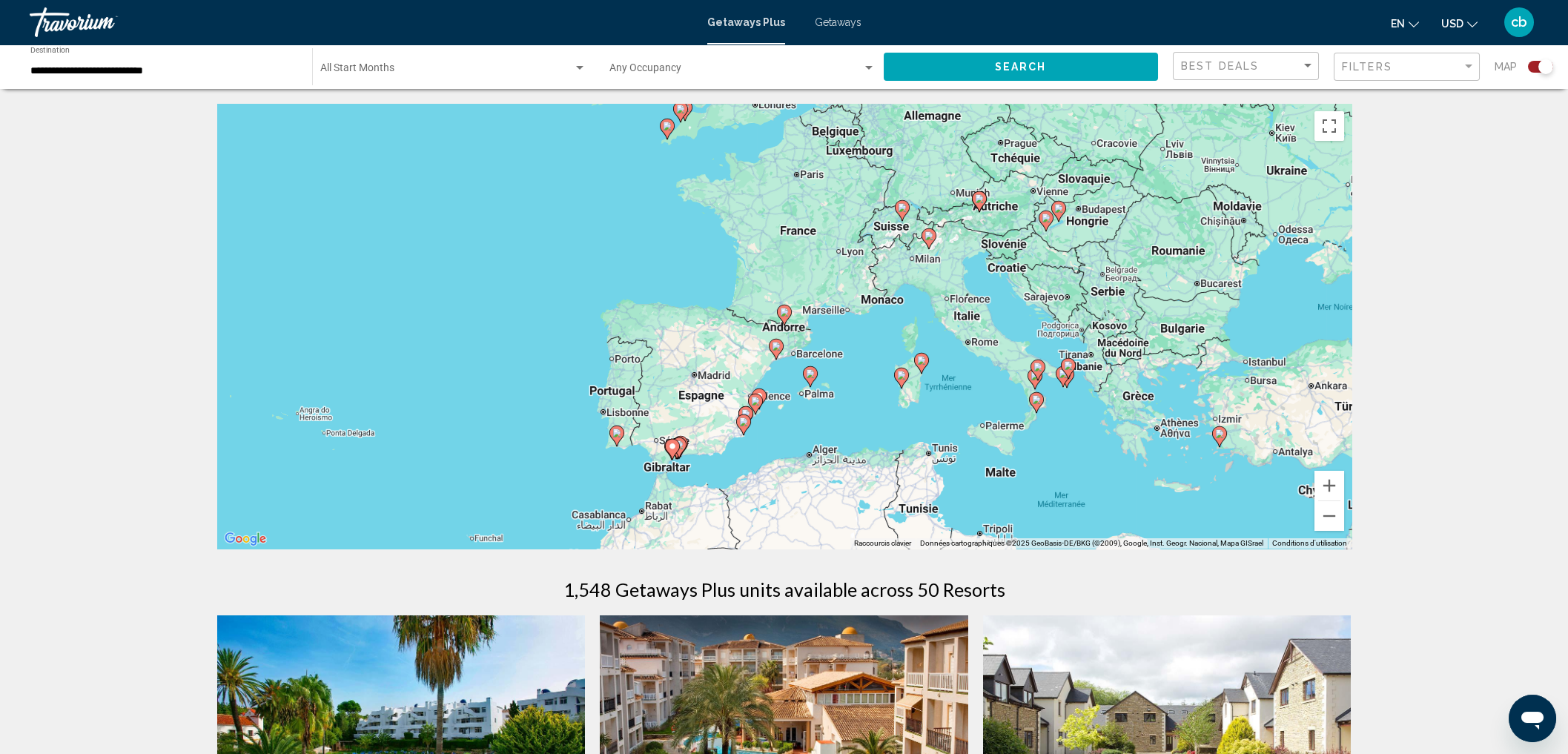 click 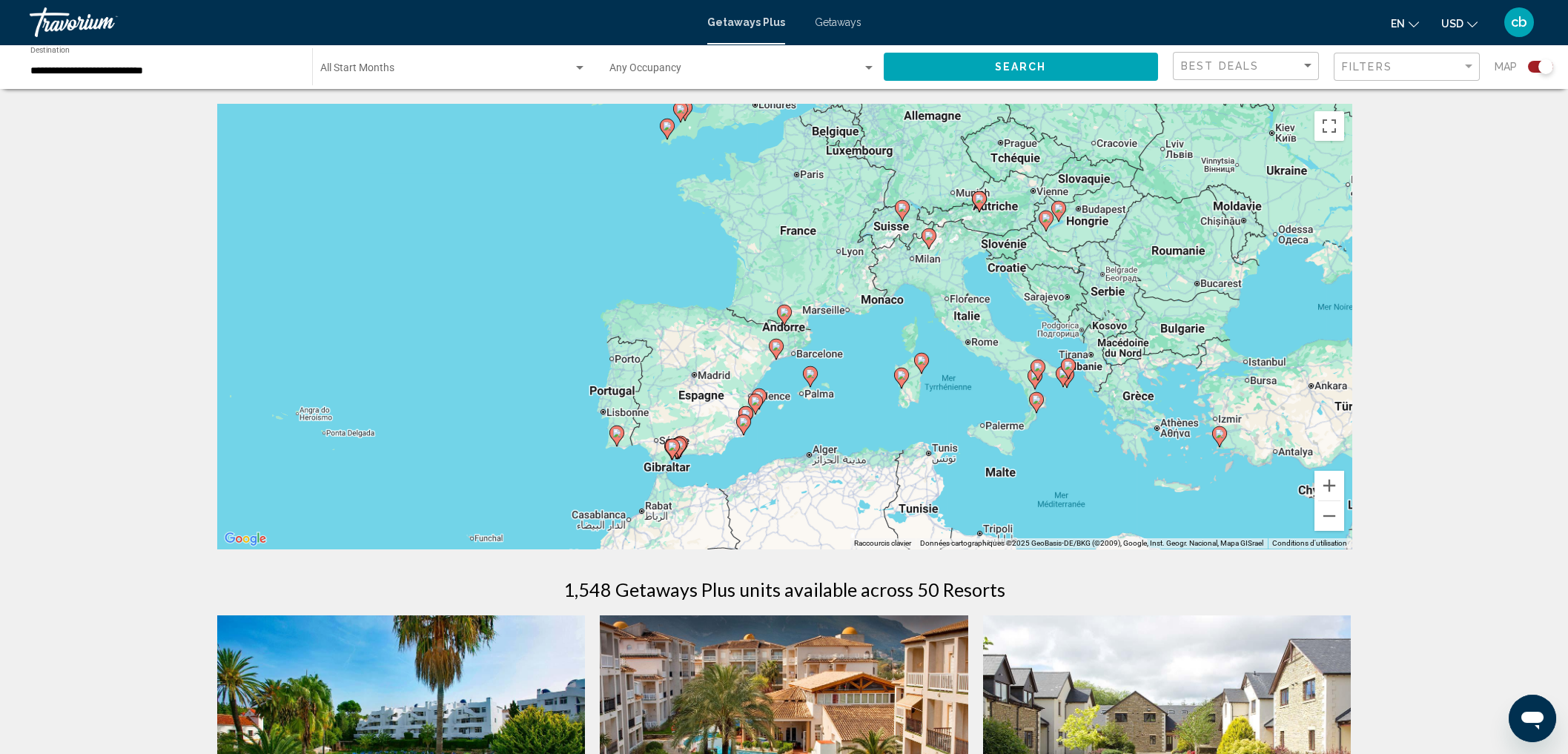 type on "**********" 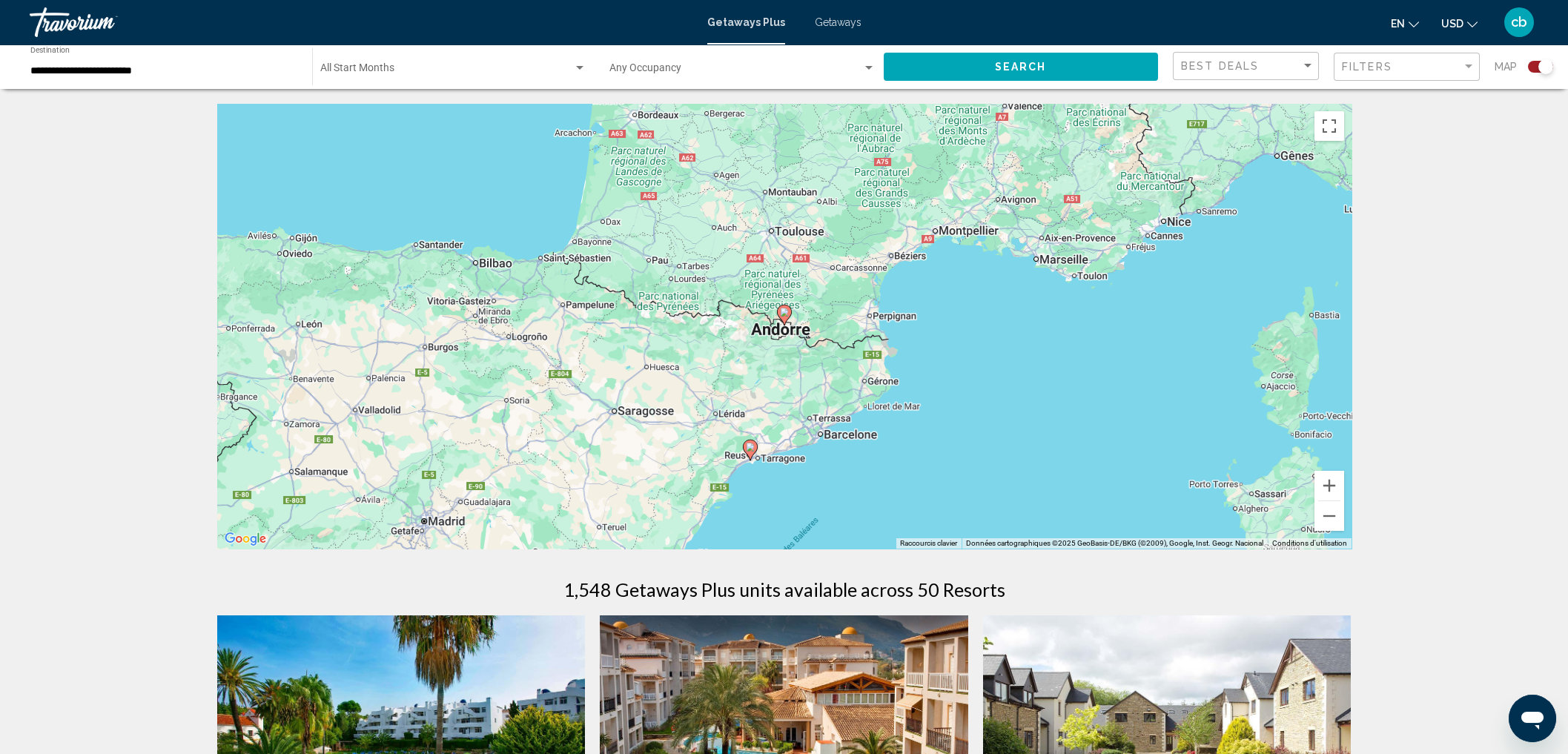 click 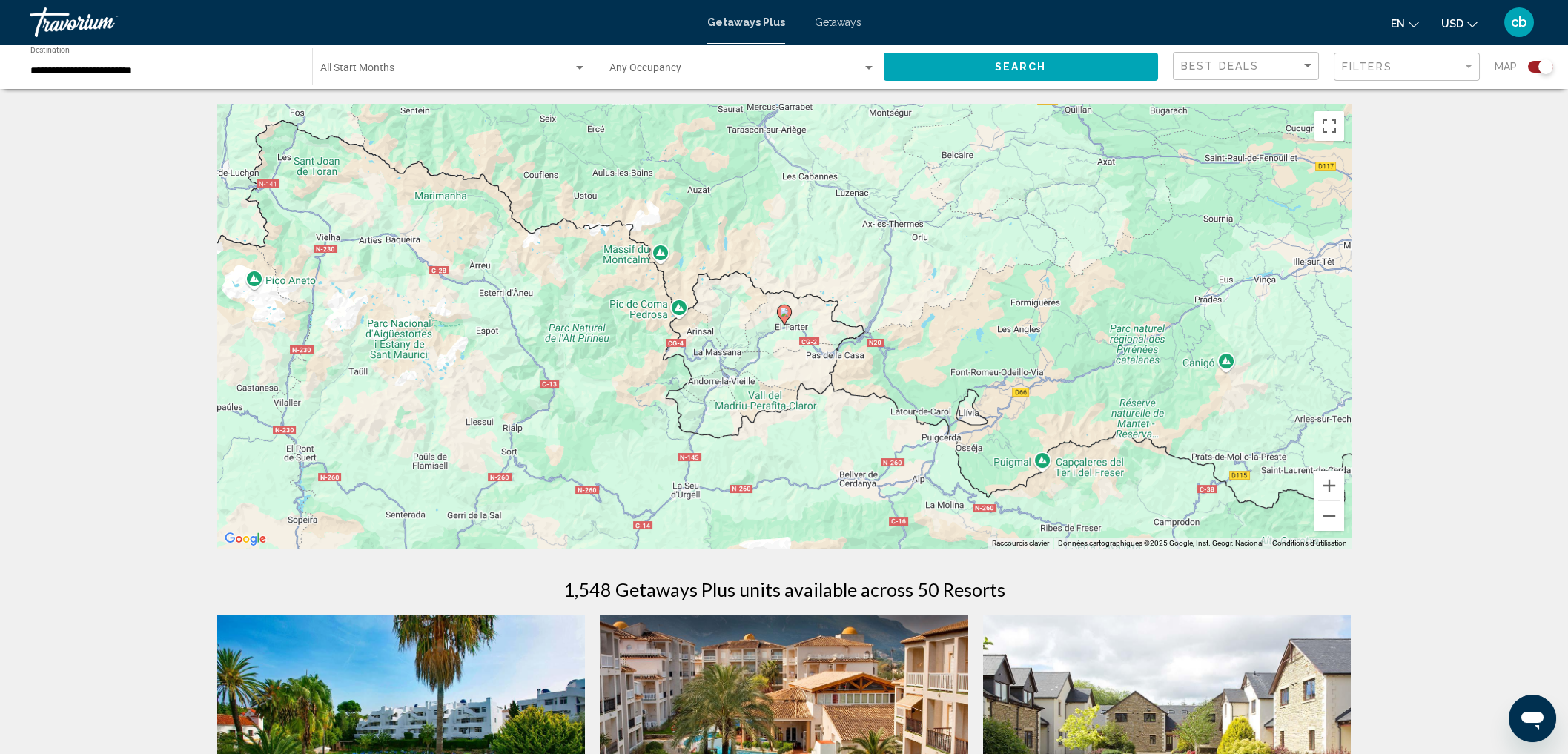 click 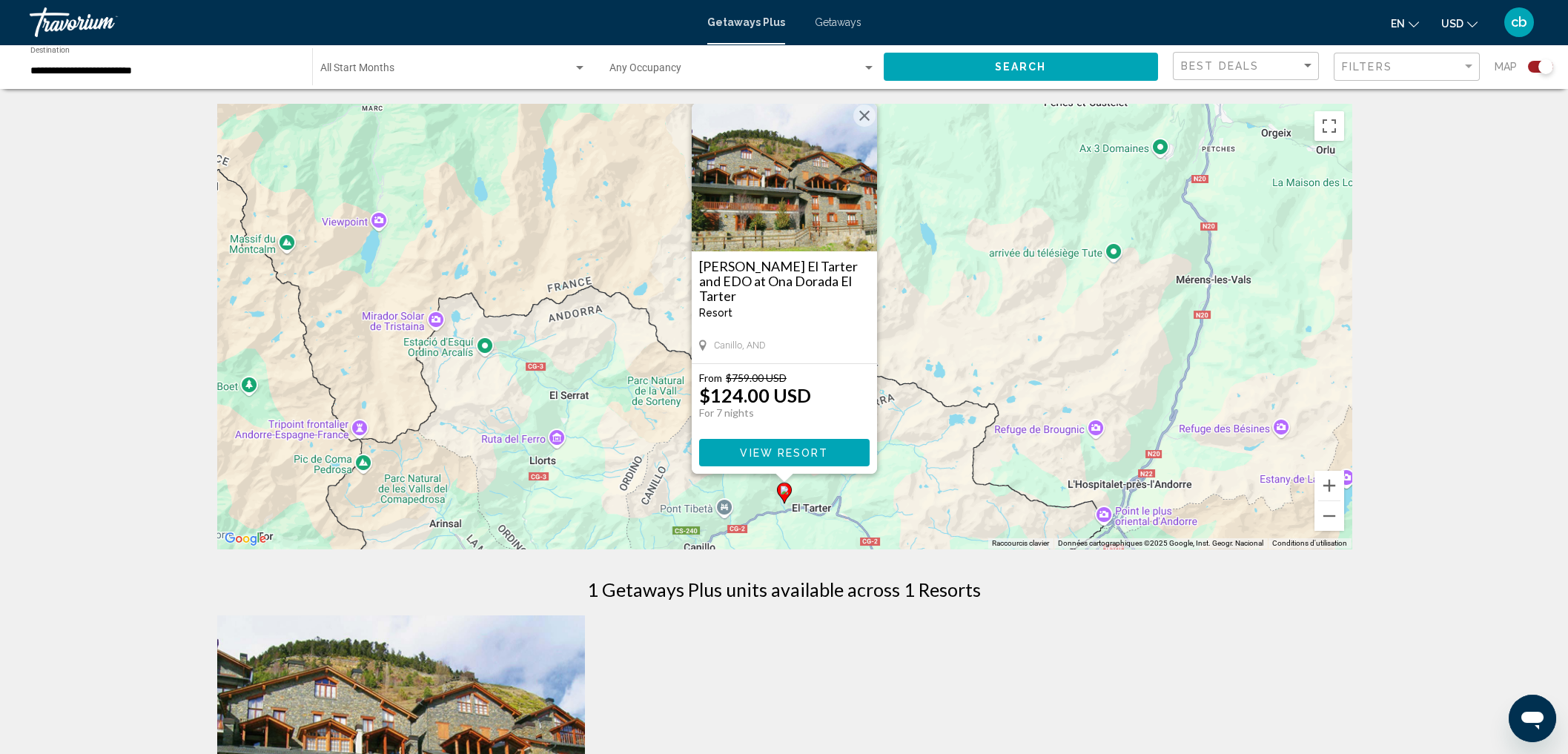 click on "[PERSON_NAME] El Tarter and EDO at Ona Dorada El Tarter" at bounding box center [784, 281] 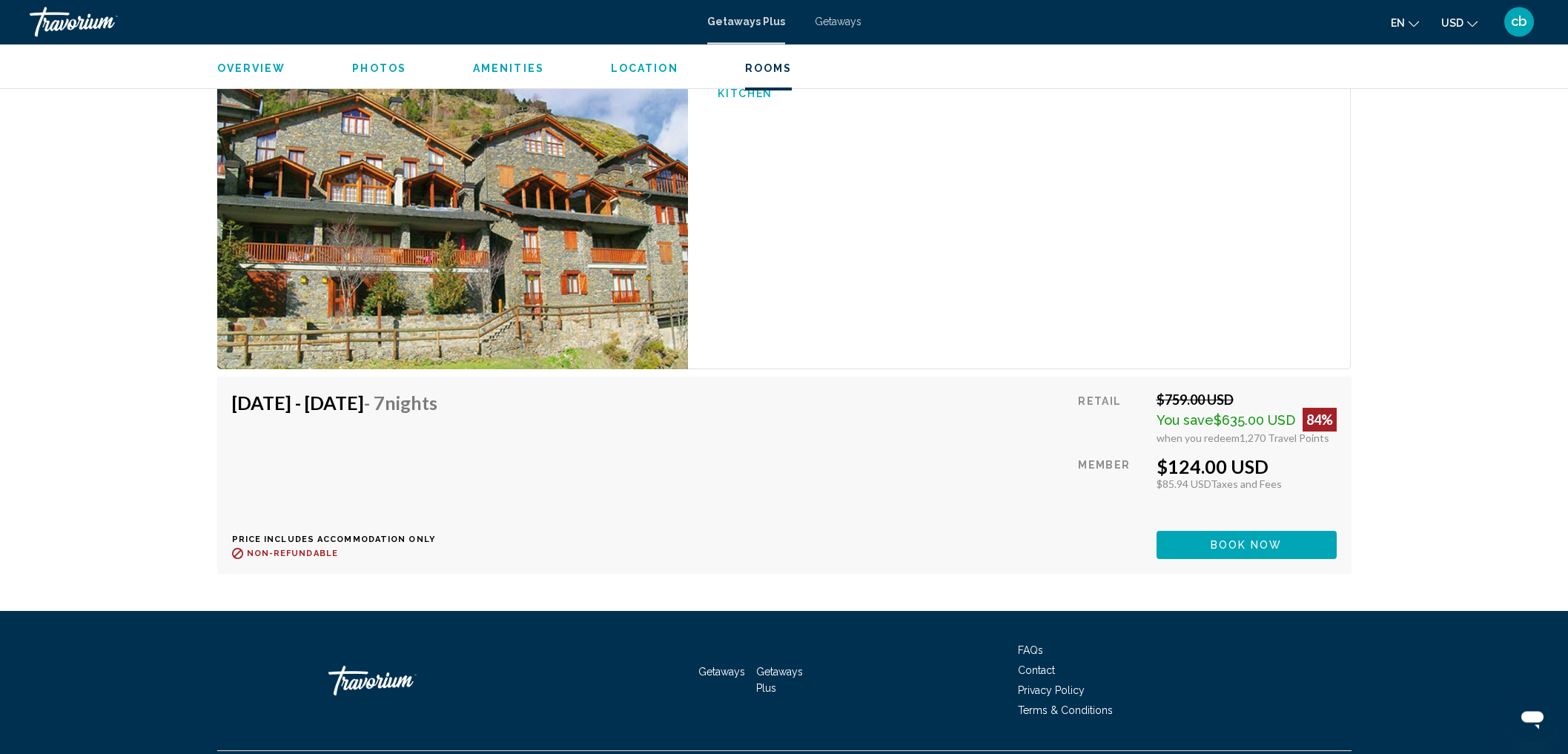 scroll, scrollTop: 2271, scrollLeft: 0, axis: vertical 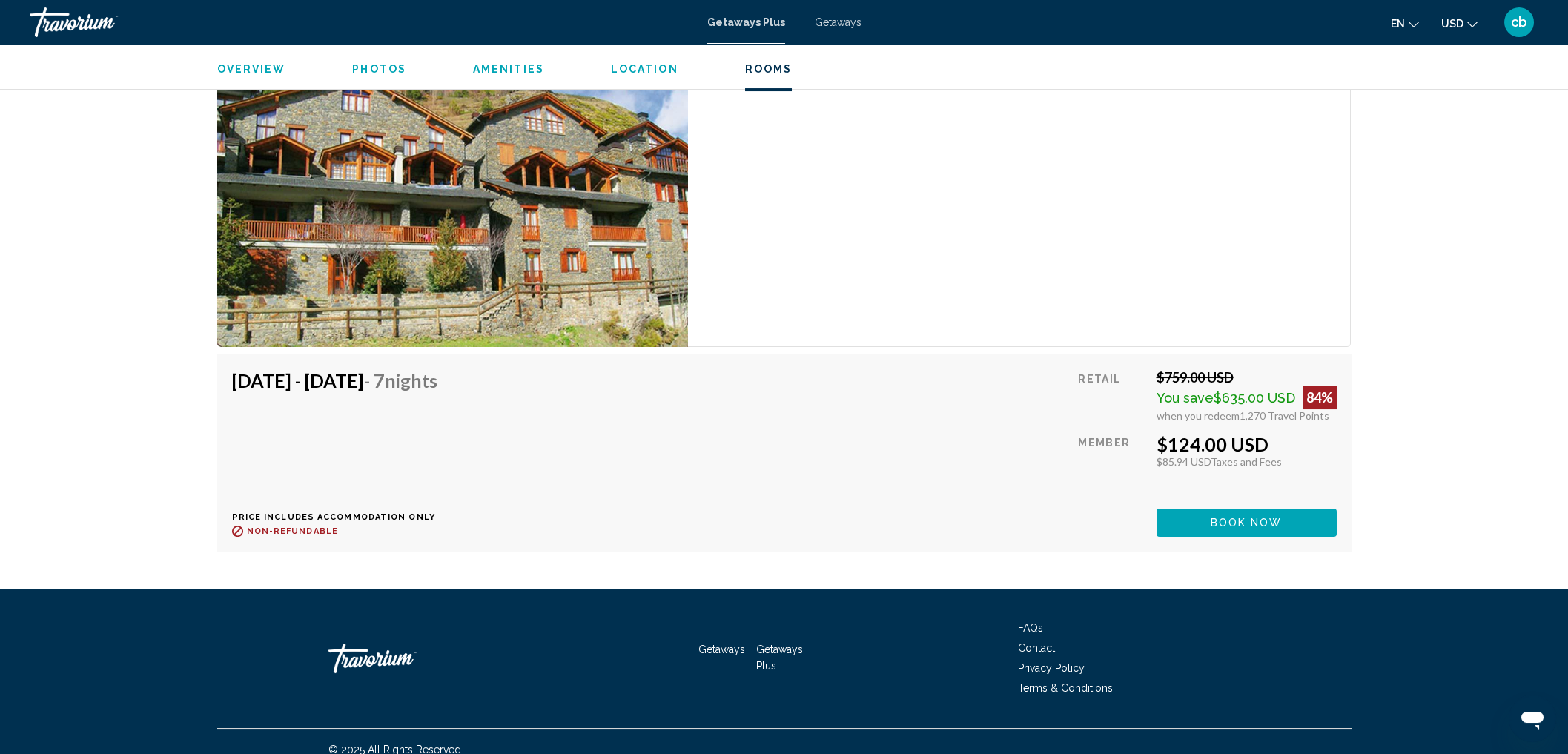 click on "1 Bedroom Unit (LIMITED KITCHEN) Bedrooms 1 Max Occupancy 4 Kitchen" at bounding box center (1019, 158) 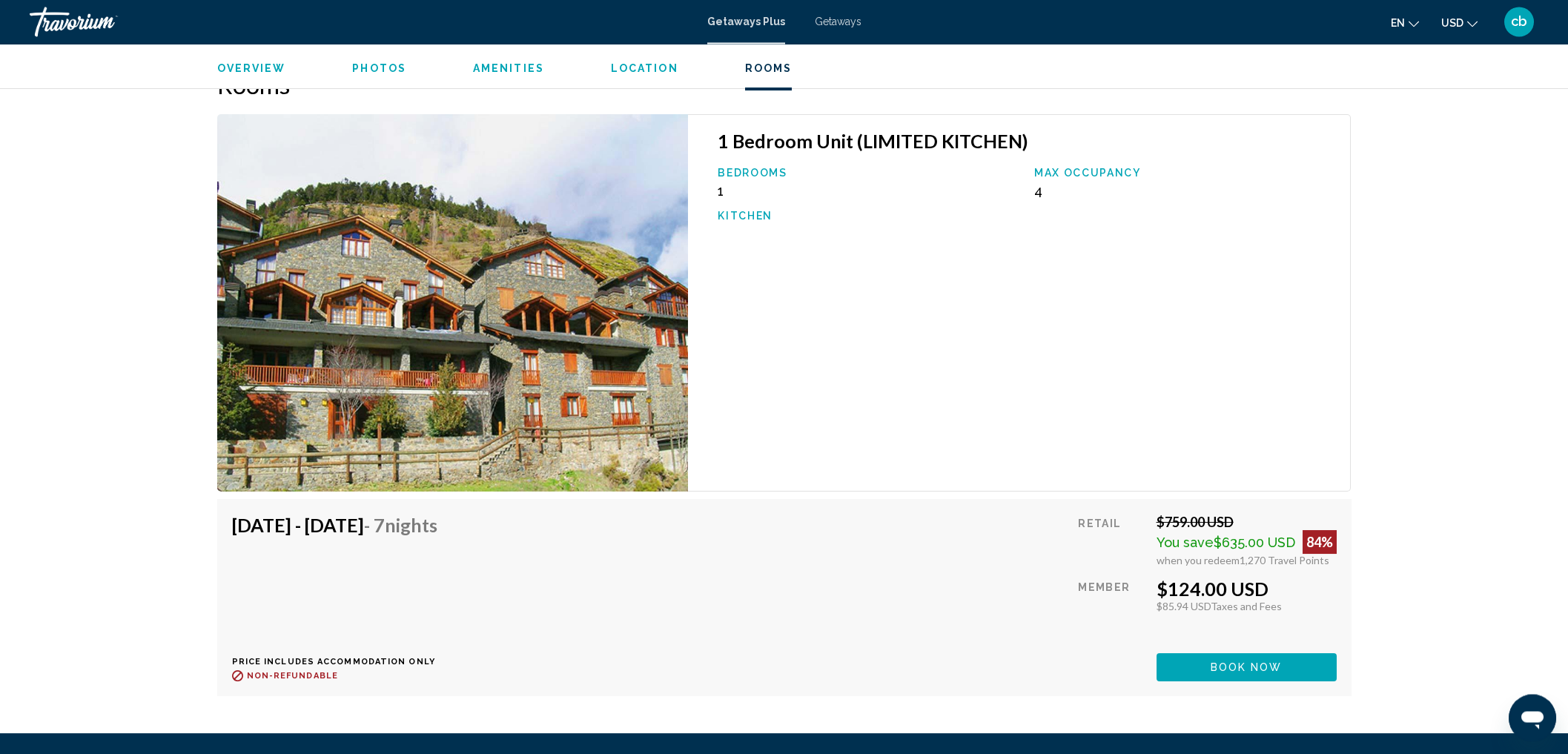scroll, scrollTop: 2111, scrollLeft: 0, axis: vertical 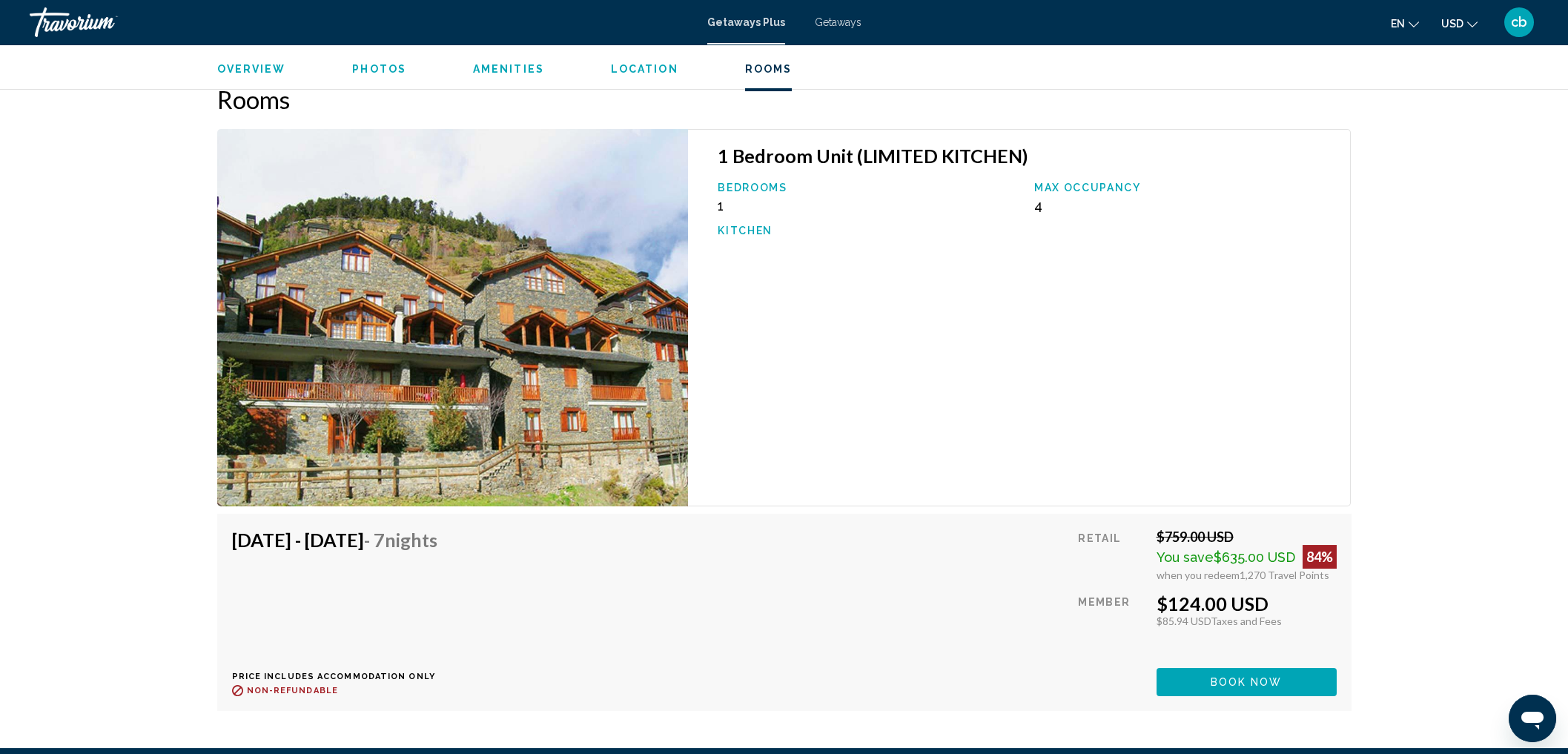 click 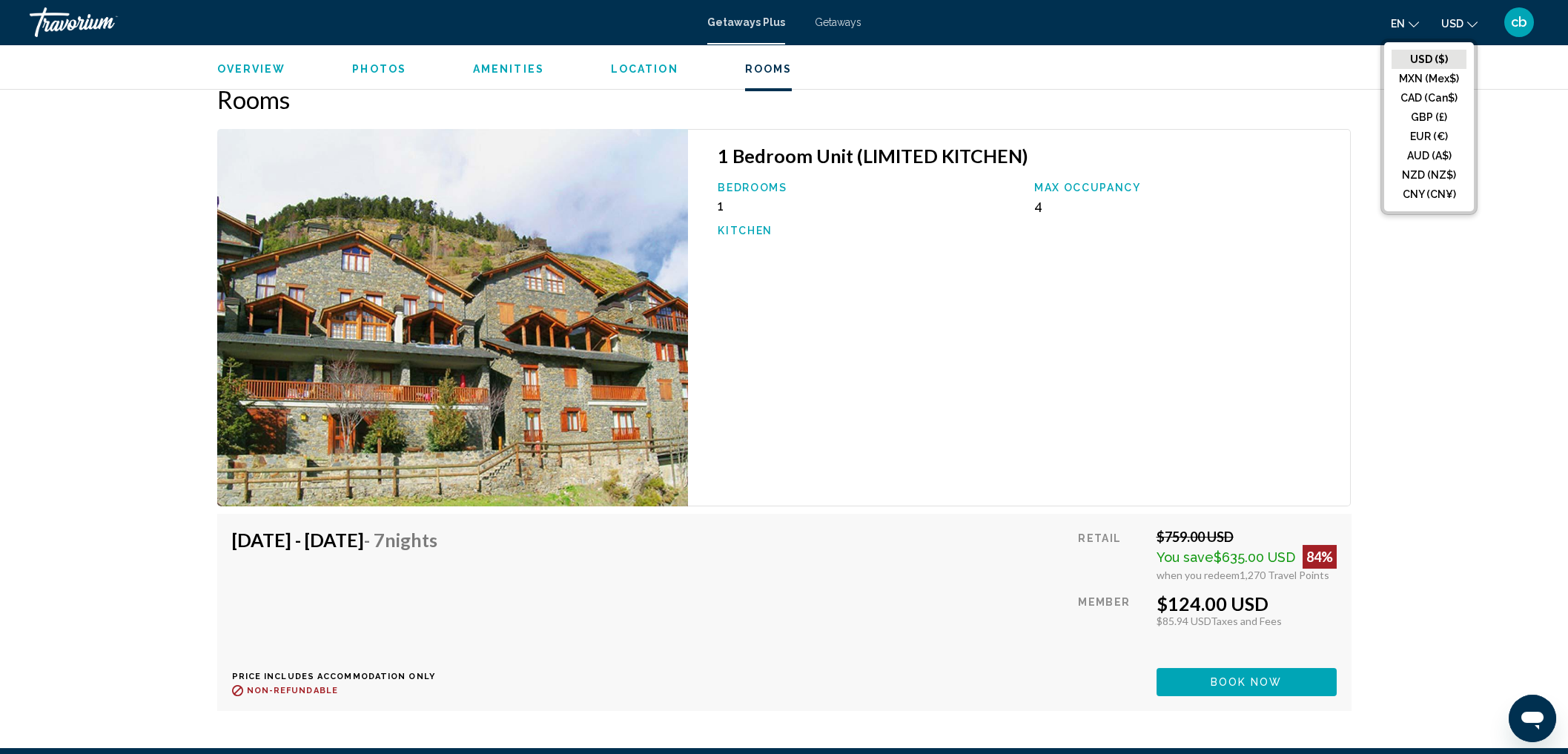 click 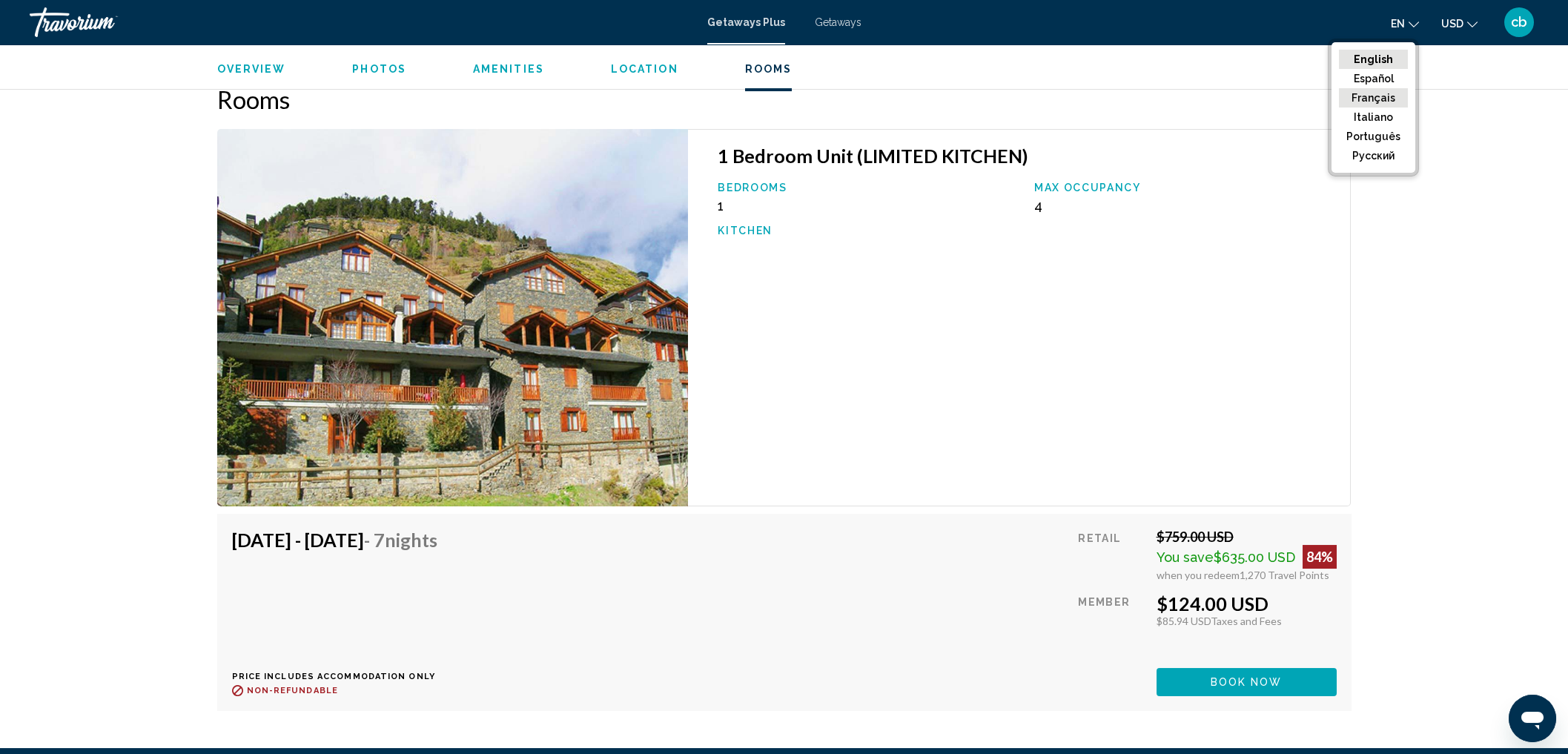 click on "Français" 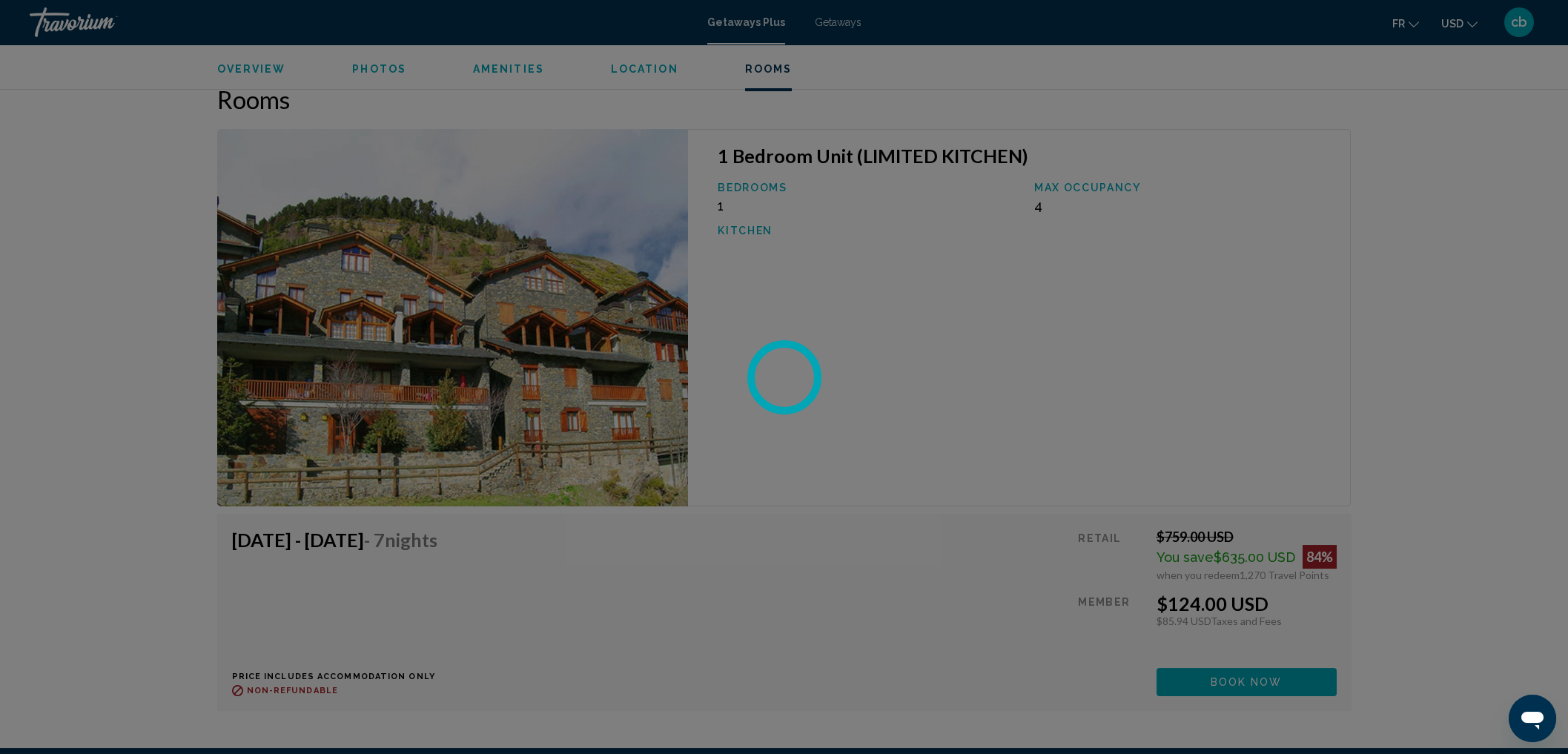 click on "Skip to main content Getaways Plus  Getaways fr
English Español Français Italiano Português русский USD
USD ($) MXN (Mex$) CAD (Can$) GBP (£) EUR (€) AUD (A$) NZD (NZ$) CNY (CN¥) cb Login
[PERSON_NAME], AND Ona Dorada El Tarter and EDO at Ona Dorada El Tarter Address Ransol Canillo, AND Overview
Photos
Amenities
Location
Rooms
Search Search Overview Type Resort All-Inclusive No All-Inclusive Address [GEOGRAPHIC_DATA], AND Description Read more
Photos Amenities wifi gym No Amenities available. All-Inclusive Information Location Pour parcourir la carte en mode tactile, appuyez deux fois dessus et maintenez la pression, puis faites-la glisser. ← Déplacement vers la gauche → Déplacement vers la droite ↑ Déplacement vers le haut ↓ Déplacement vers le bas + Zoom avant" at bounding box center (784, -1735) 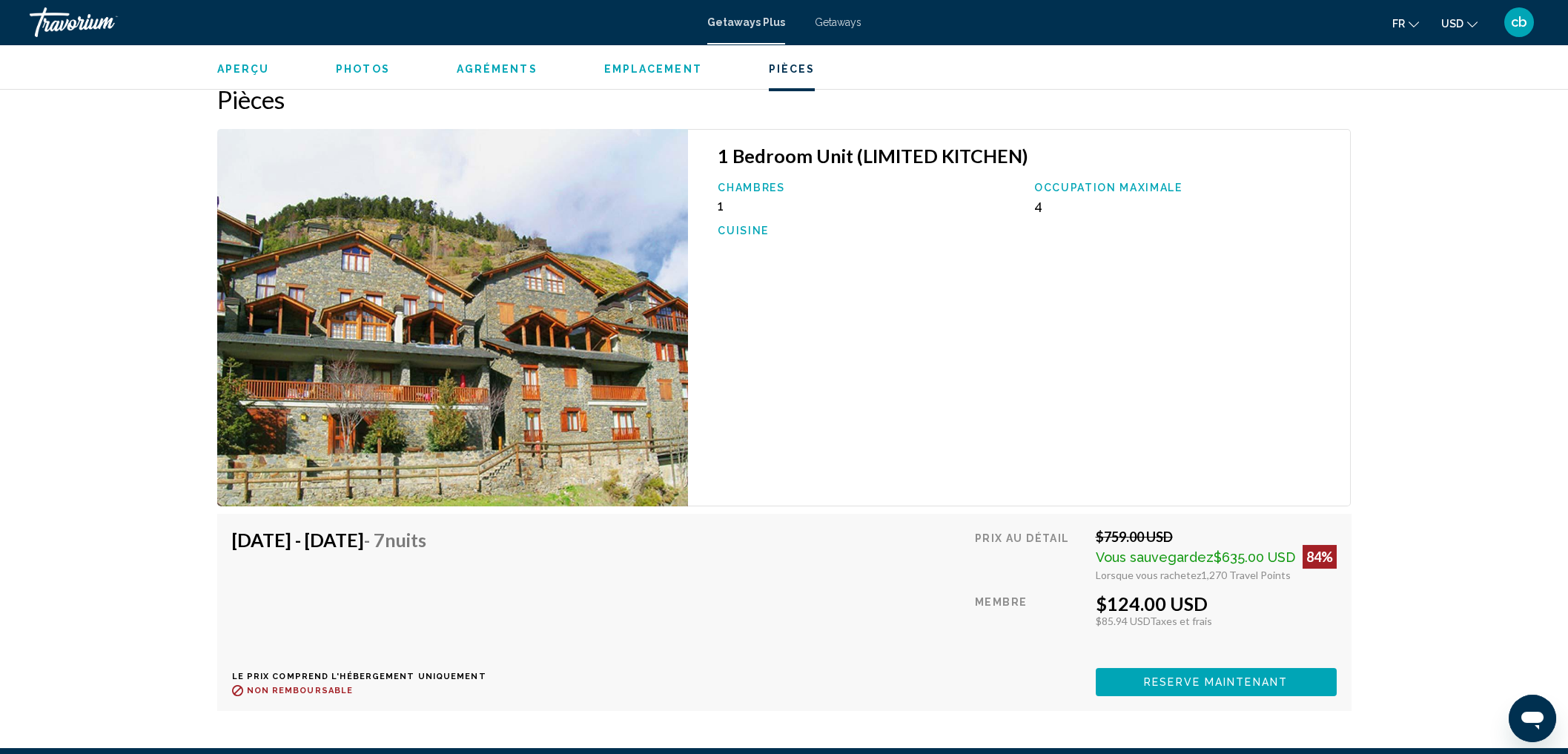 click on "USD
USD ($) MXN (Mex$) CAD (Can$) GBP (£) EUR (€) AUD (A$) NZD (NZ$) CNY (CN¥)" 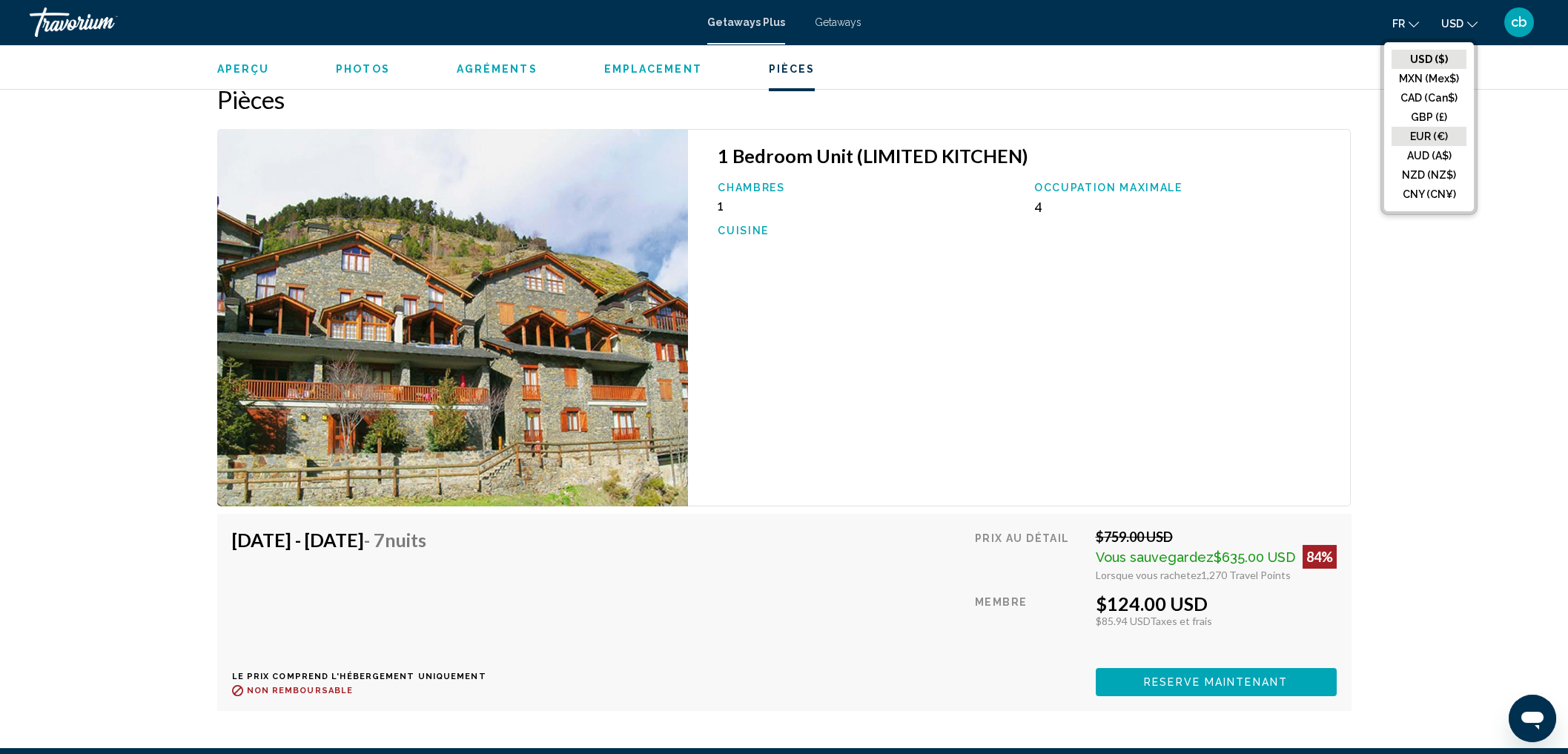 click on "EUR (€)" 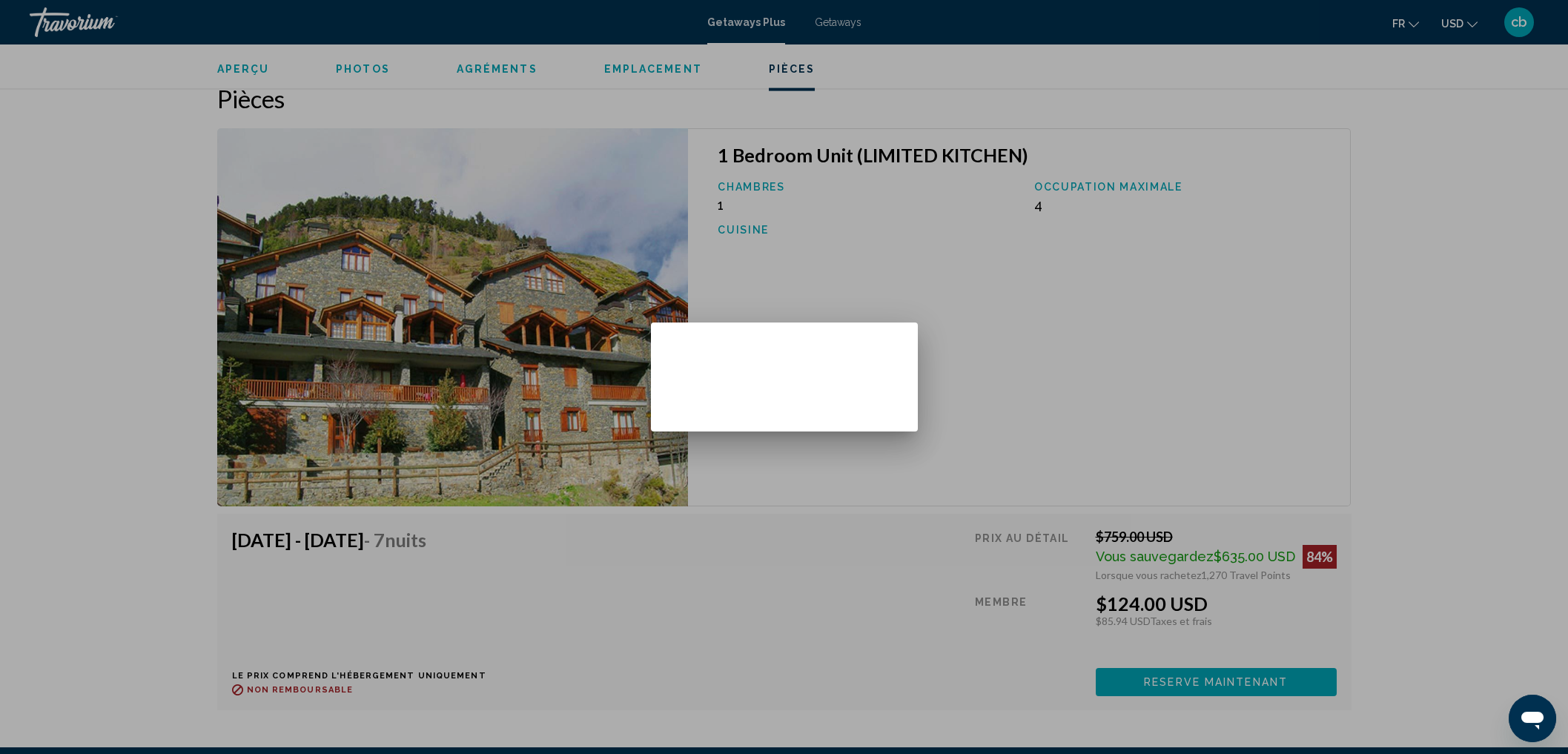 scroll, scrollTop: 0, scrollLeft: 0, axis: both 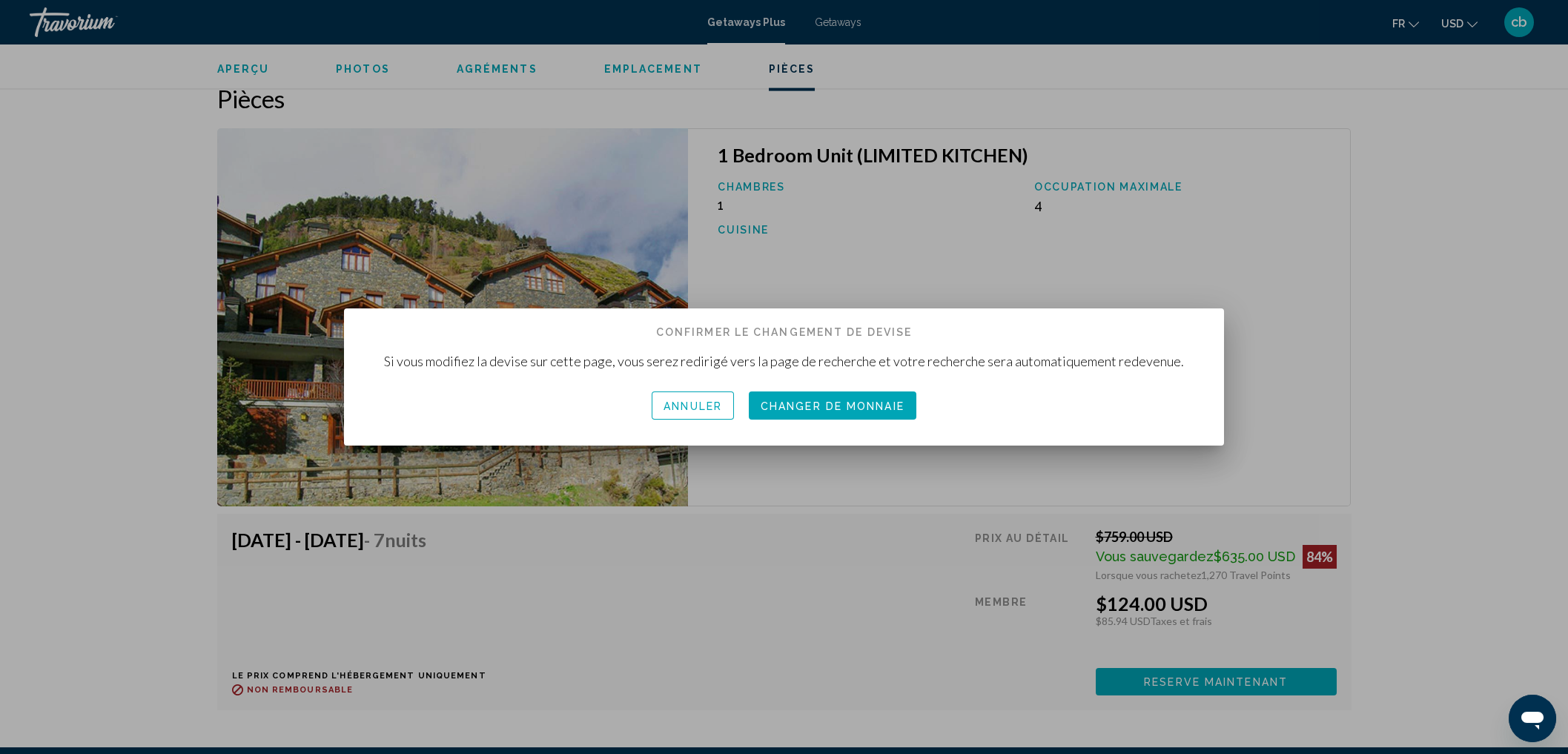 click on "Changer de monnaie" at bounding box center (833, 406) 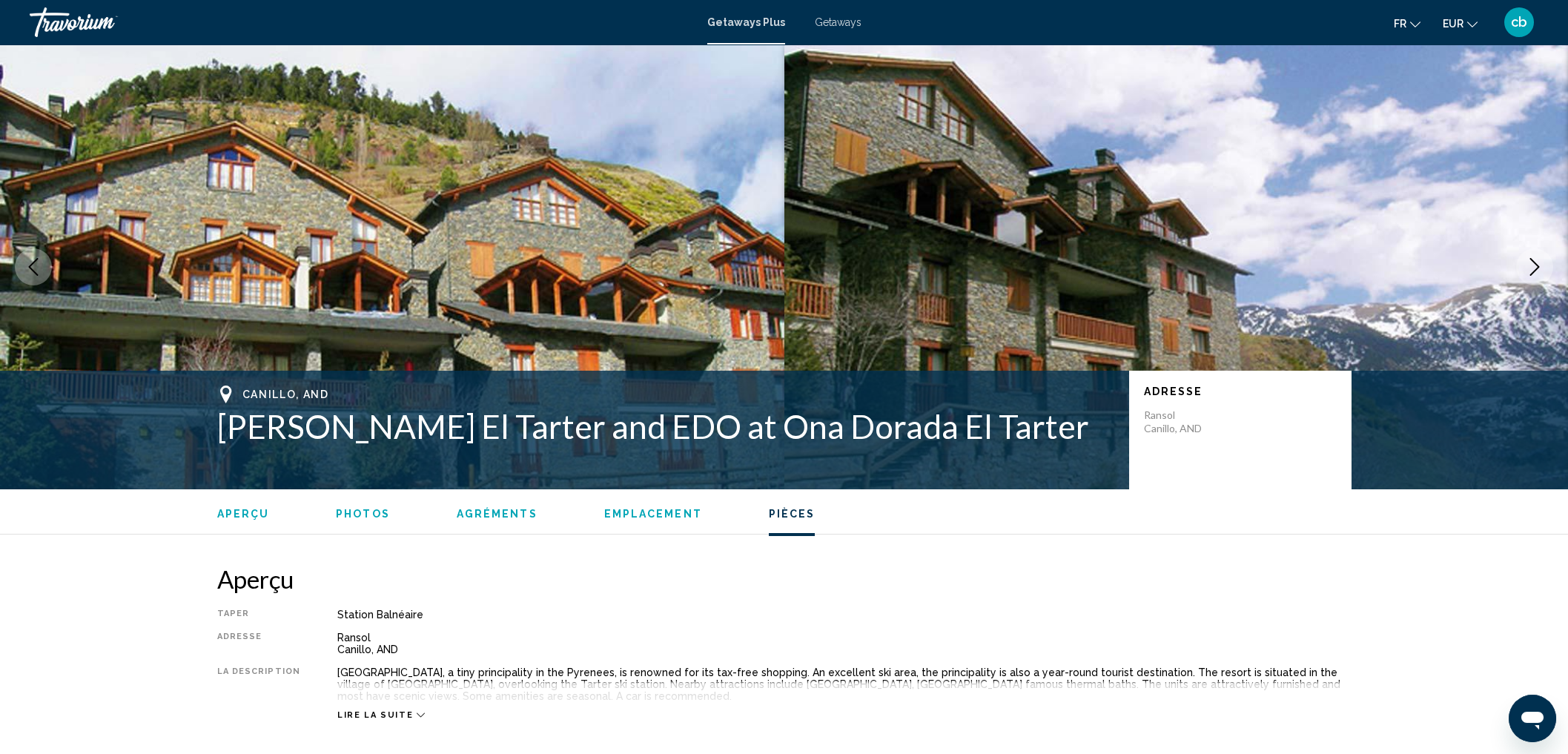 scroll, scrollTop: 2111, scrollLeft: 0, axis: vertical 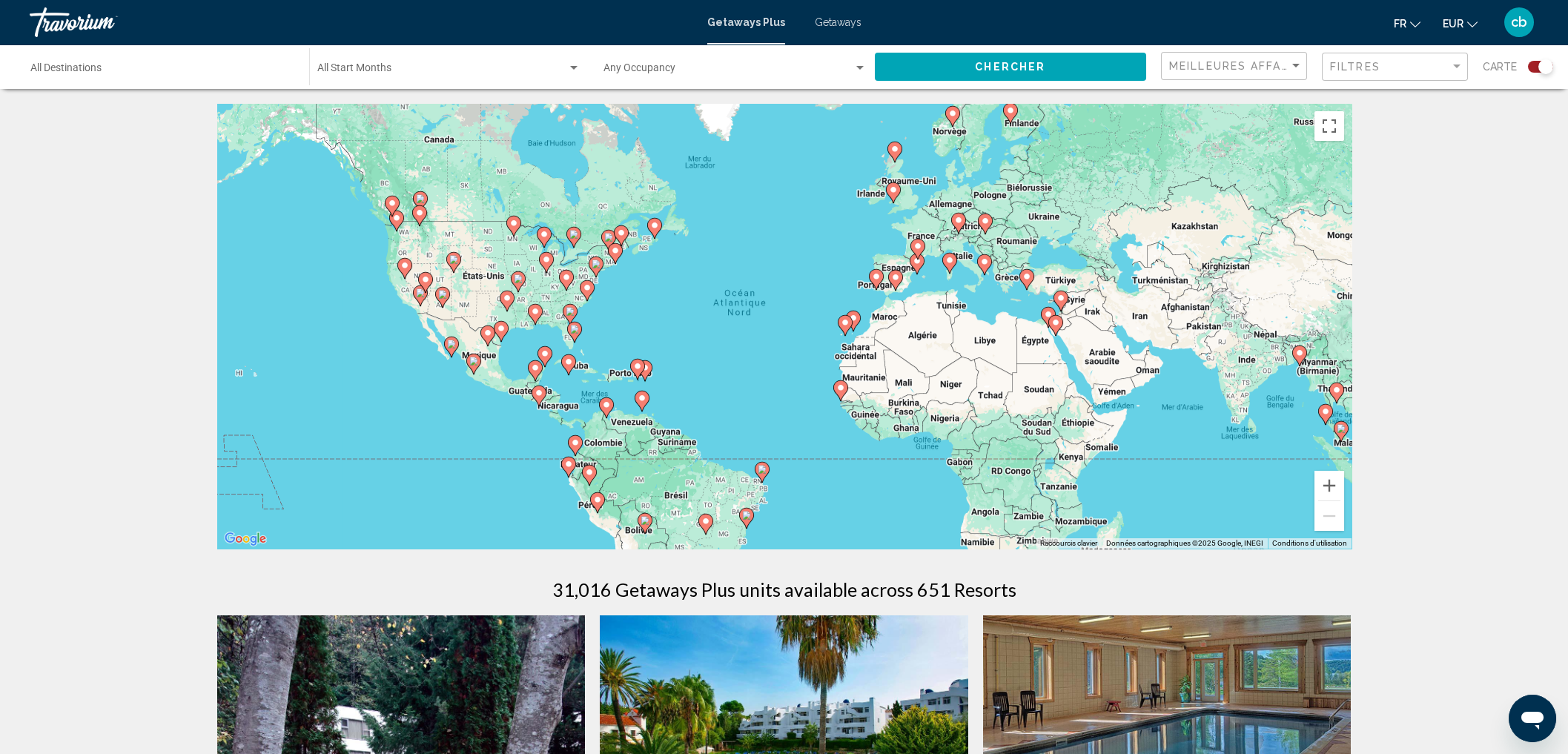 click on "Destination All Destinations" at bounding box center [162, 71] 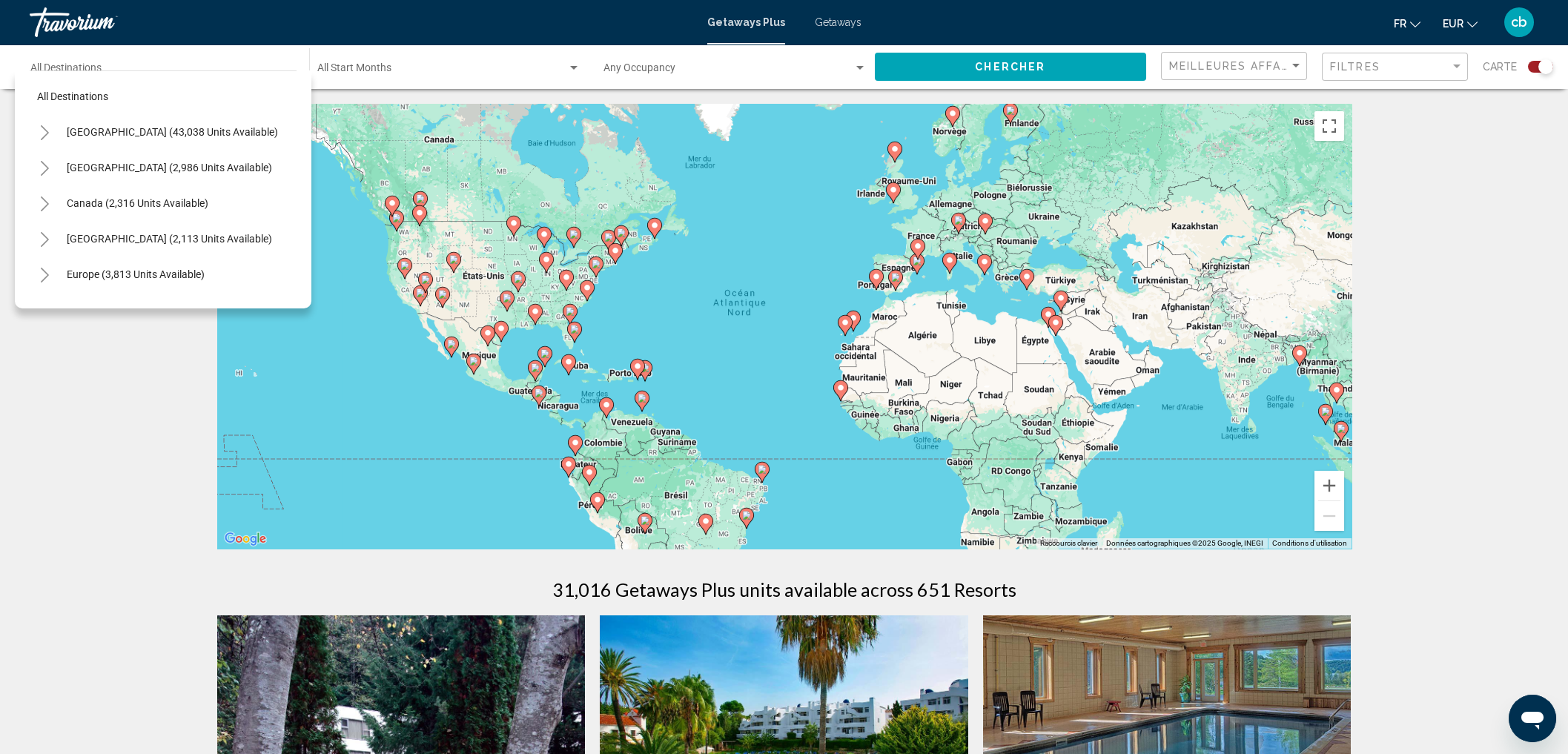 scroll, scrollTop: 171, scrollLeft: 0, axis: vertical 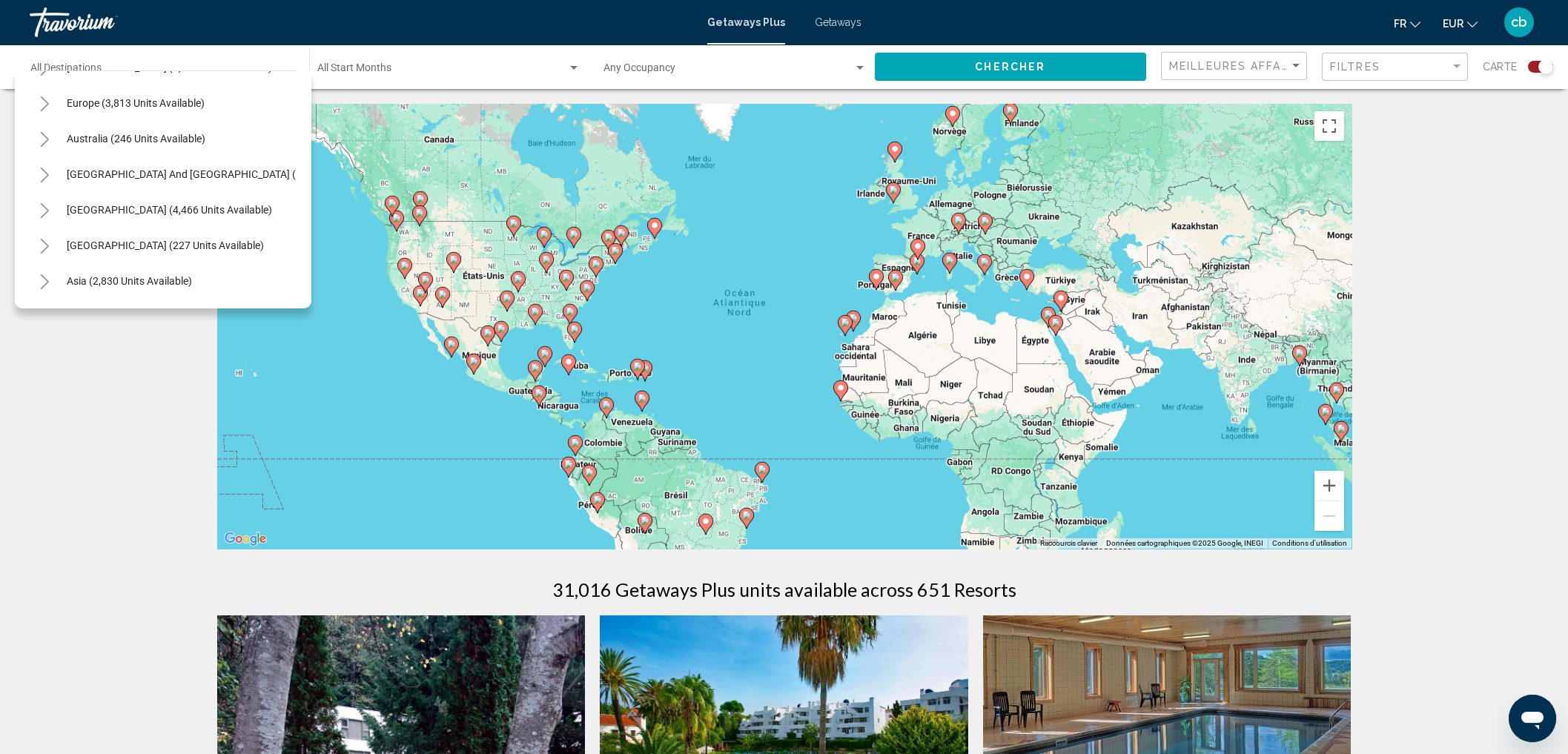 click 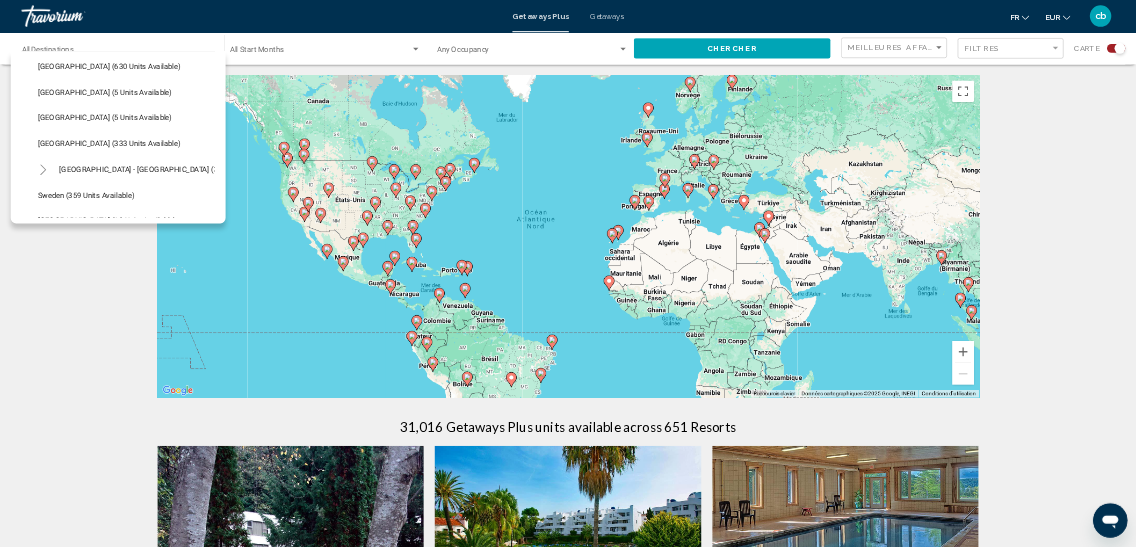 scroll, scrollTop: 603, scrollLeft: 0, axis: vertical 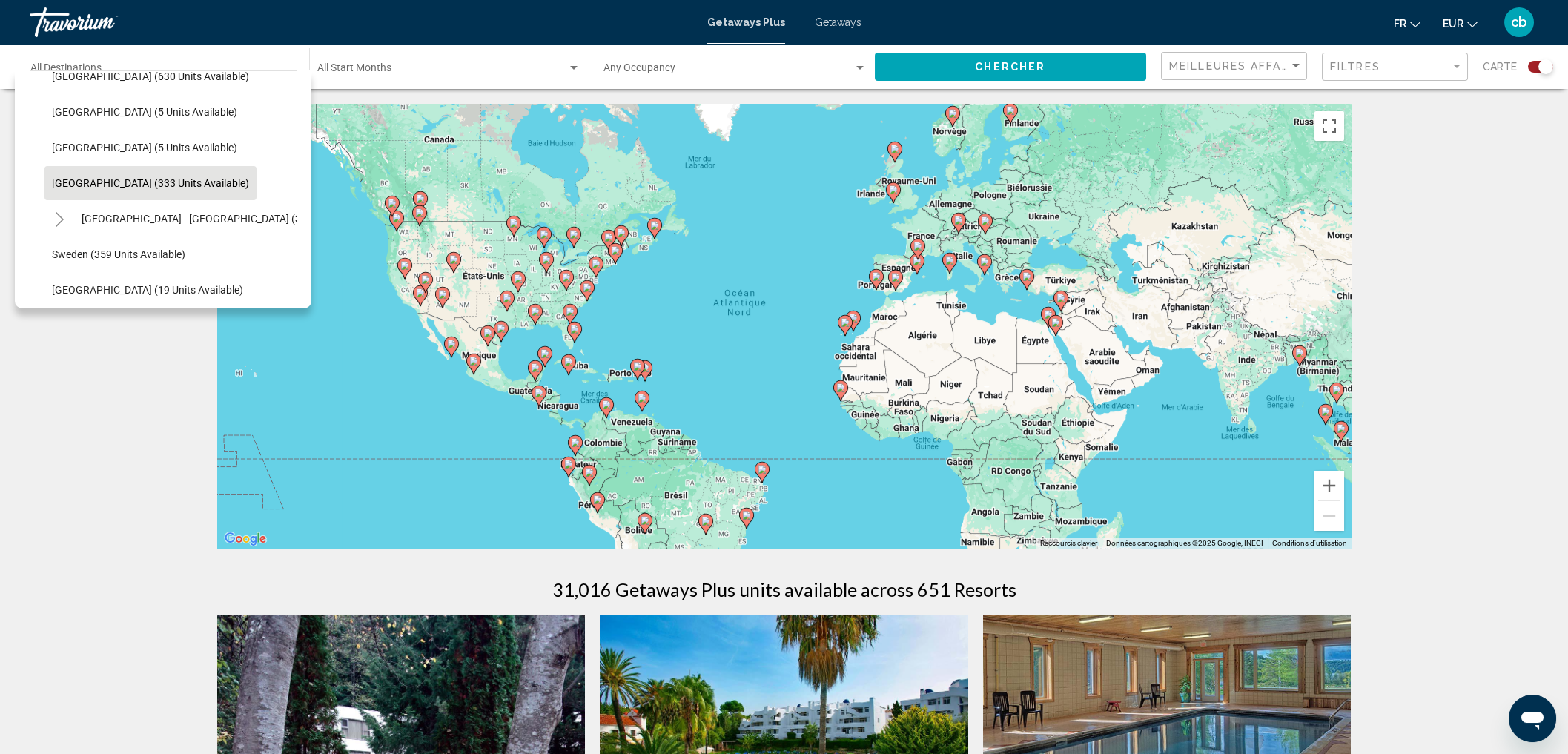 click on "[GEOGRAPHIC_DATA] (333 units available)" 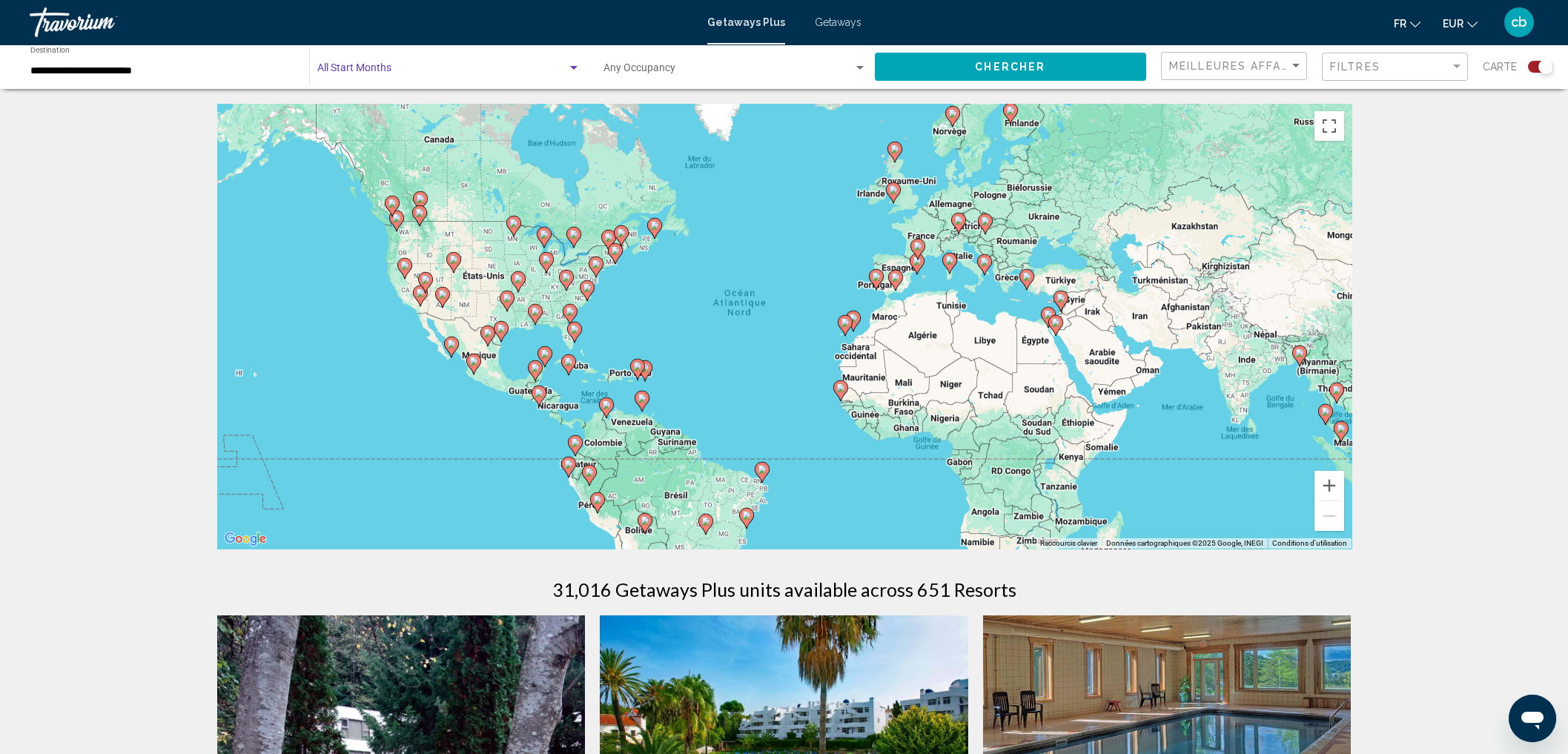 click at bounding box center [442, 71] 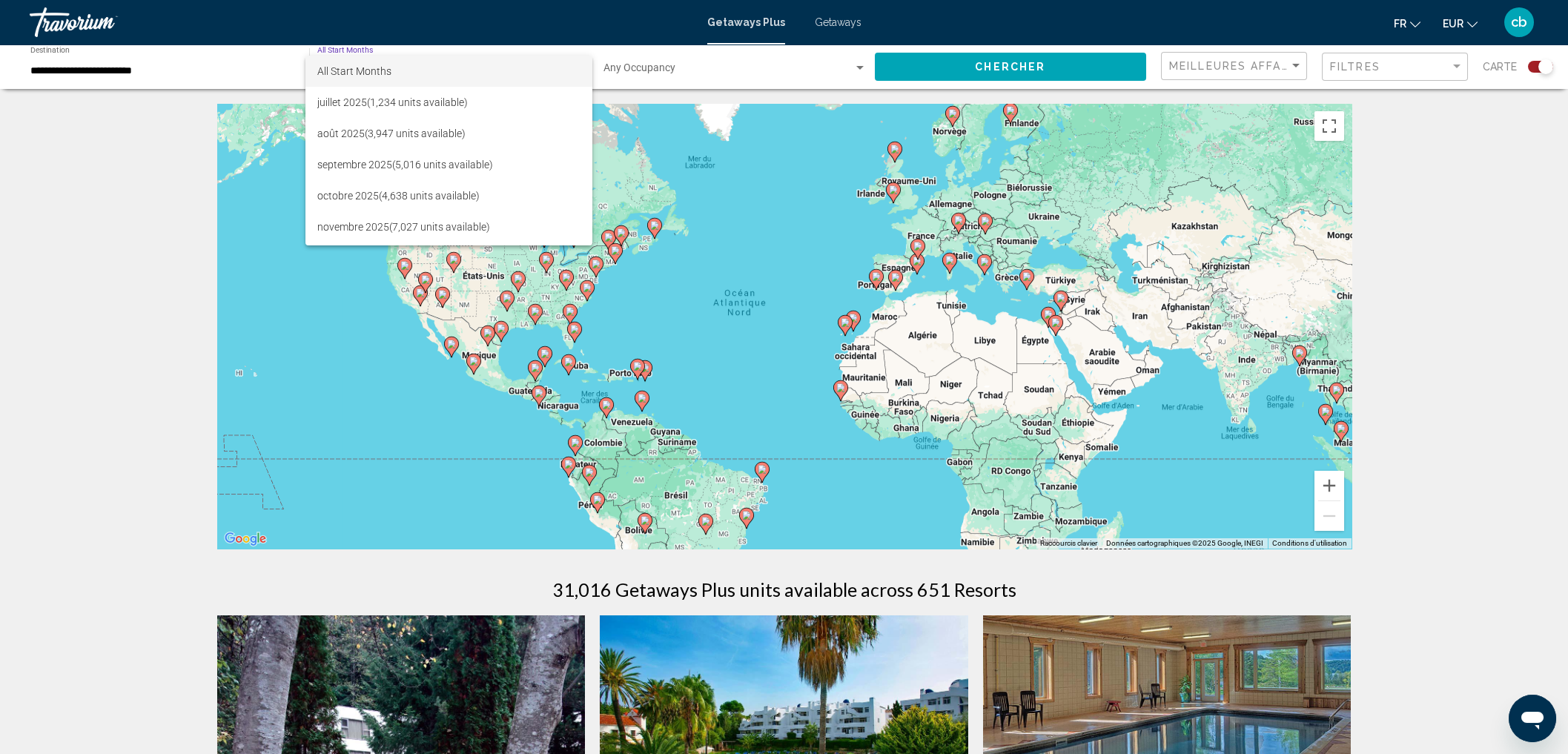 click at bounding box center (784, 377) 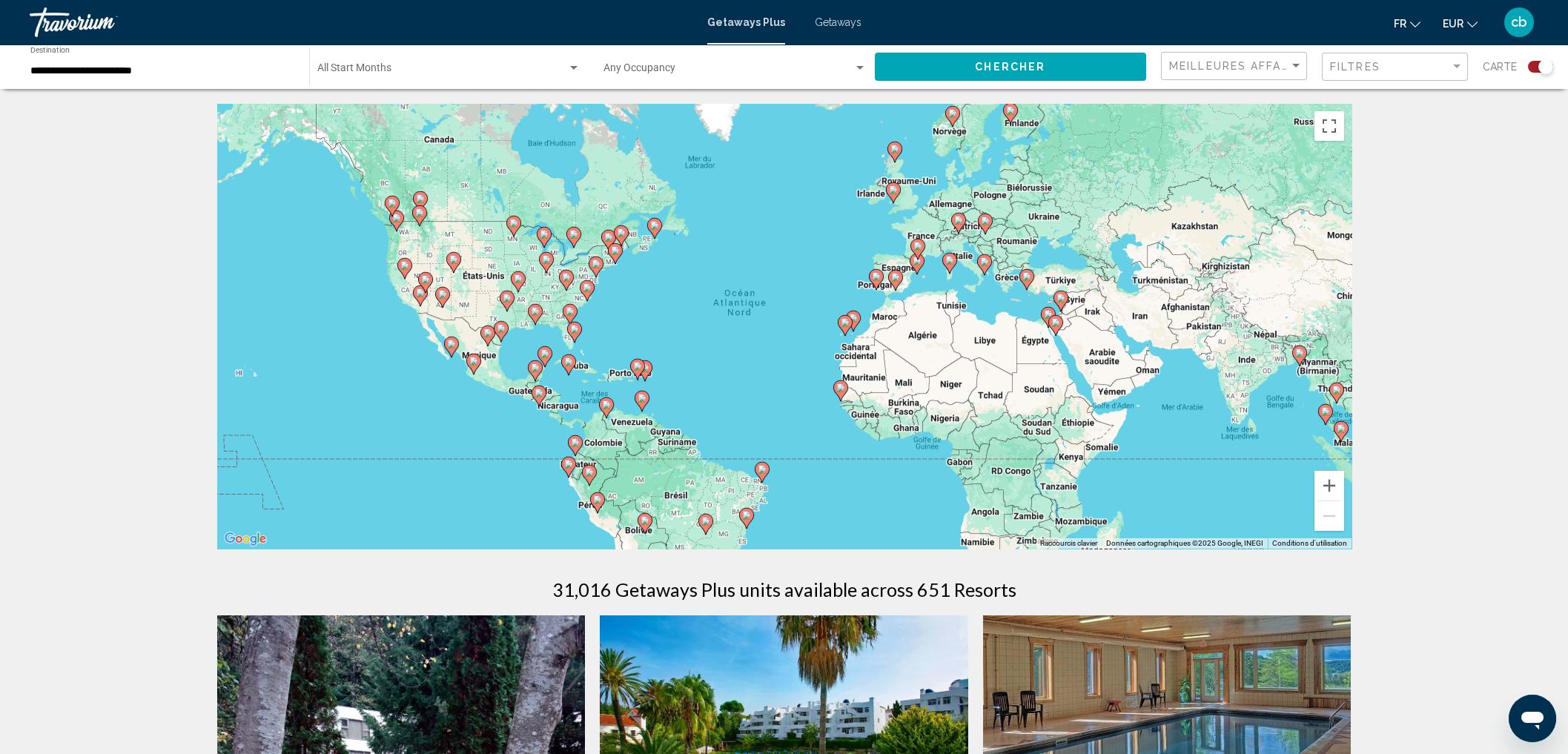 click on "Chercher" 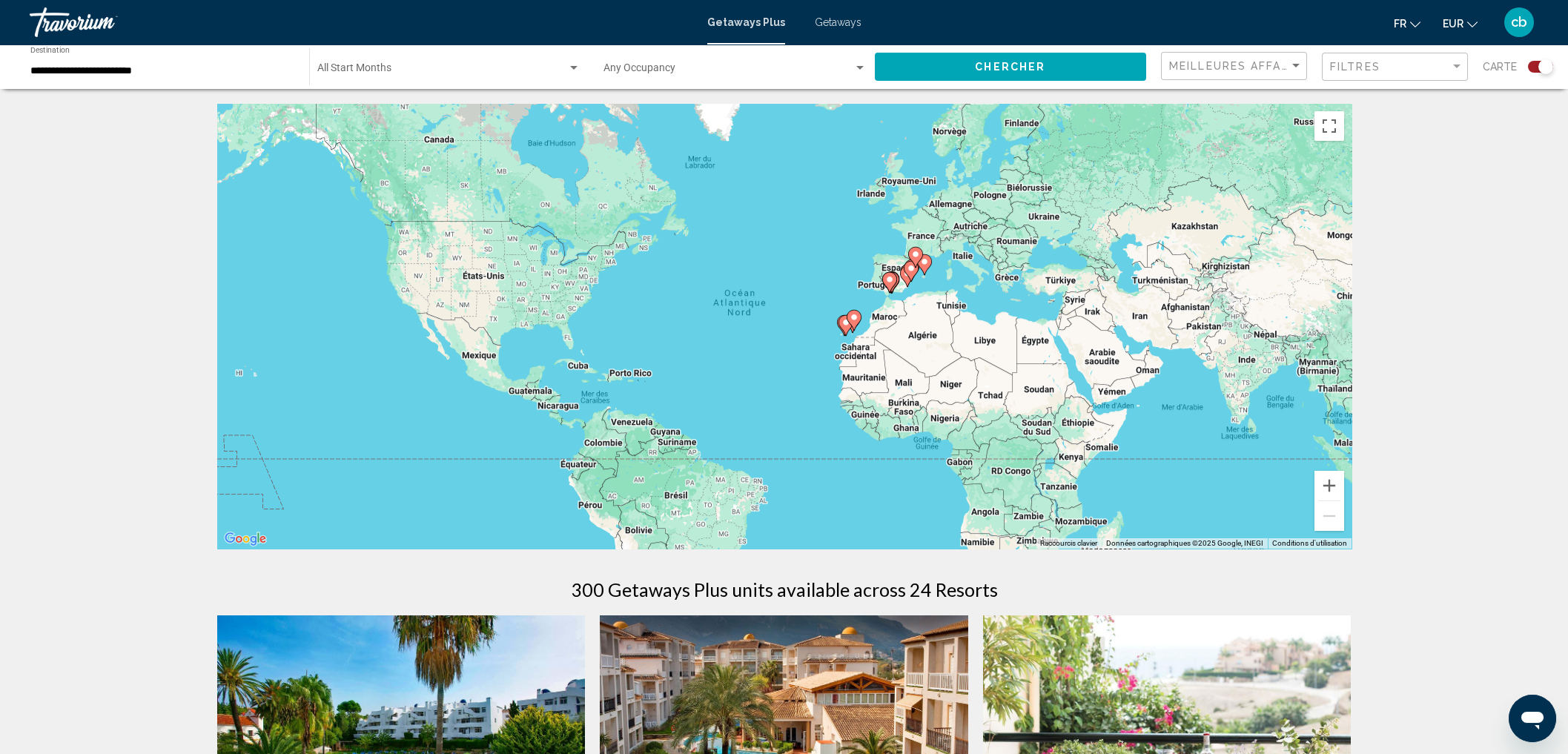 type 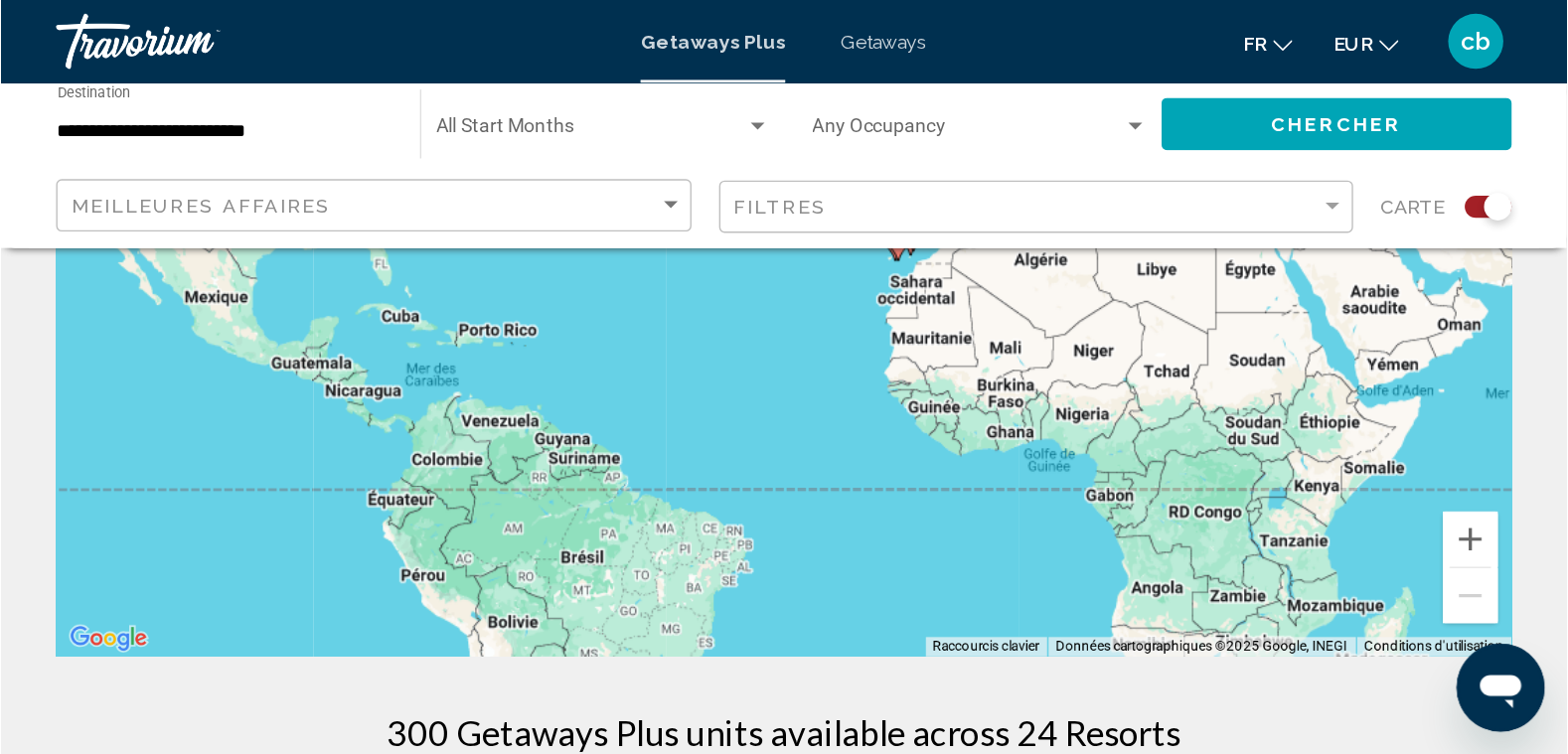 scroll, scrollTop: 107, scrollLeft: 0, axis: vertical 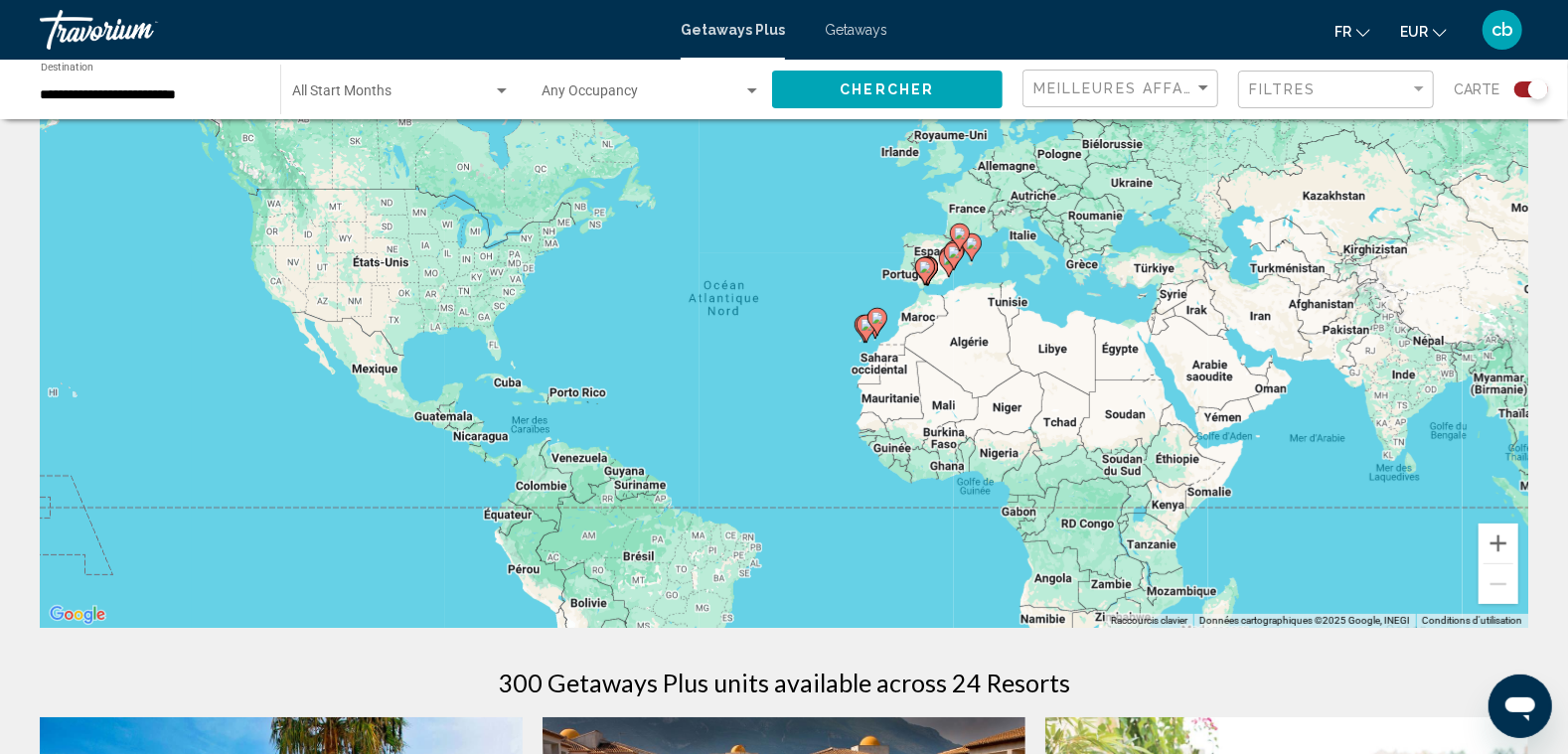 click on "Pour naviguer, appuyez sur les touches fléchées. Pour activer le glissement avec le clavier, appuyez sur Alt+Entrée. Une fois ce mode activé, utilisez les touches fléchées pour déplacer le repère. Pour valider le déplacement, appuyez sur Entrée. Pour annuler, appuyez sur Échap." at bounding box center [784, 330] 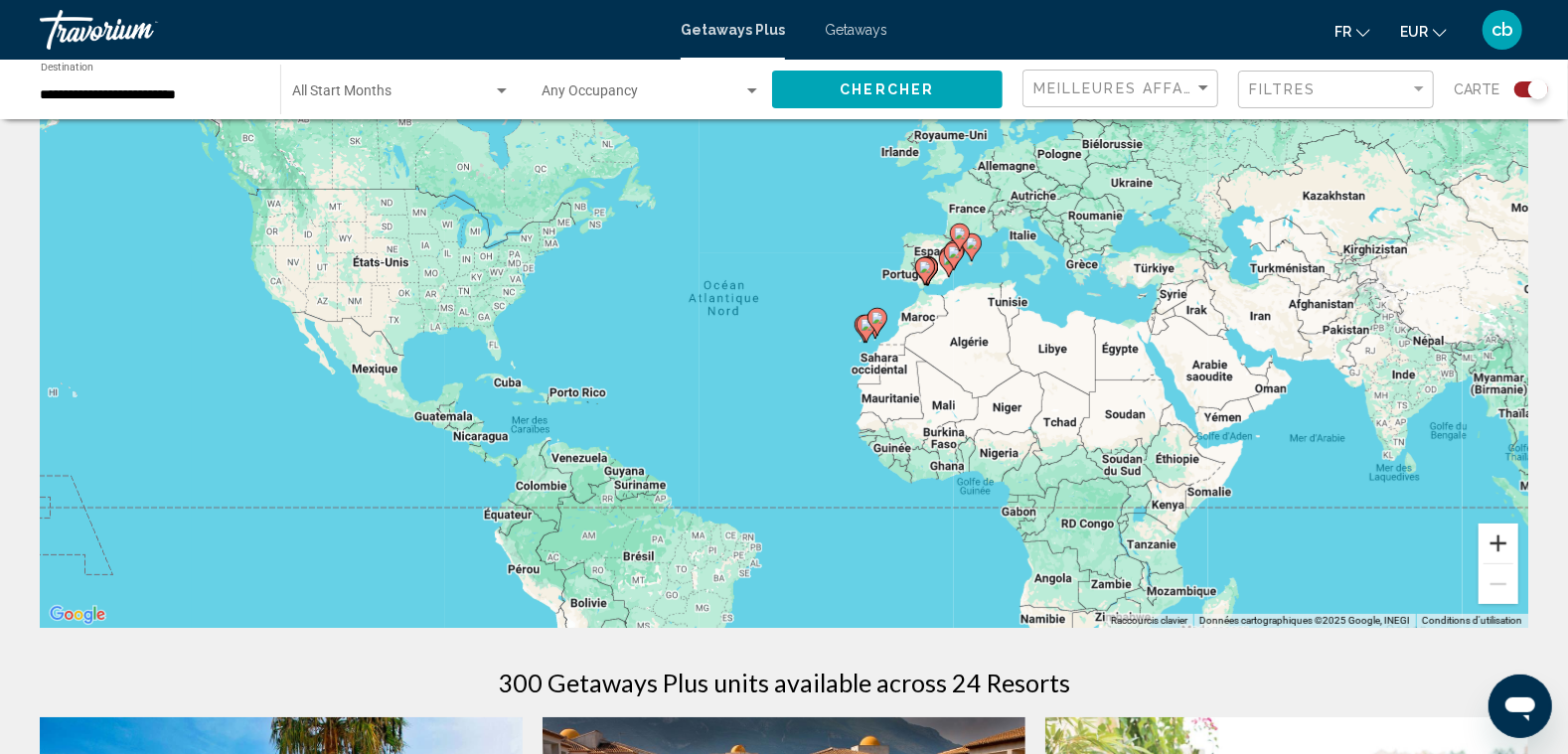 click at bounding box center (1498, 543) 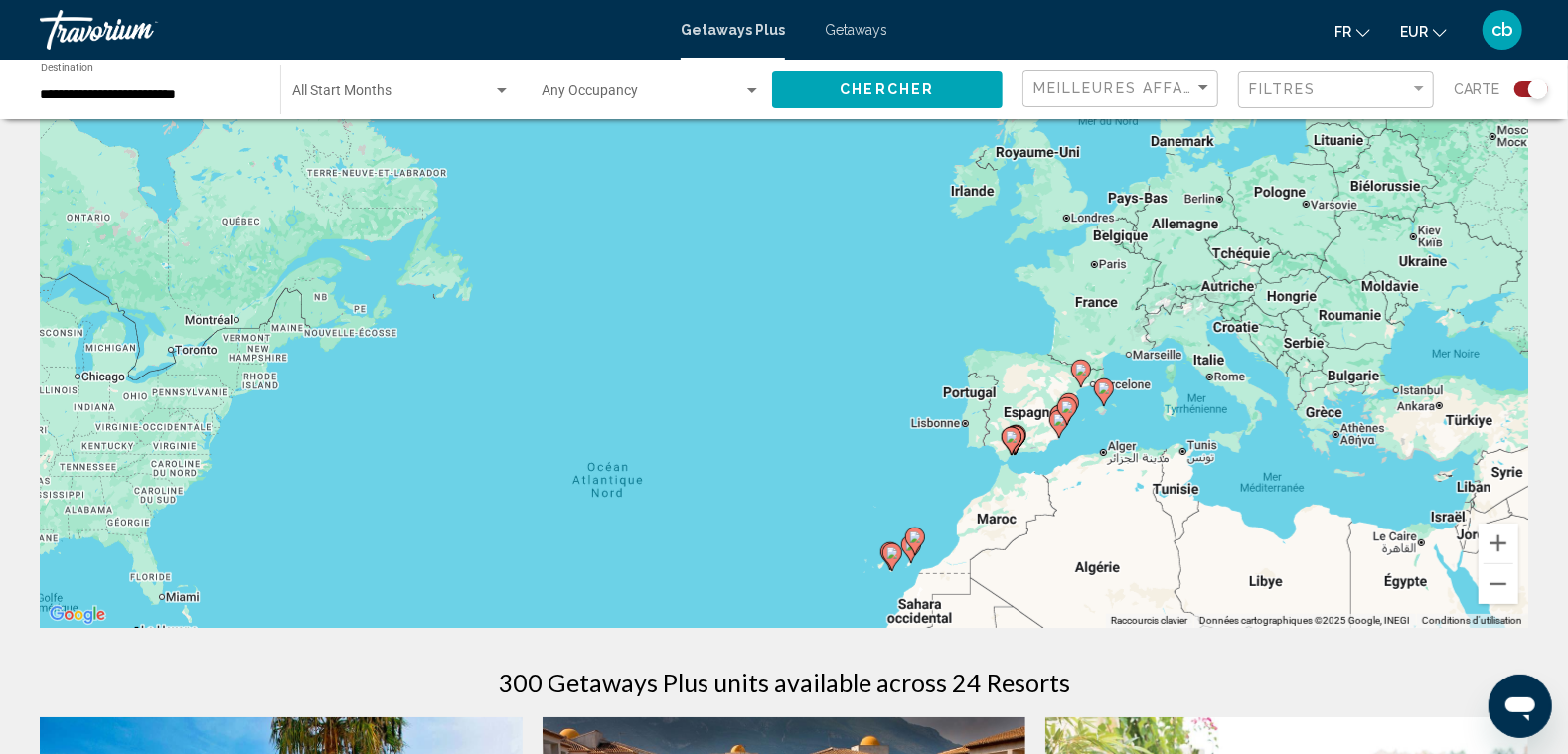 drag, startPoint x: 1120, startPoint y: 279, endPoint x: 1065, endPoint y: 500, distance: 227.74108 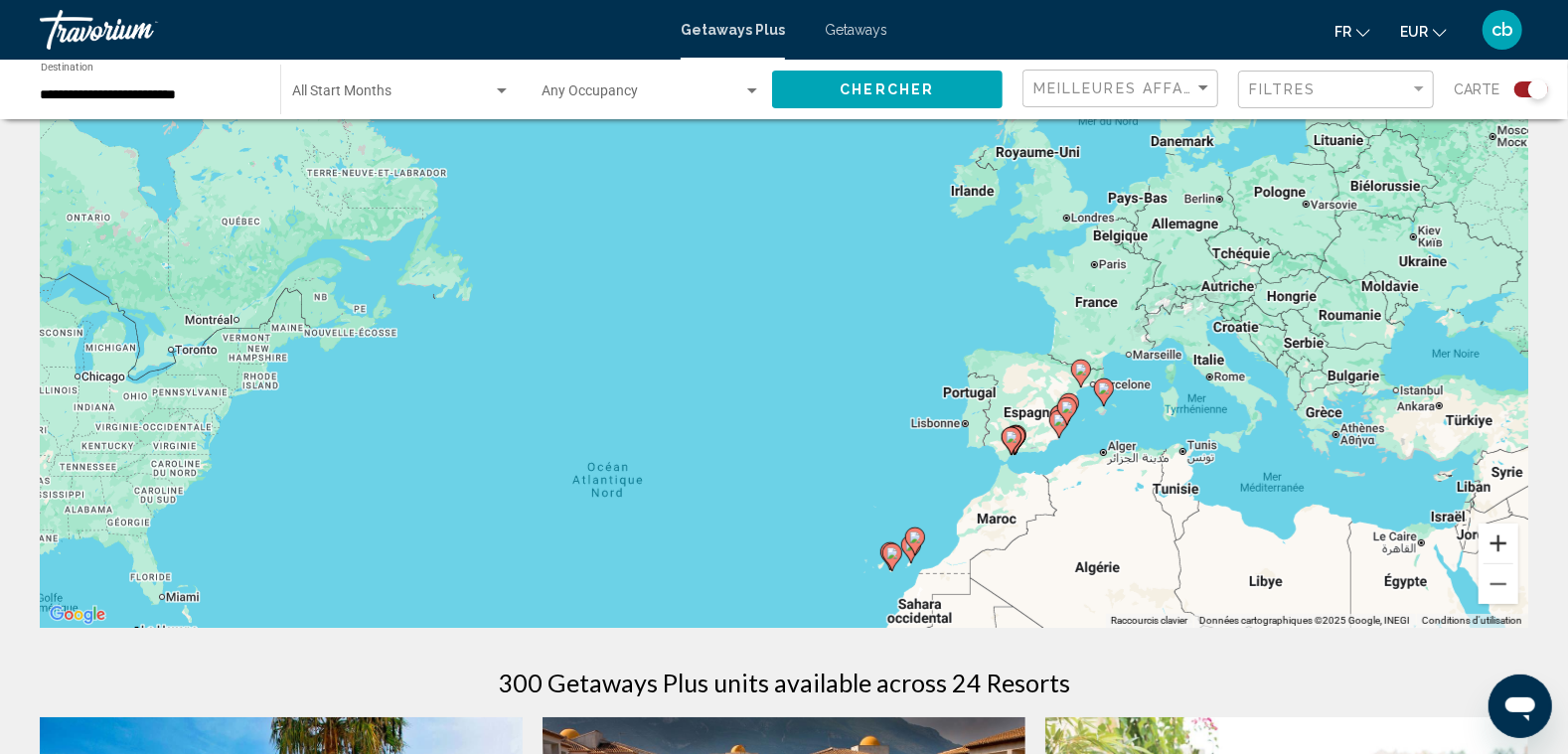 click at bounding box center (1498, 543) 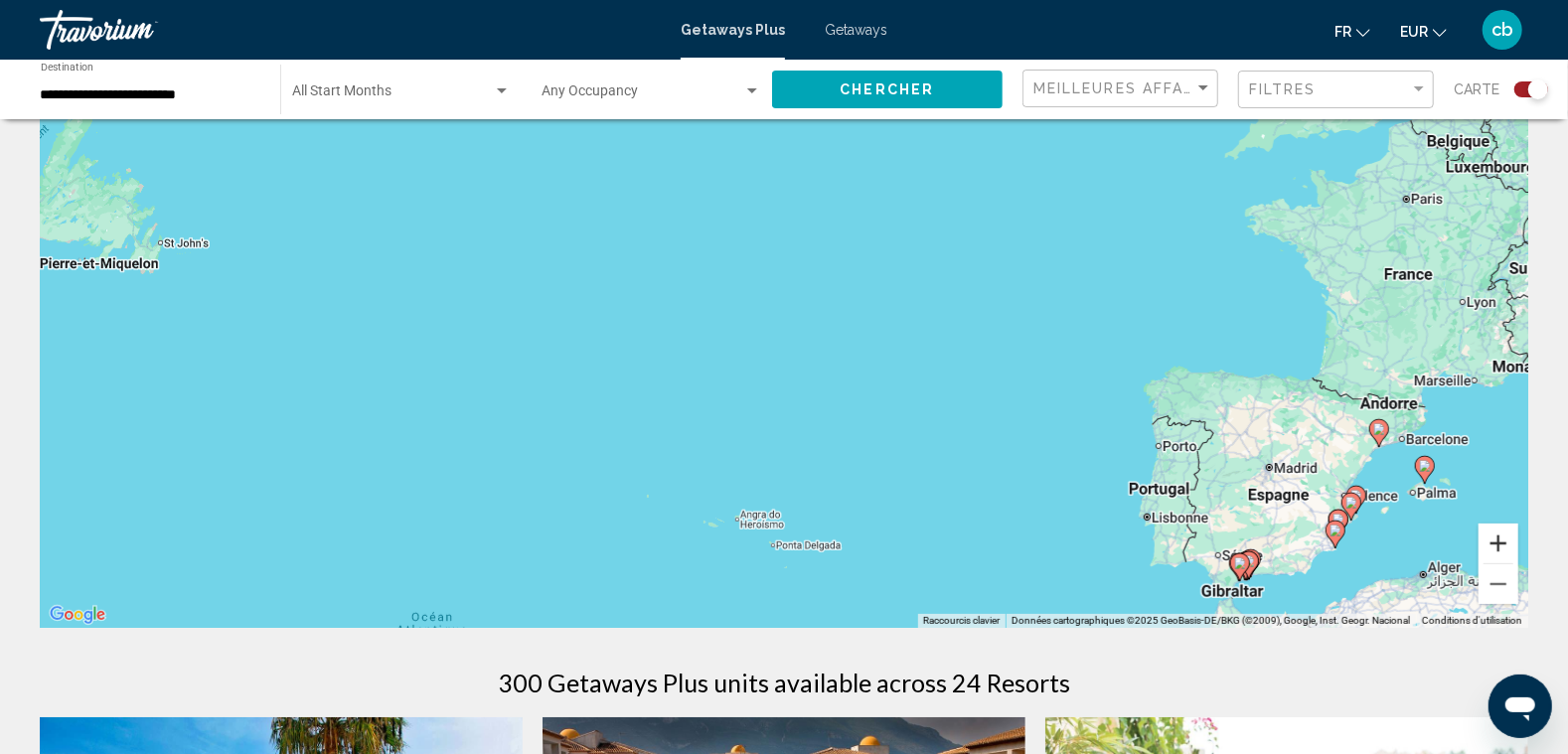 click at bounding box center [1498, 543] 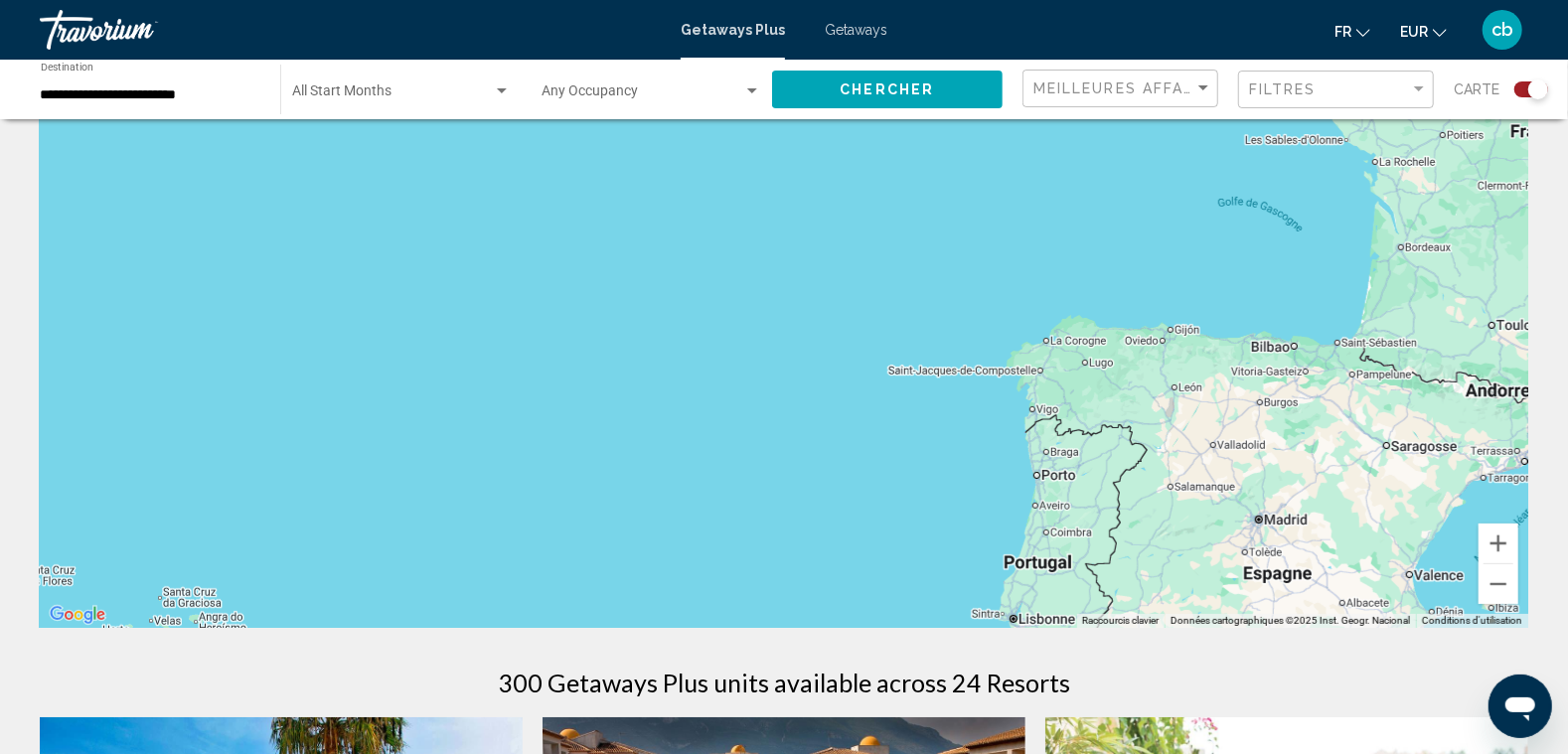 drag, startPoint x: 1323, startPoint y: 485, endPoint x: 801, endPoint y: 361, distance: 536.52586 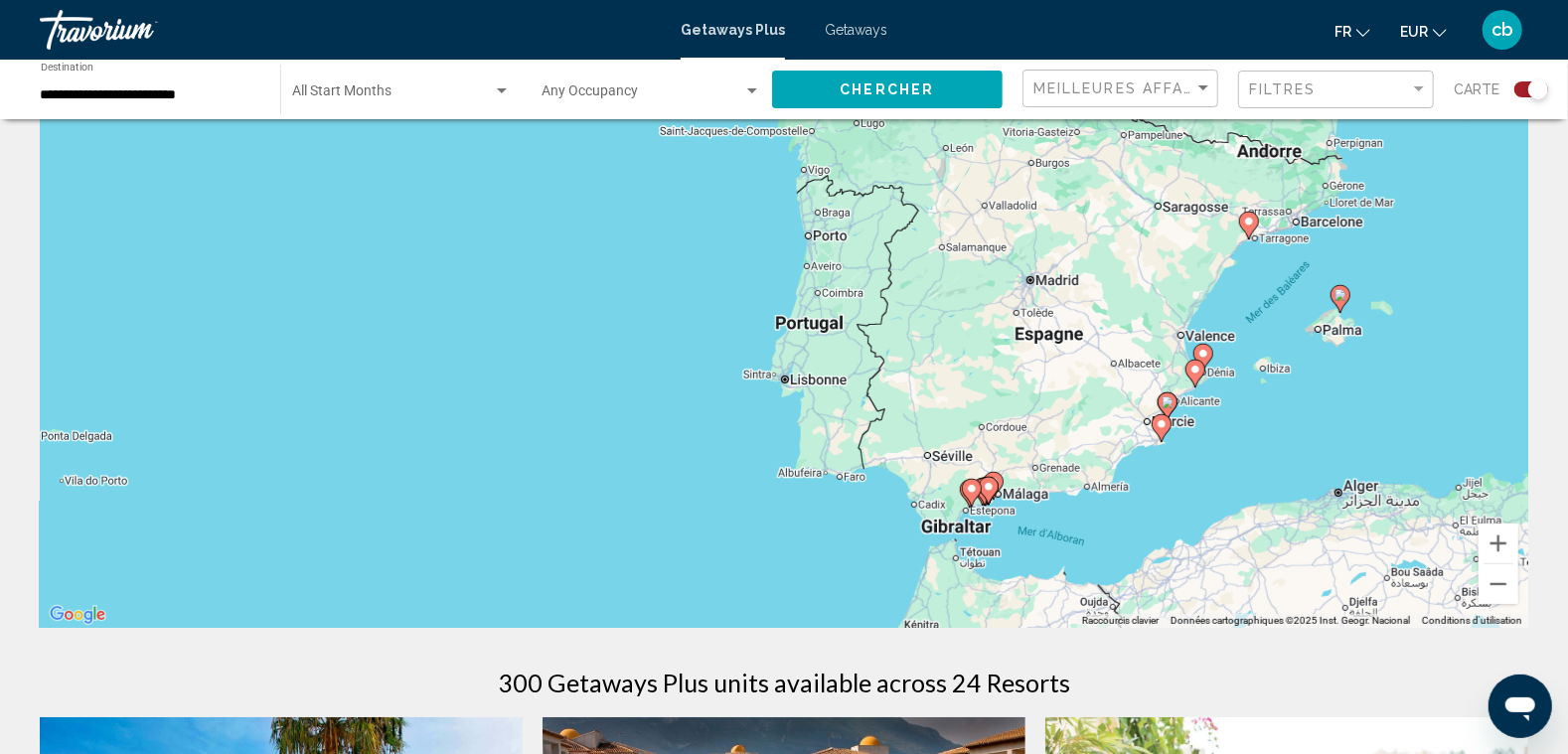 drag, startPoint x: 1273, startPoint y: 459, endPoint x: 1091, endPoint y: 289, distance: 249.04618 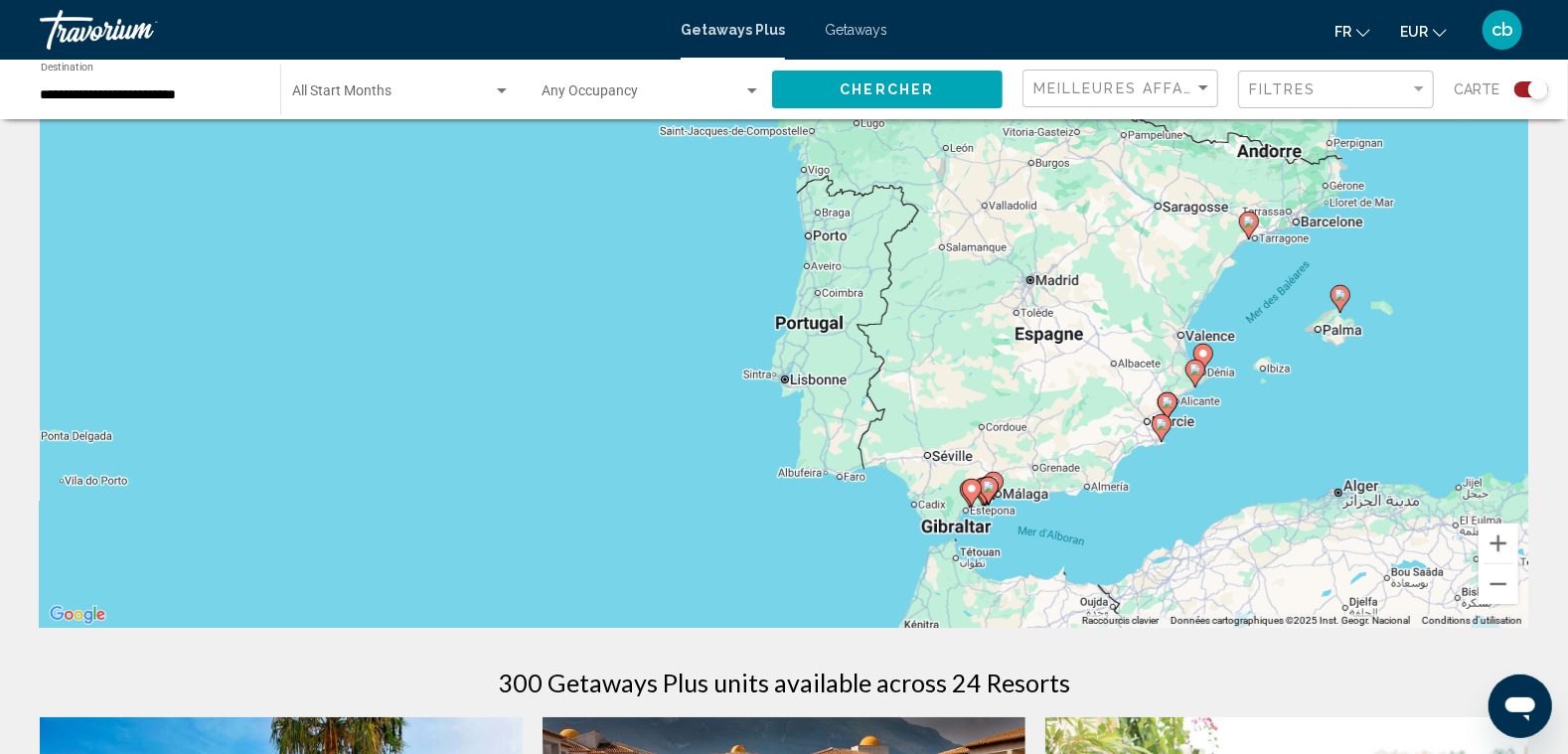 click on "Pour naviguer, appuyez sur les touches fléchées. Pour activer le glissement avec le clavier, appuyez sur Alt+Entrée. Une fois ce mode activé, utilisez les touches fléchées pour déplacer le repère. Pour valider le déplacement, appuyez sur Entrée. Pour annuler, appuyez sur Échap." at bounding box center (784, 330) 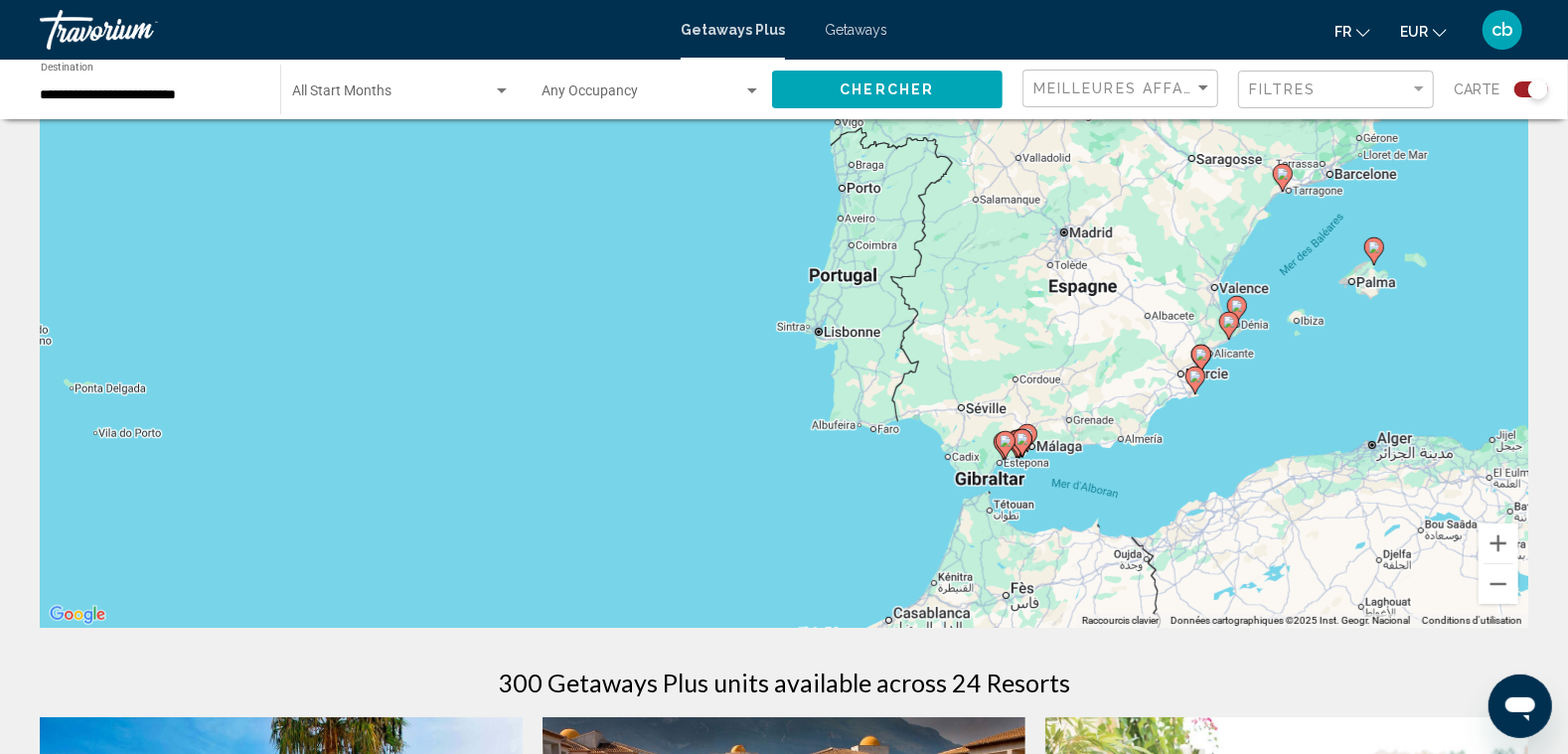 drag, startPoint x: 1101, startPoint y: 458, endPoint x: 1101, endPoint y: 443, distance: 15 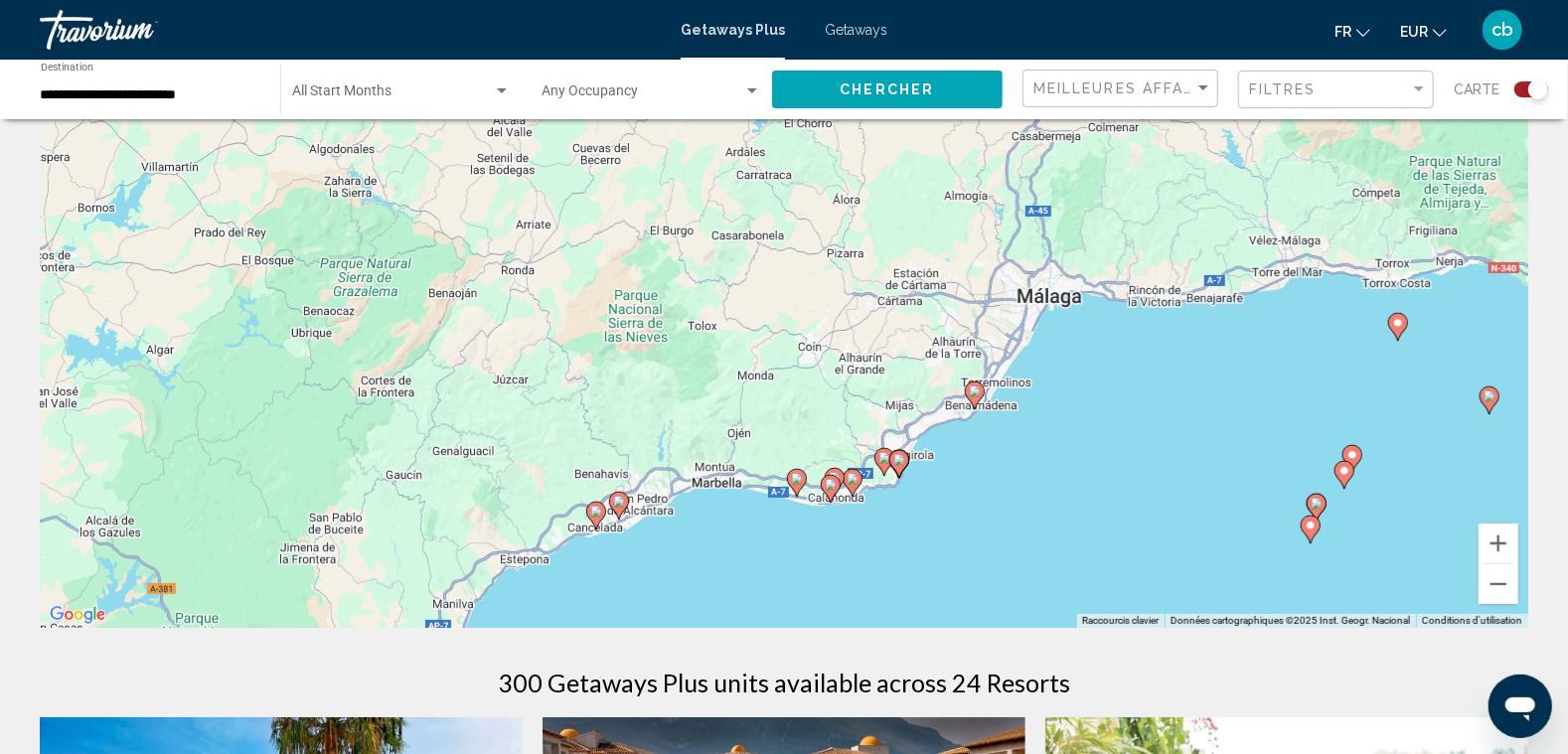 drag, startPoint x: 651, startPoint y: 400, endPoint x: 769, endPoint y: 551, distance: 191.63768 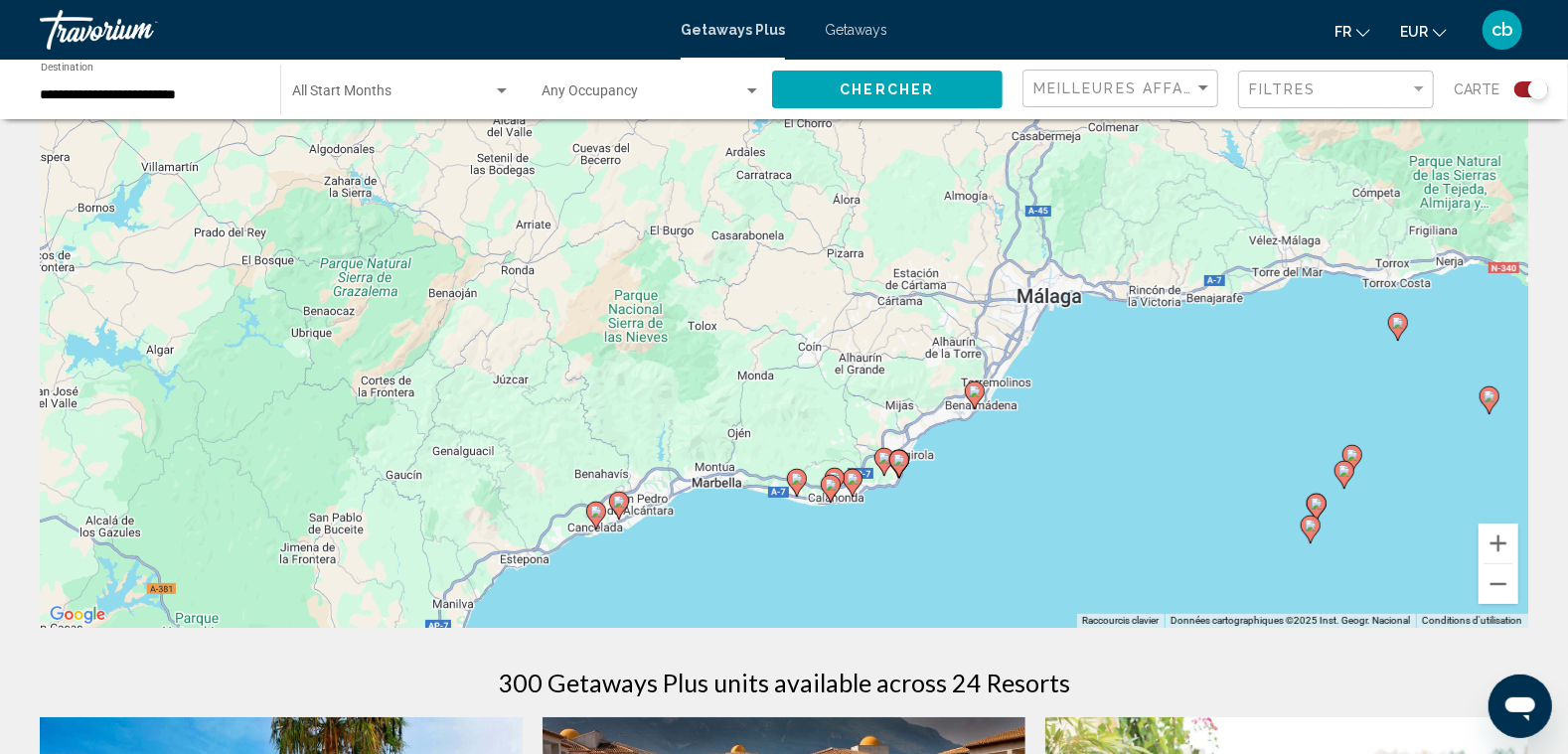 click on "Pour naviguer, appuyez sur les touches fléchées. Pour activer le glissement avec le clavier, appuyez sur Alt+Entrée. Une fois ce mode activé, utilisez les touches fléchées pour déplacer le repère. Pour valider le déplacement, appuyez sur Entrée. Pour annuler, appuyez sur Échap." at bounding box center [784, 330] 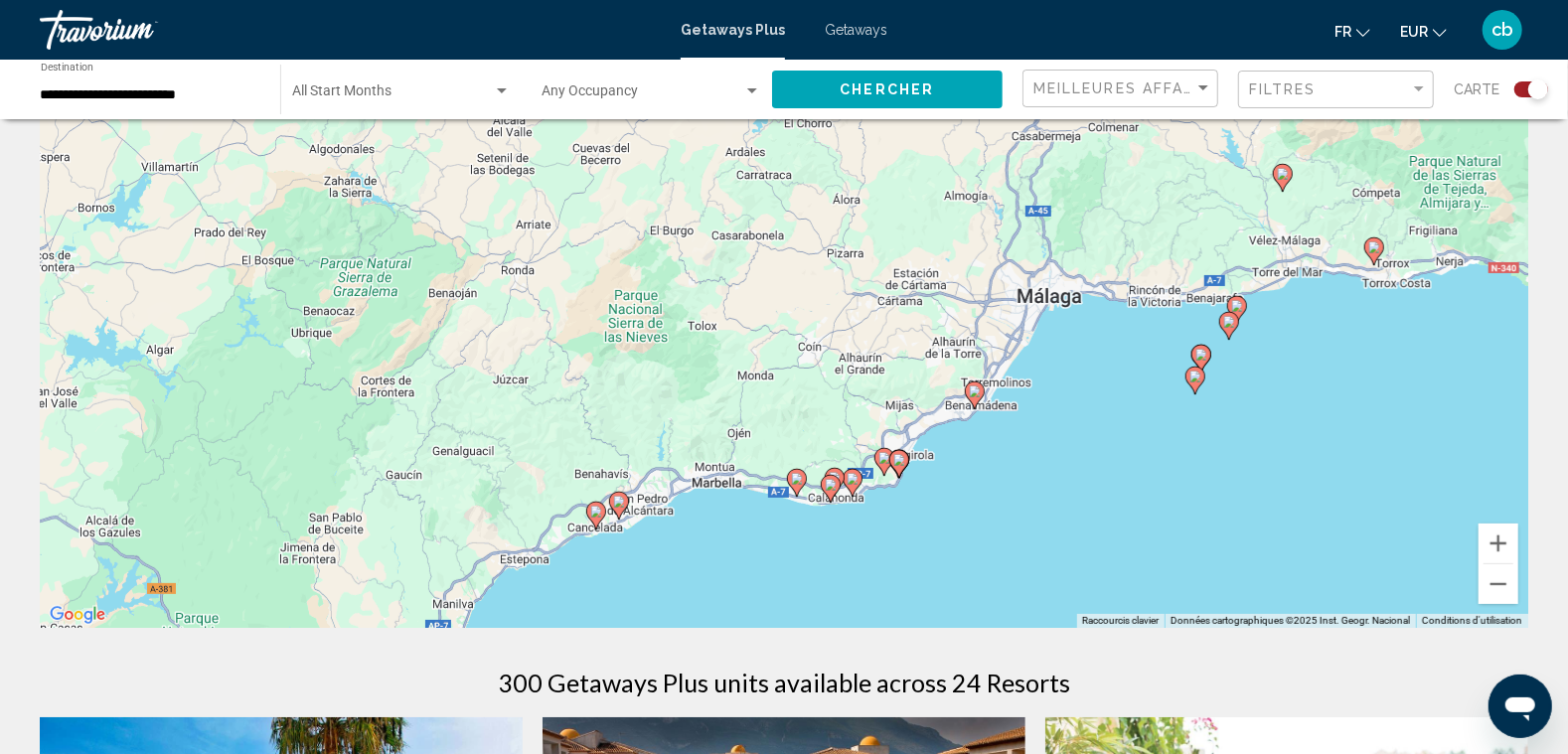 click 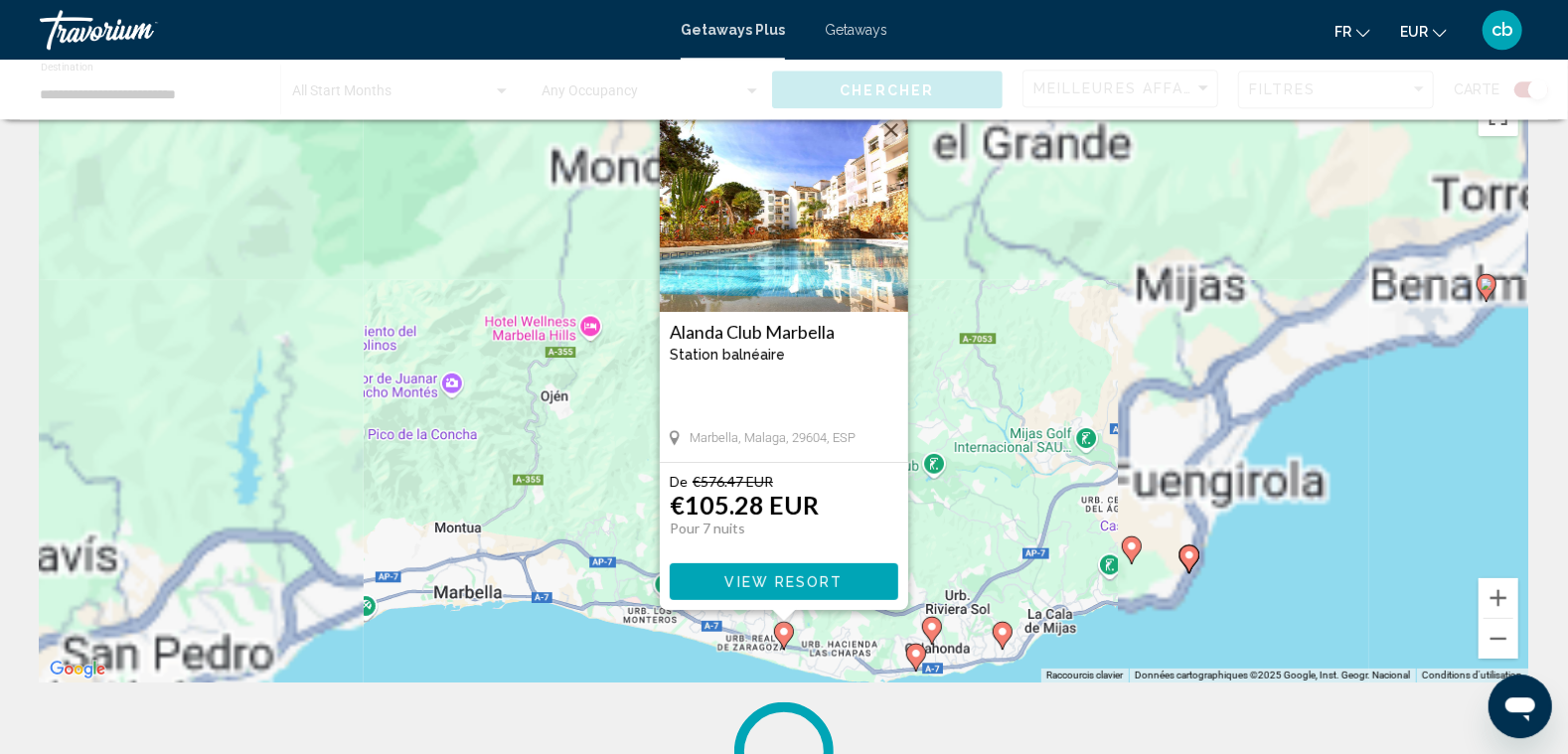 scroll, scrollTop: 0, scrollLeft: 0, axis: both 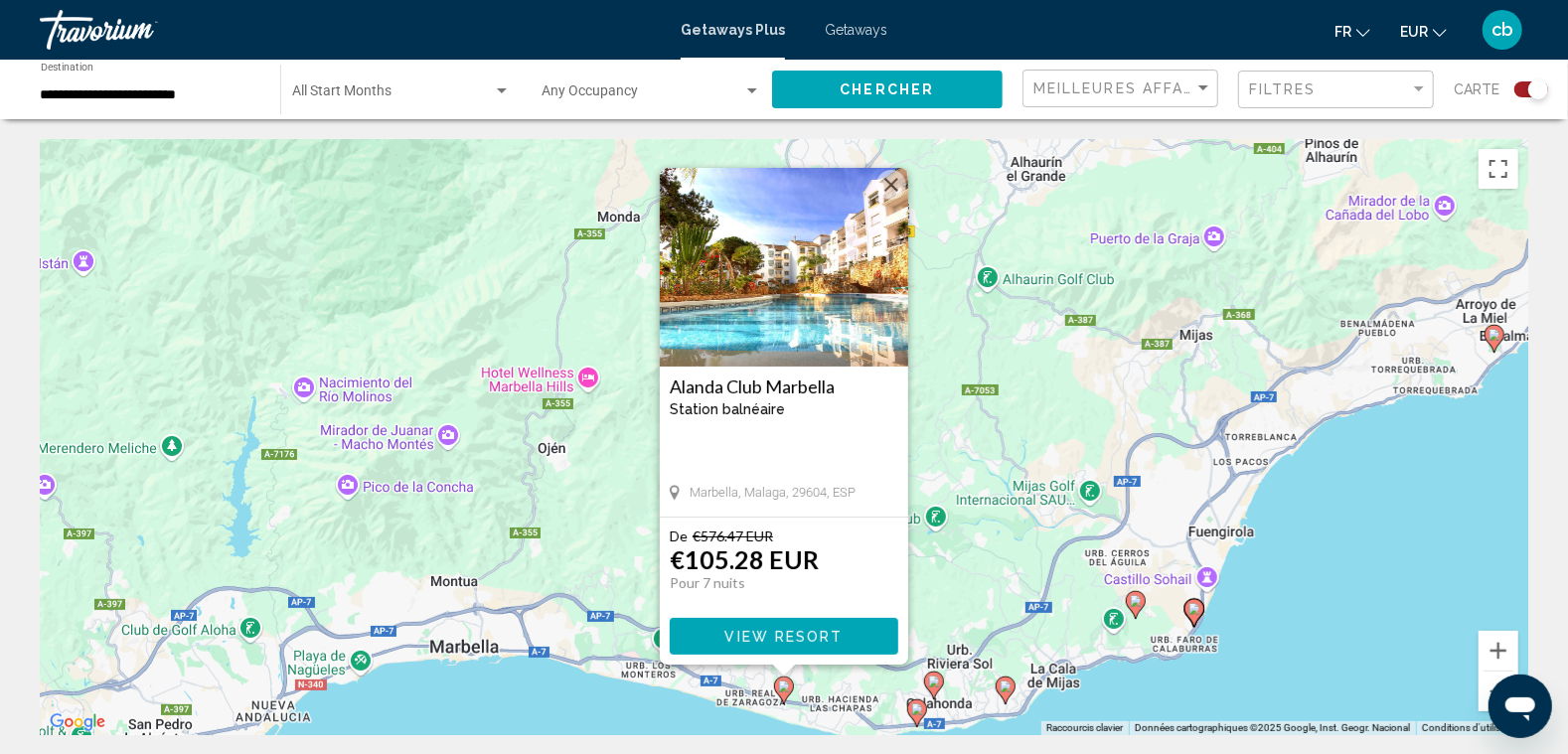 click 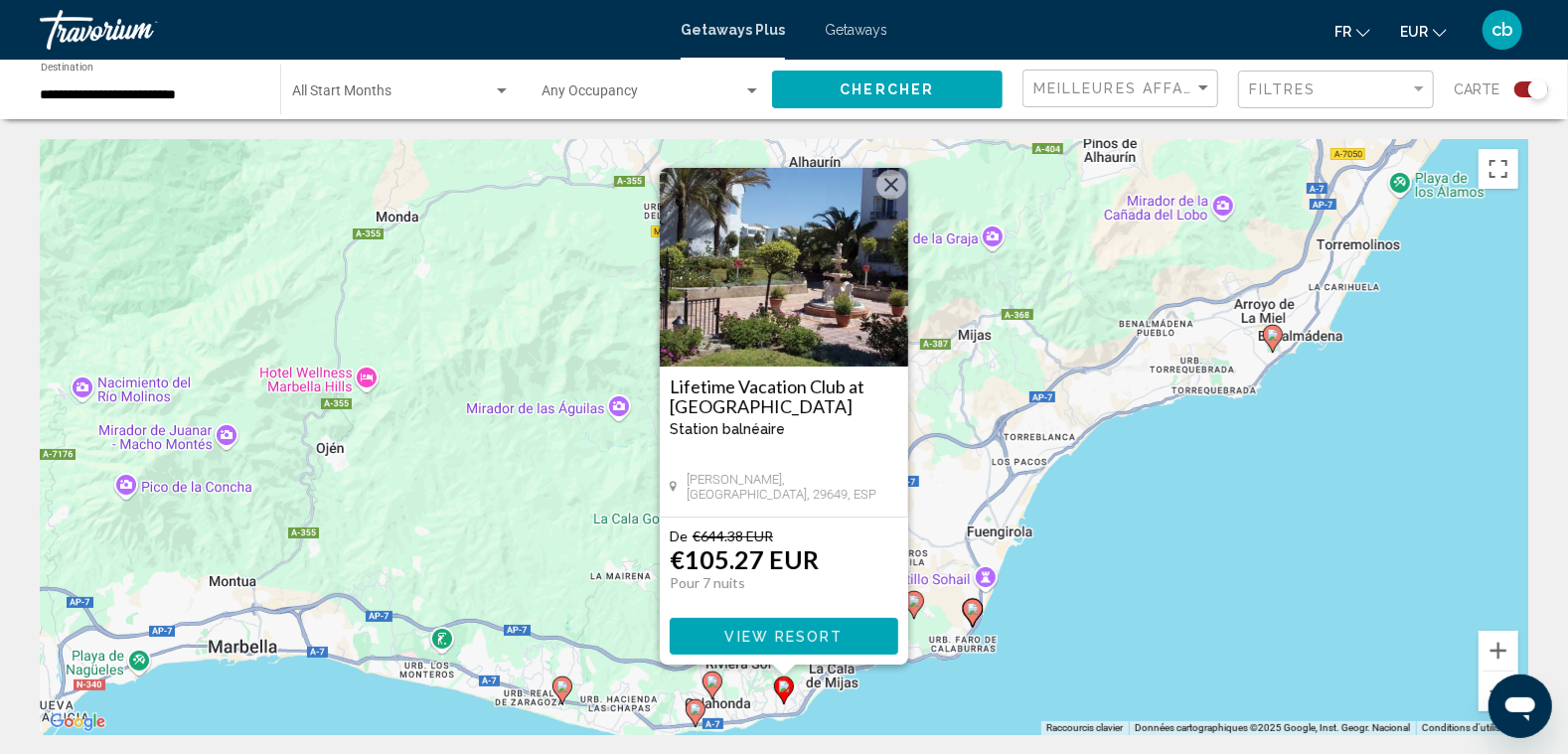 click on "Pour naviguer, appuyez sur les touches fléchées. Pour activer le glissement avec le clavier, appuyez sur Alt+Entrée. Une fois ce mode activé, utilisez les touches fléchées pour déplacer le repère. Pour valider le déplacement, appuyez sur Entrée. Pour annuler, appuyez sur Échap.  Lifetime Vacation Club at [GEOGRAPHIC_DATA] [GEOGRAPHIC_DATA] est une station d'adultes seulement
[PERSON_NAME], [GEOGRAPHIC_DATA], 29649, ESP  De €644.38 EUR €105.27 EUR  Pour 7 nuits Vous sauvegardez  €539.11 EUR  View Resort" at bounding box center (784, 437) 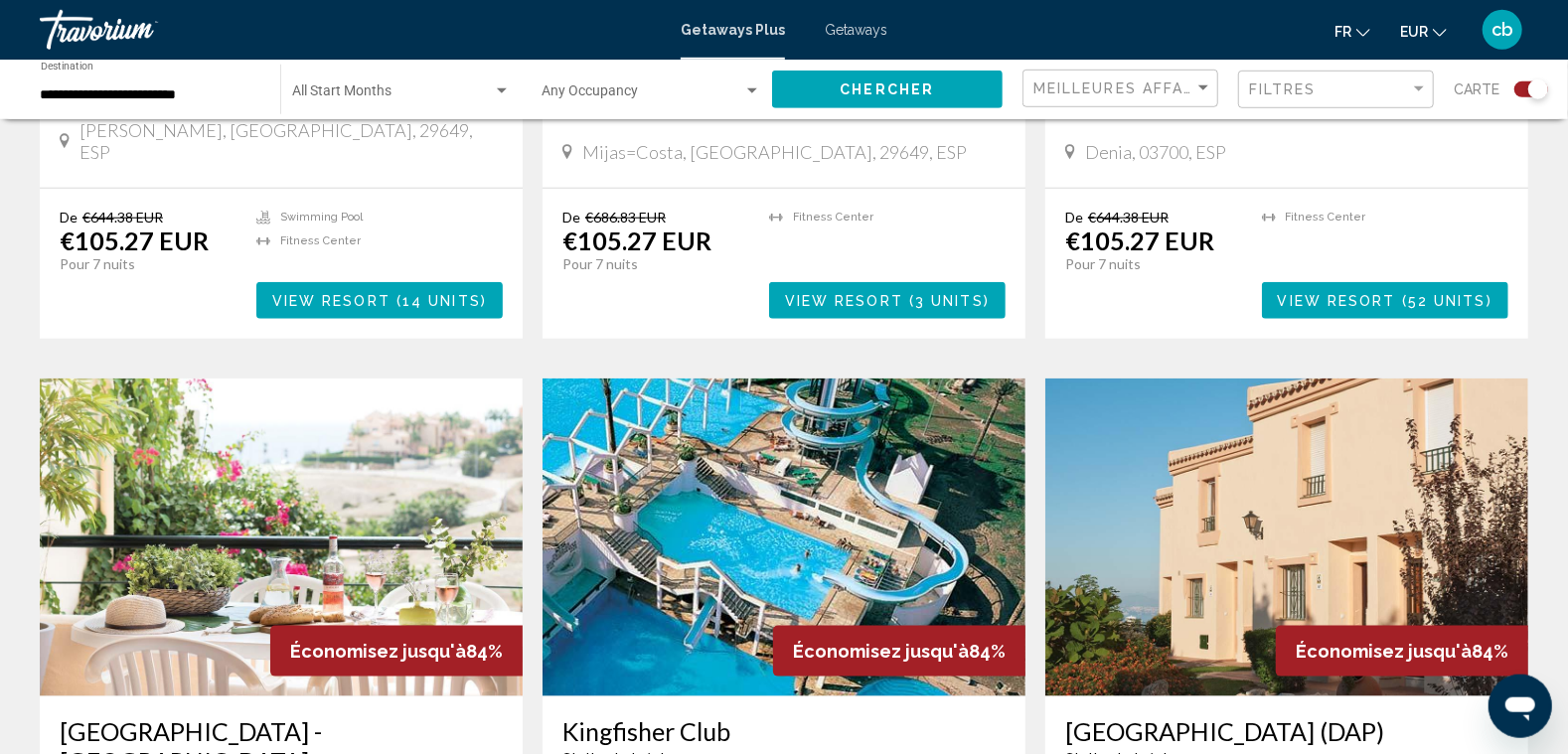 scroll, scrollTop: 939, scrollLeft: 0, axis: vertical 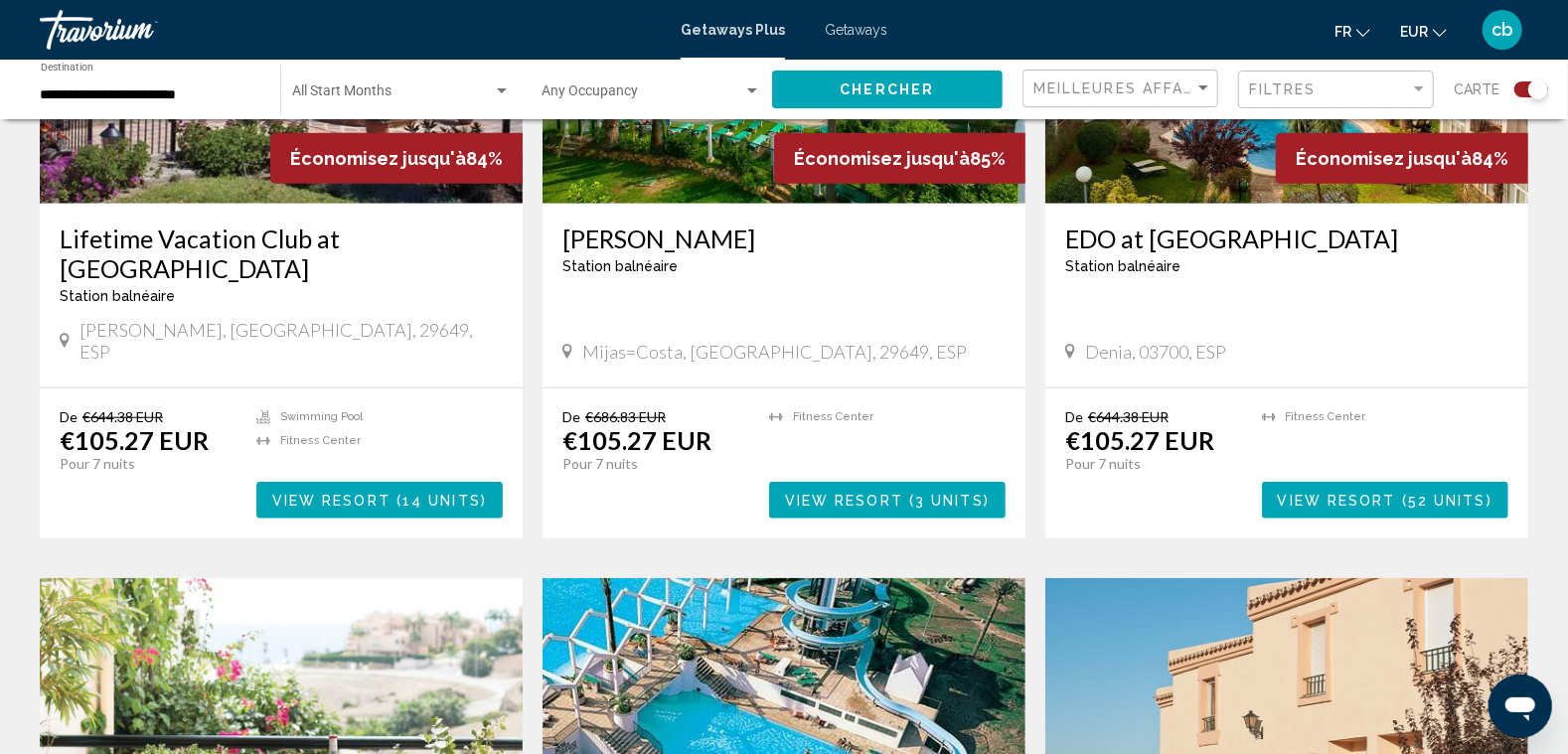 click on "Meilleures affaires" 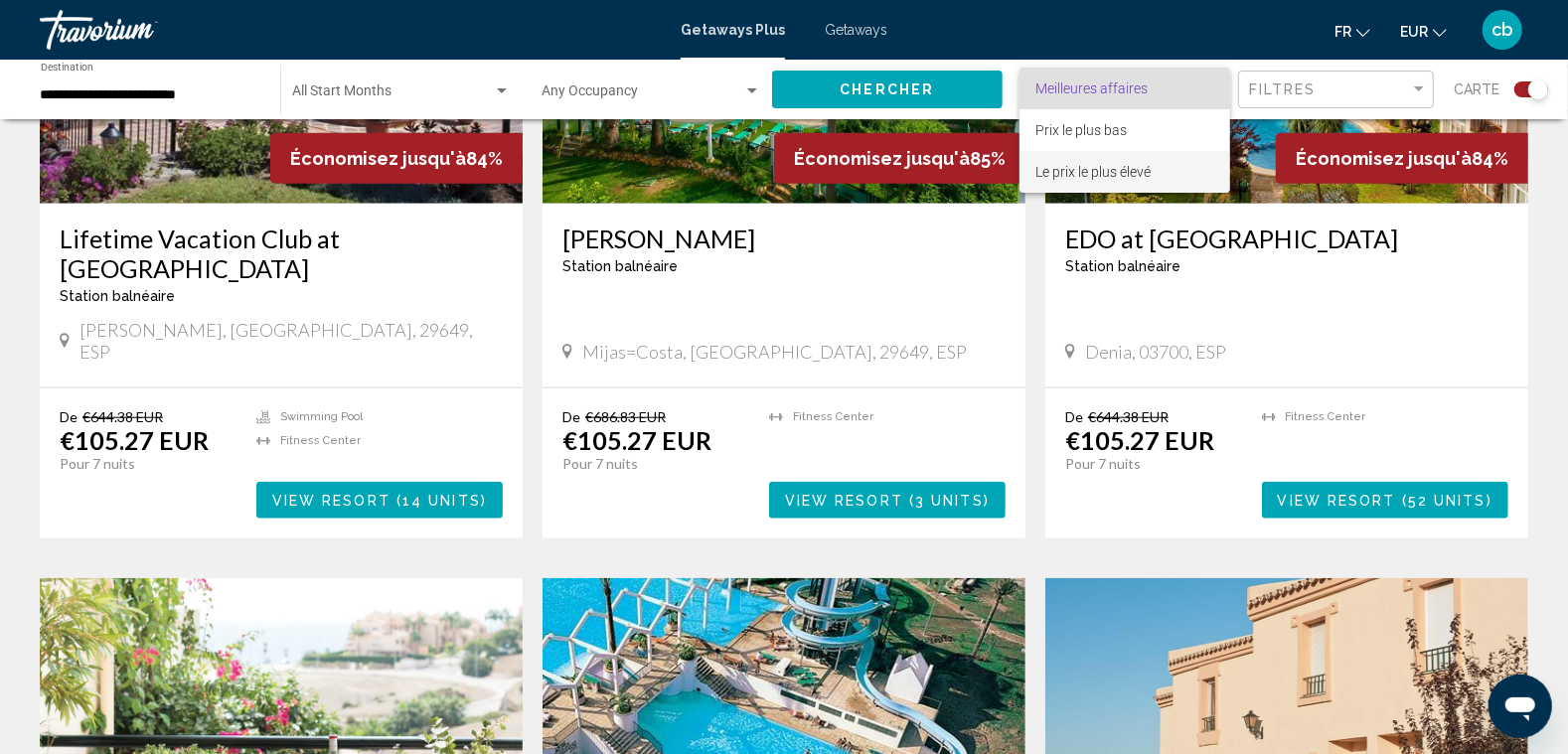 click on "Le prix le plus élevé" at bounding box center (1093, 172) 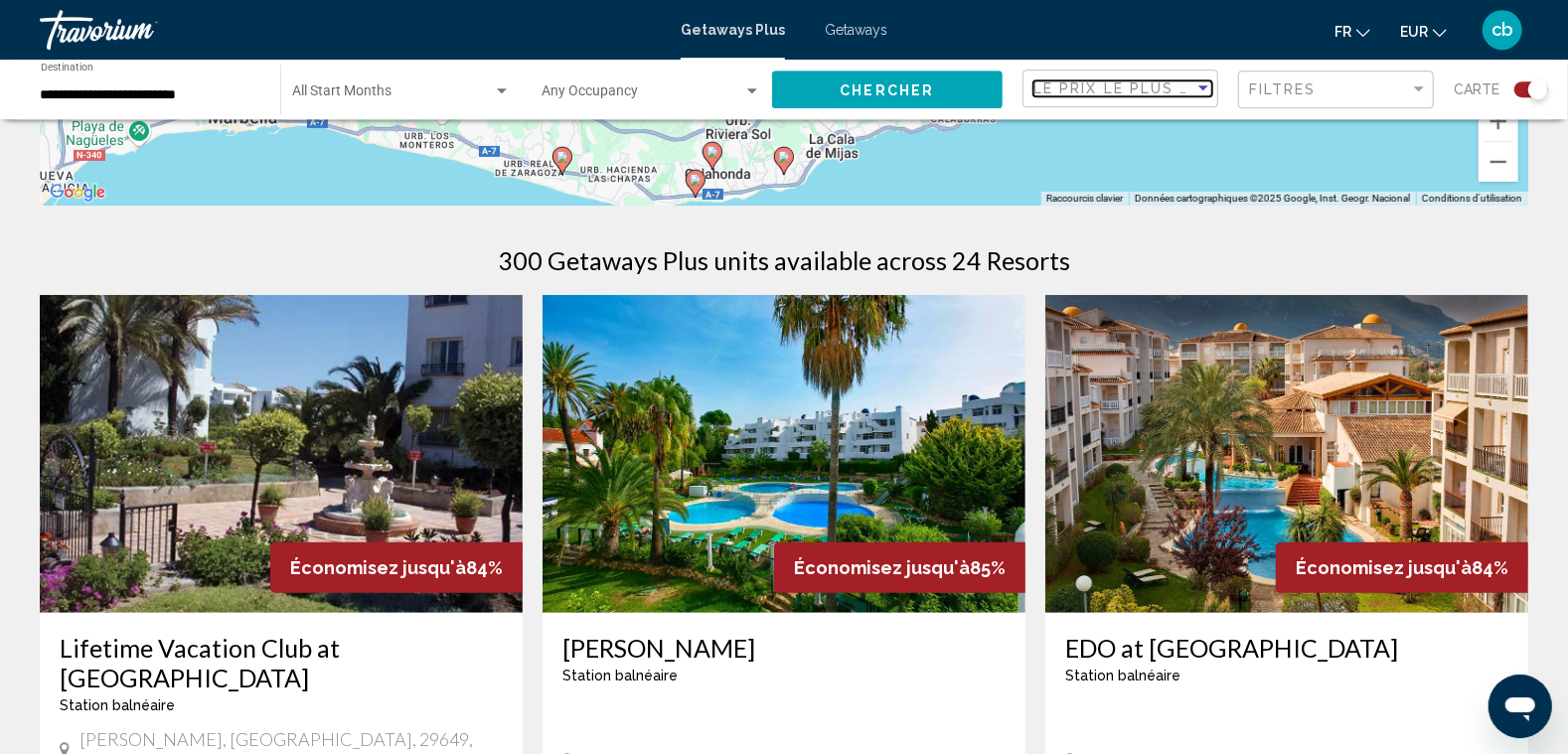scroll, scrollTop: 522, scrollLeft: 0, axis: vertical 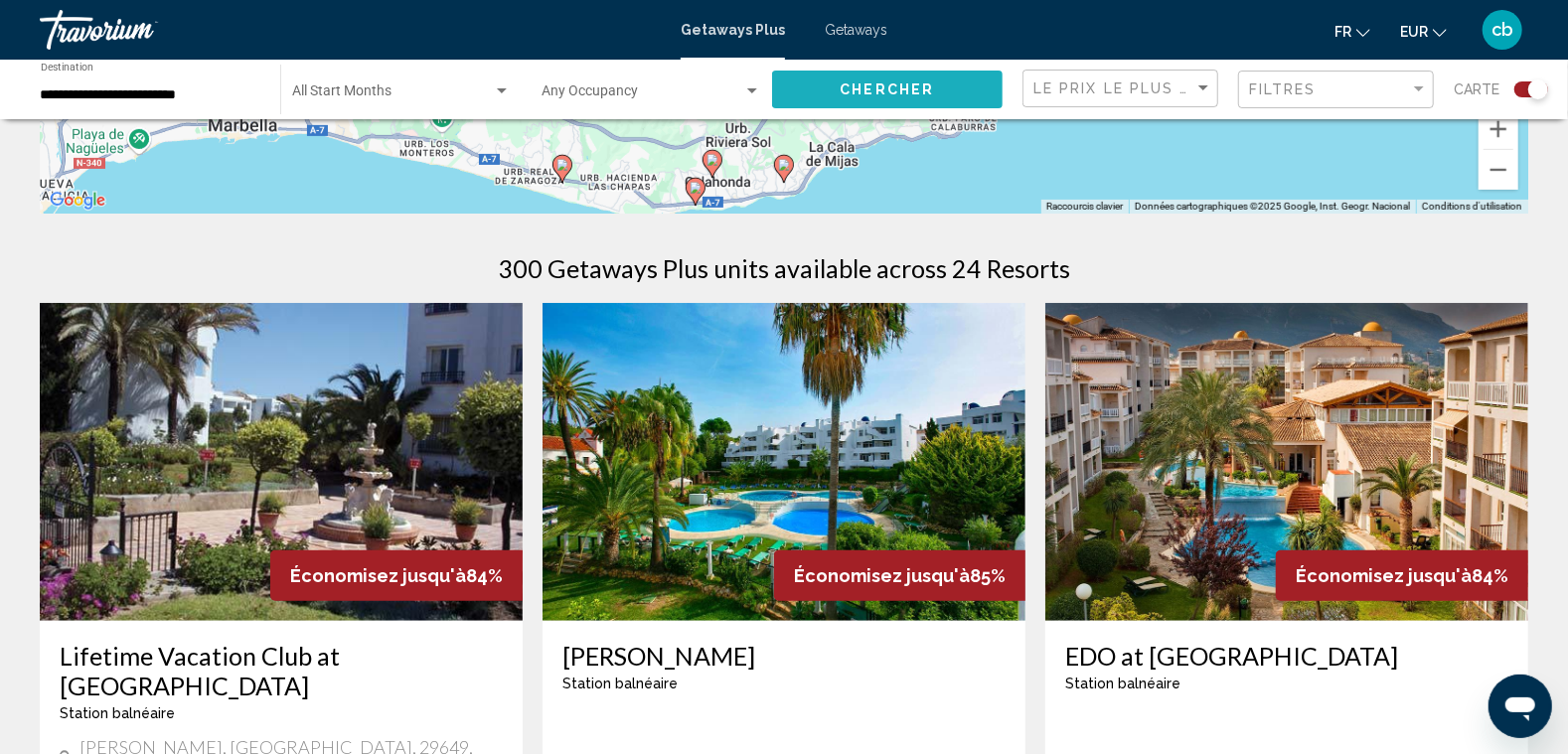 click on "Chercher" 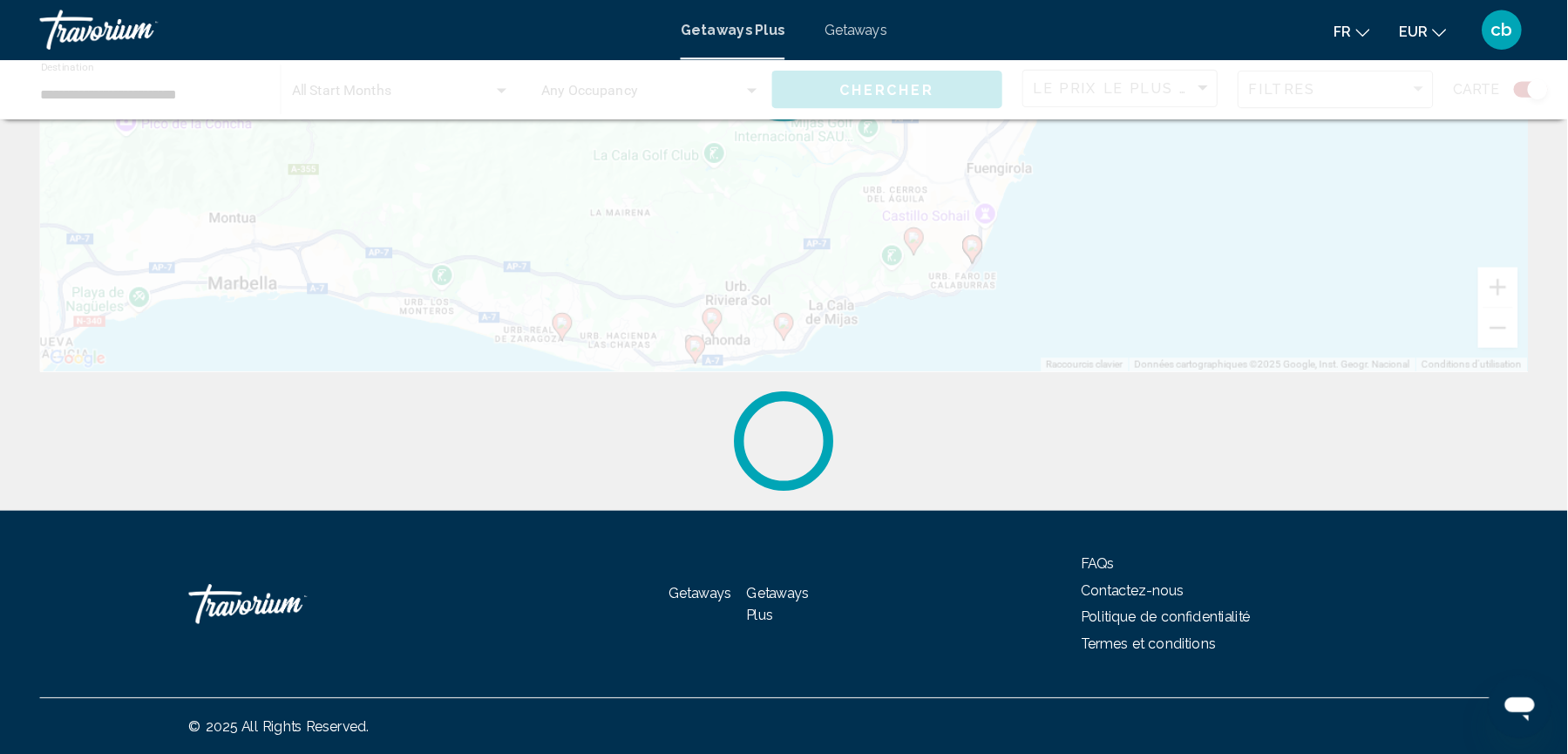 scroll, scrollTop: 0, scrollLeft: 0, axis: both 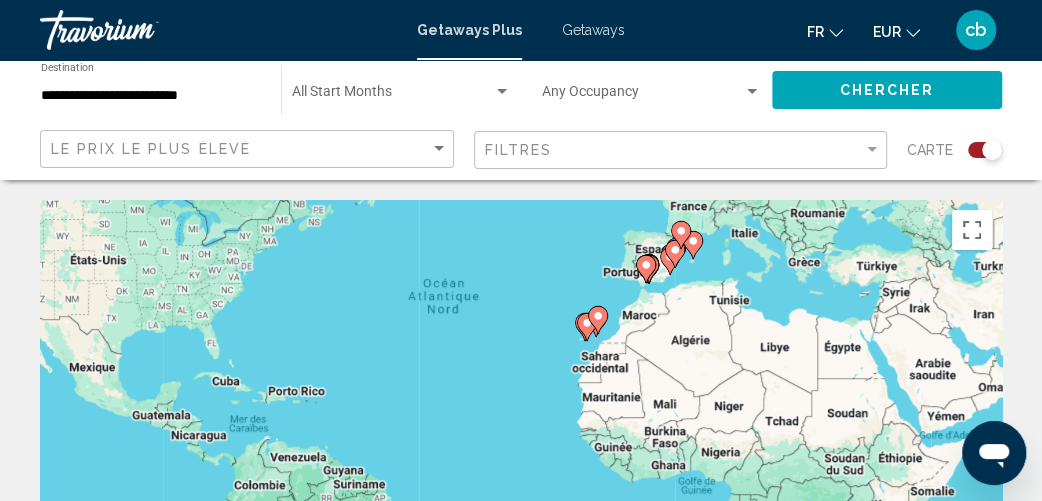 drag, startPoint x: 650, startPoint y: 437, endPoint x: 629, endPoint y: 240, distance: 198.11613 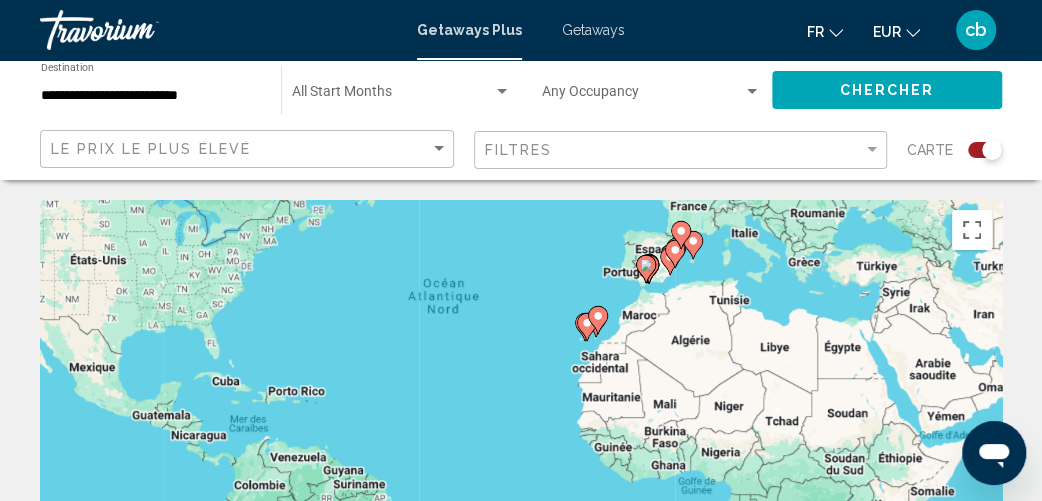 click on "Pour naviguer, appuyez sur les touches fléchées. Pour activer le glissement avec le clavier, appuyez sur Alt+Entrée. Une fois ce mode activé, utilisez les touches fléchées pour déplacer le repère. Pour valider le déplacement, appuyez sur Entrée. Pour annuler, appuyez sur Échap." at bounding box center (521, 500) 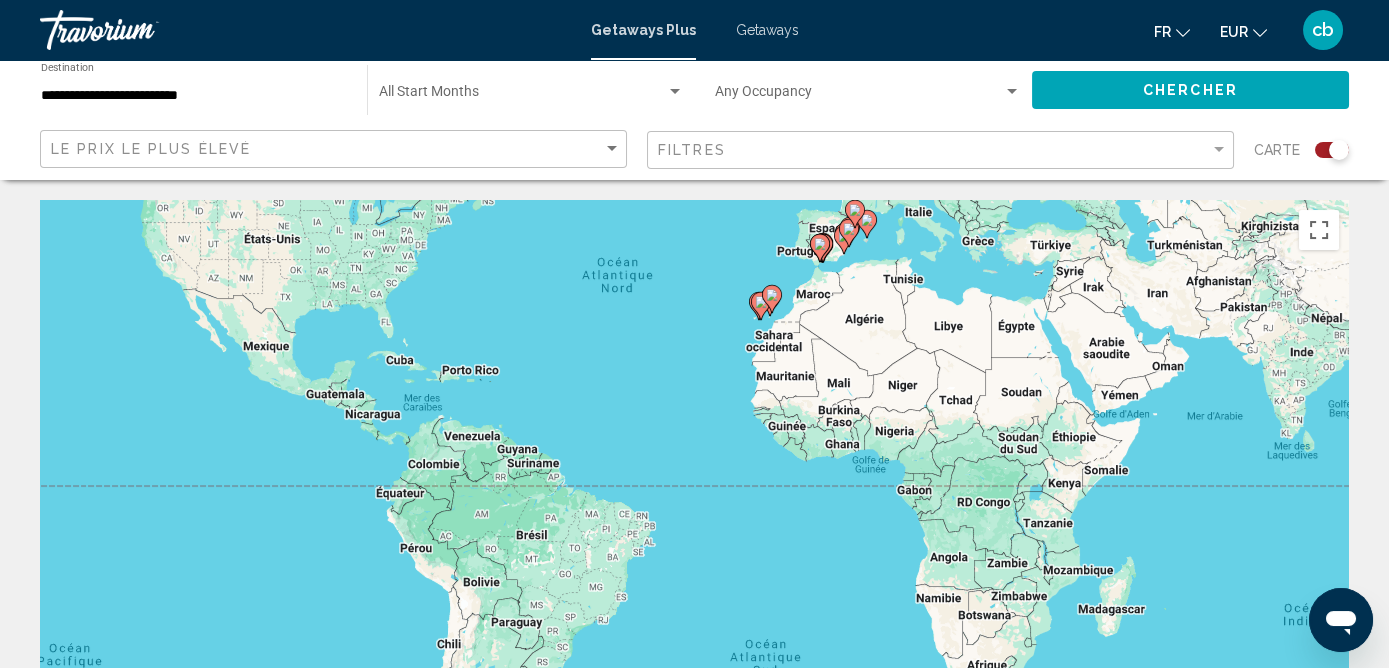 click on "Pour naviguer, appuyez sur les touches fléchées. Pour activer le glissement avec le clavier, appuyez sur Alt+Entrée. Une fois ce mode activé, utilisez les touches fléchées pour déplacer le repère. Pour valider le déplacement, appuyez sur Entrée. Pour annuler, appuyez sur Échap." at bounding box center [694, 500] 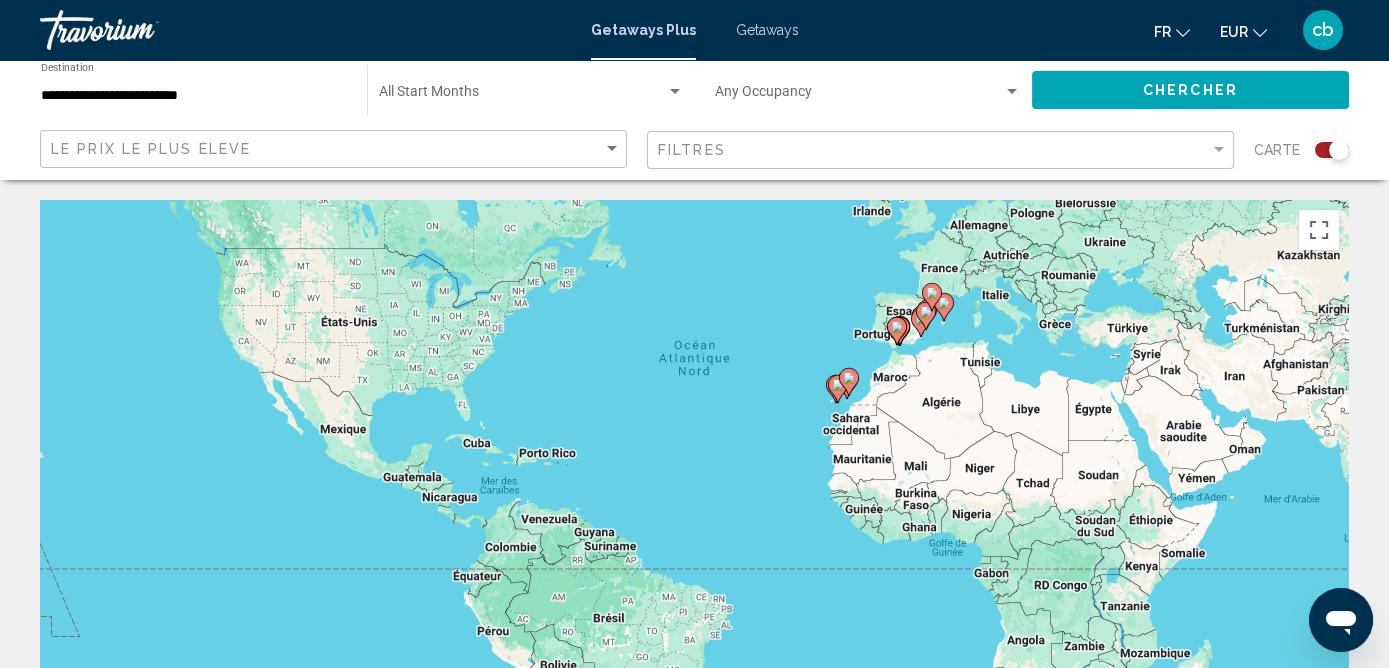 drag, startPoint x: 789, startPoint y: 270, endPoint x: 941, endPoint y: 400, distance: 200.01 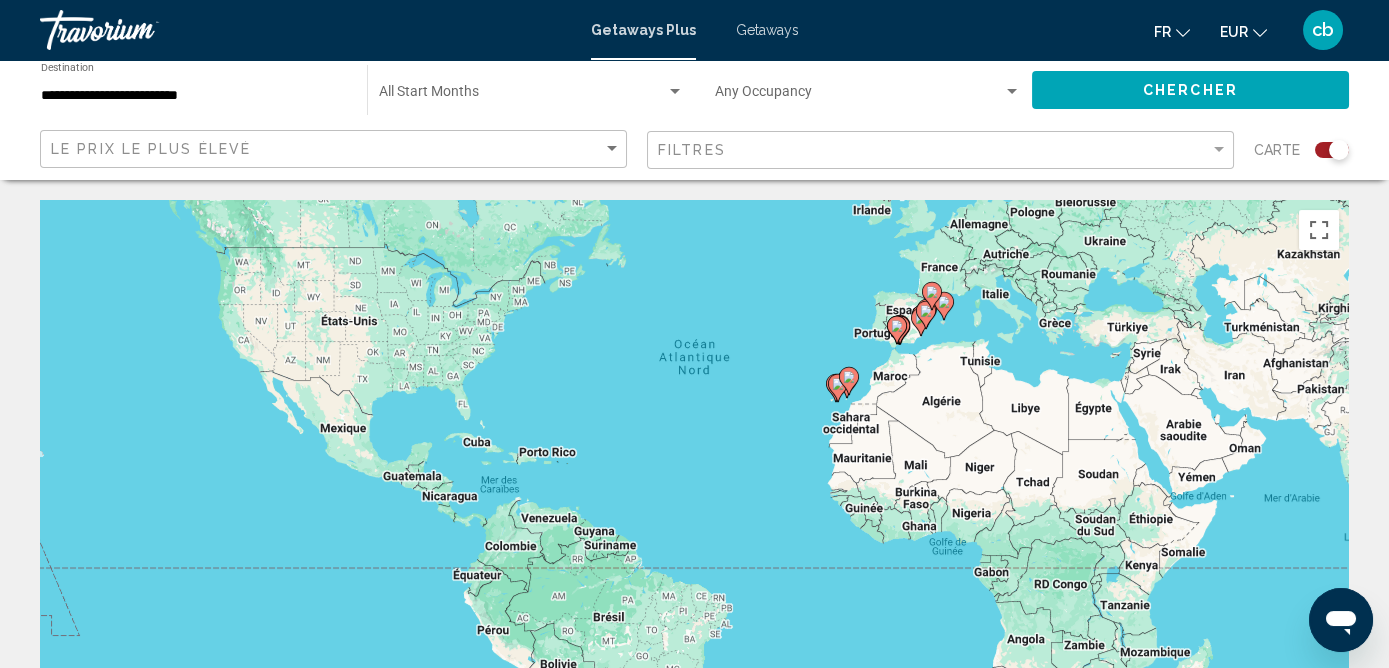 click at bounding box center [849, 381] 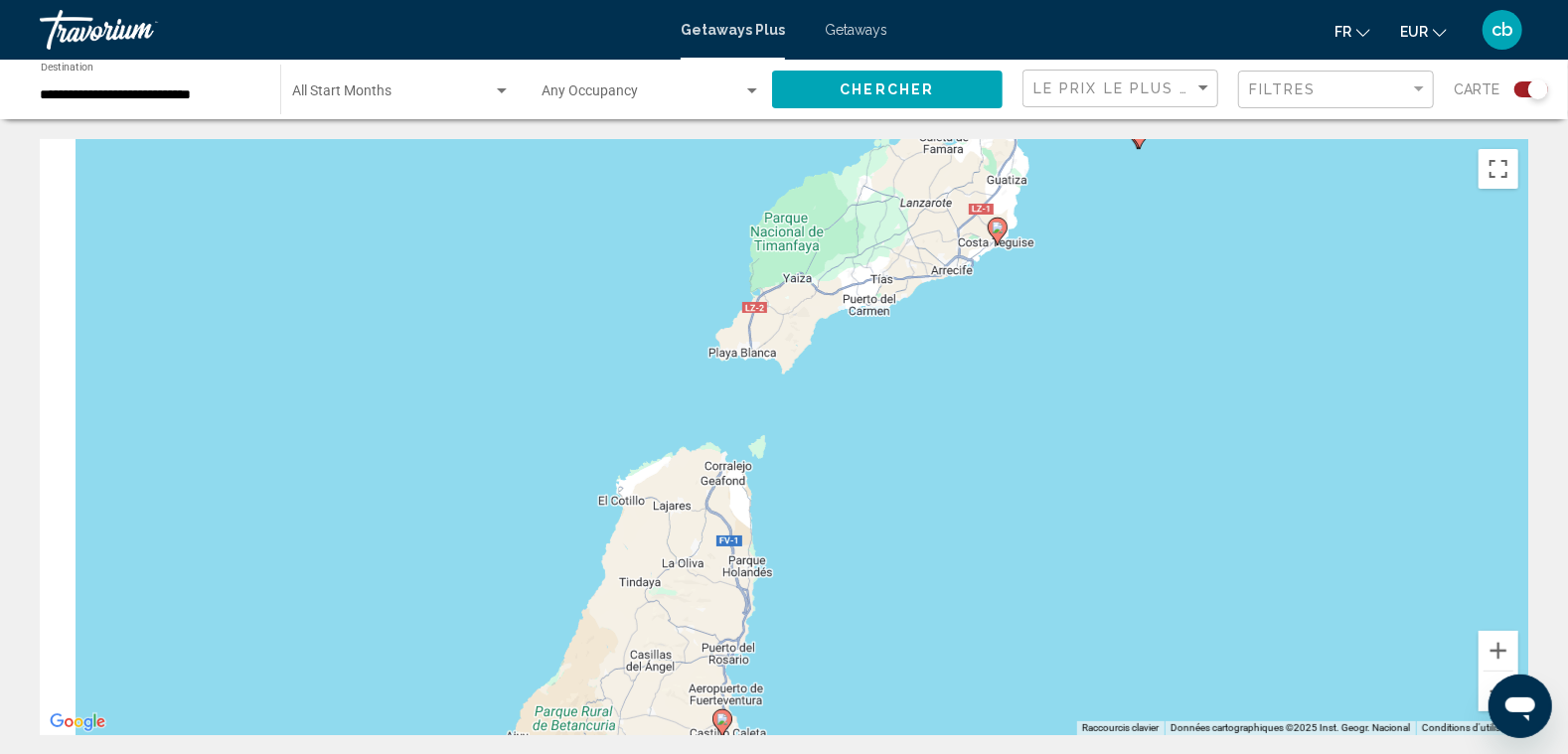 drag, startPoint x: 808, startPoint y: 528, endPoint x: 1018, endPoint y: 337, distance: 283.86793 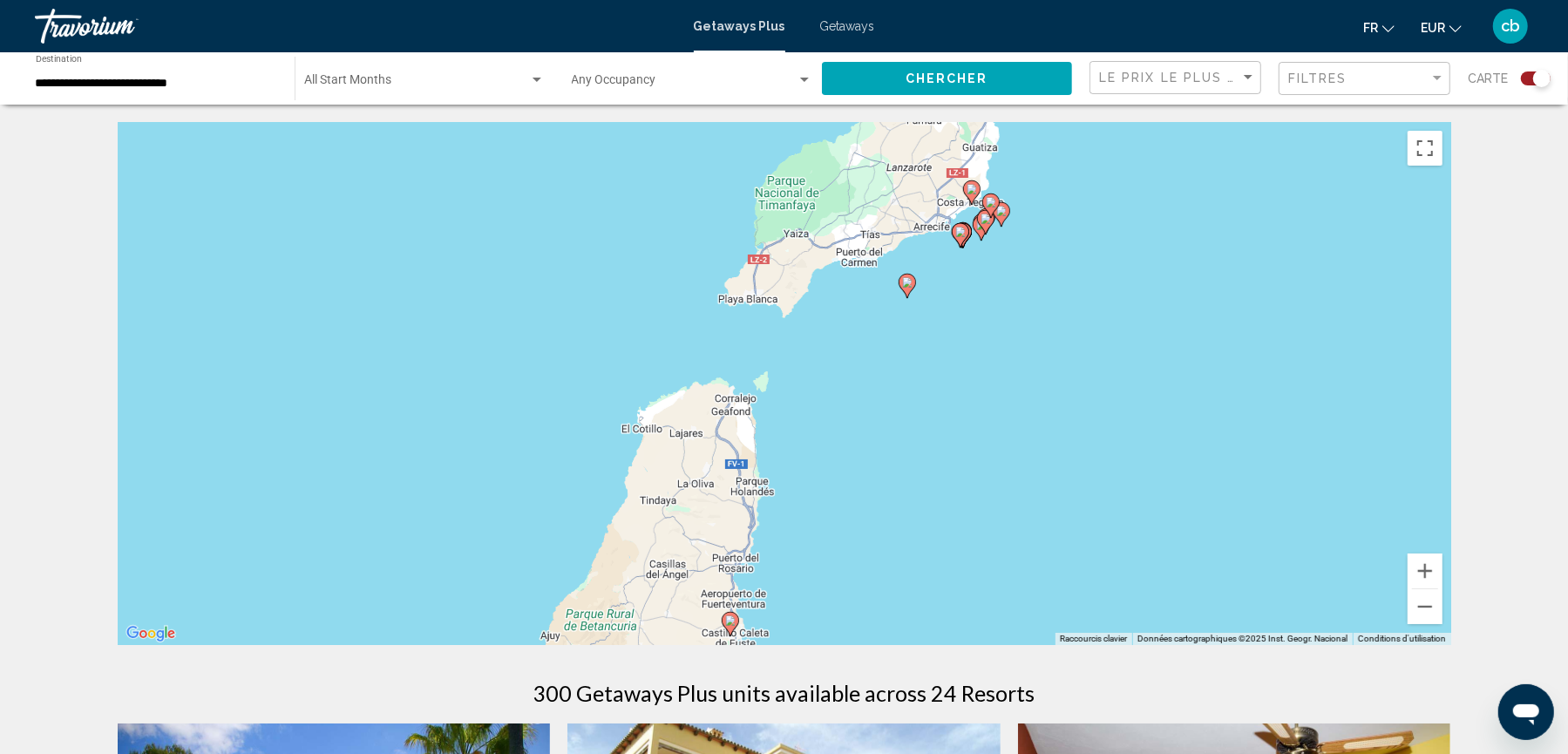 click on "Pour naviguer, appuyez sur les touches fléchées. Pour activer le glissement avec le clavier, appuyez sur Alt+Entrée. Une fois ce mode activé, utilisez les touches fléchées pour déplacer le repère. Pour valider le déplacement, appuyez sur Entrée. Pour annuler, appuyez sur Échap." at bounding box center [784, 384] 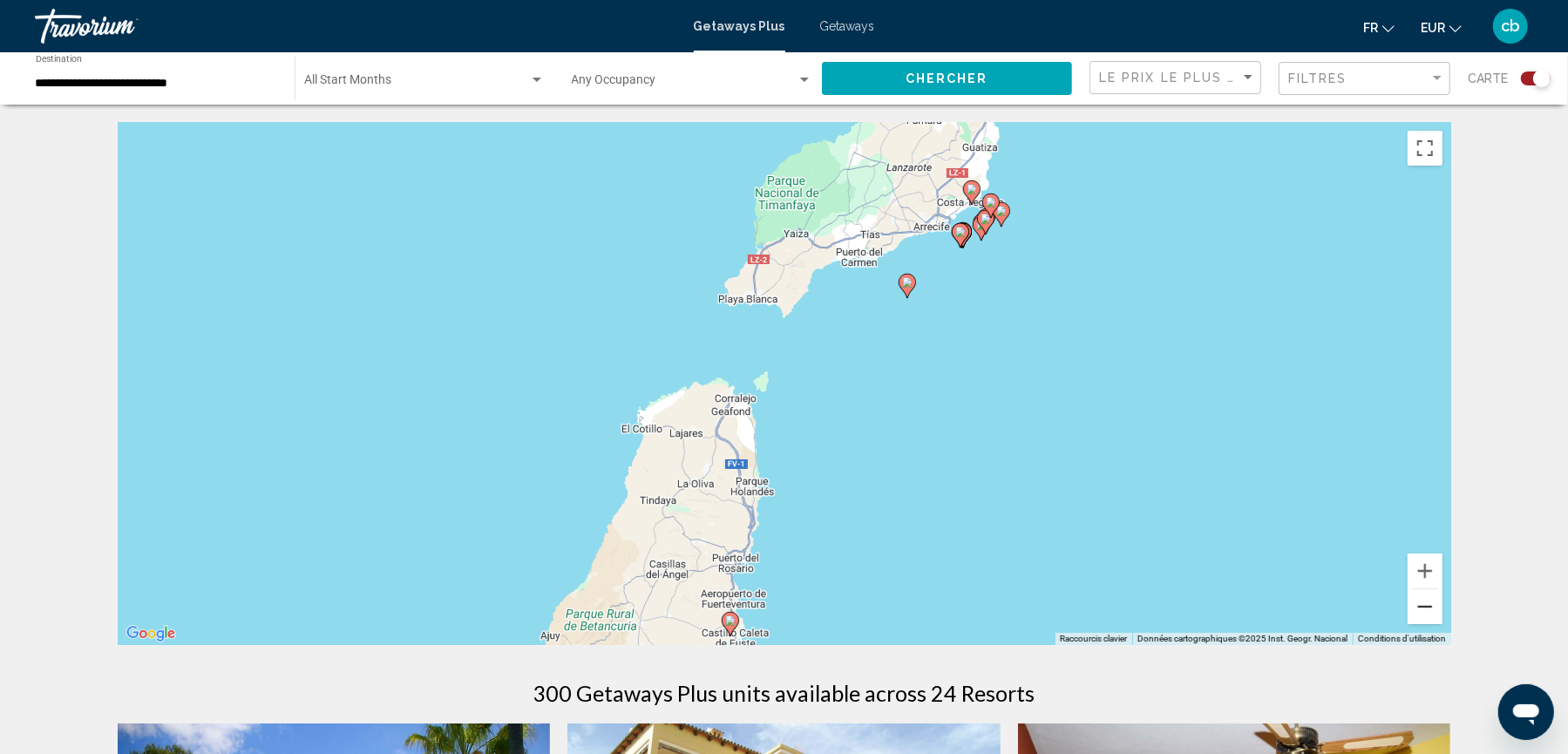 click at bounding box center (1425, 607) 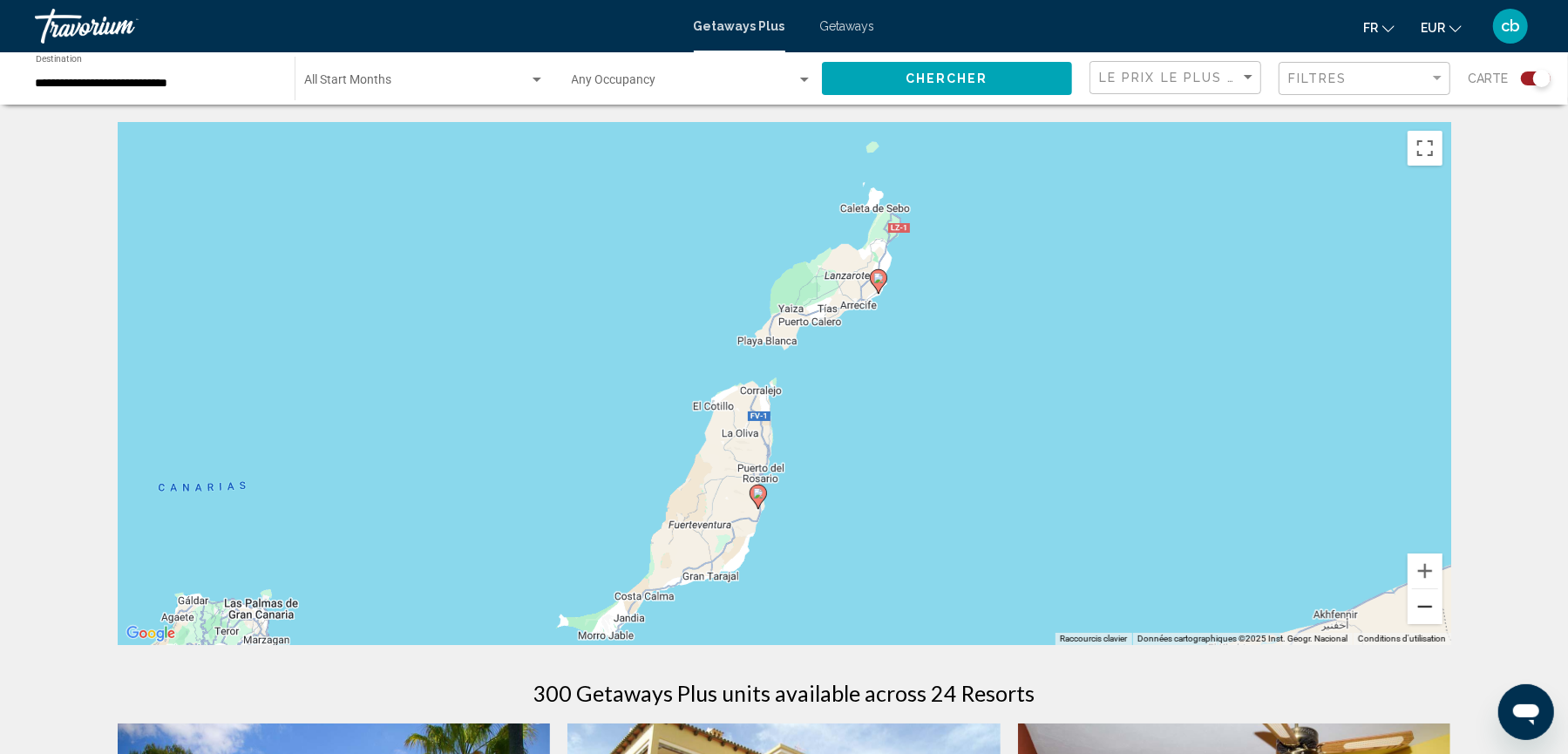 click at bounding box center [1425, 607] 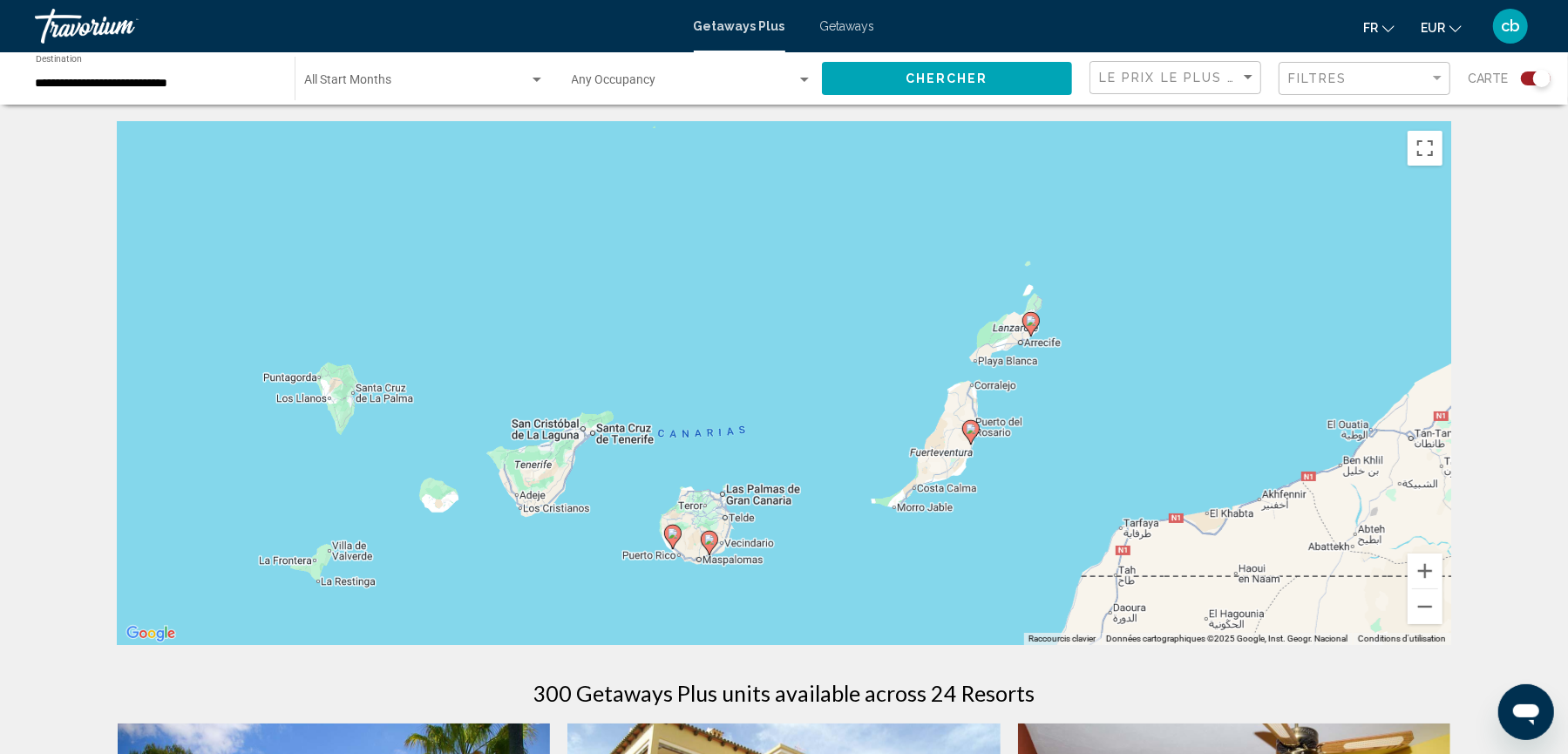 drag, startPoint x: 596, startPoint y: 574, endPoint x: 800, endPoint y: 572, distance: 204.0098 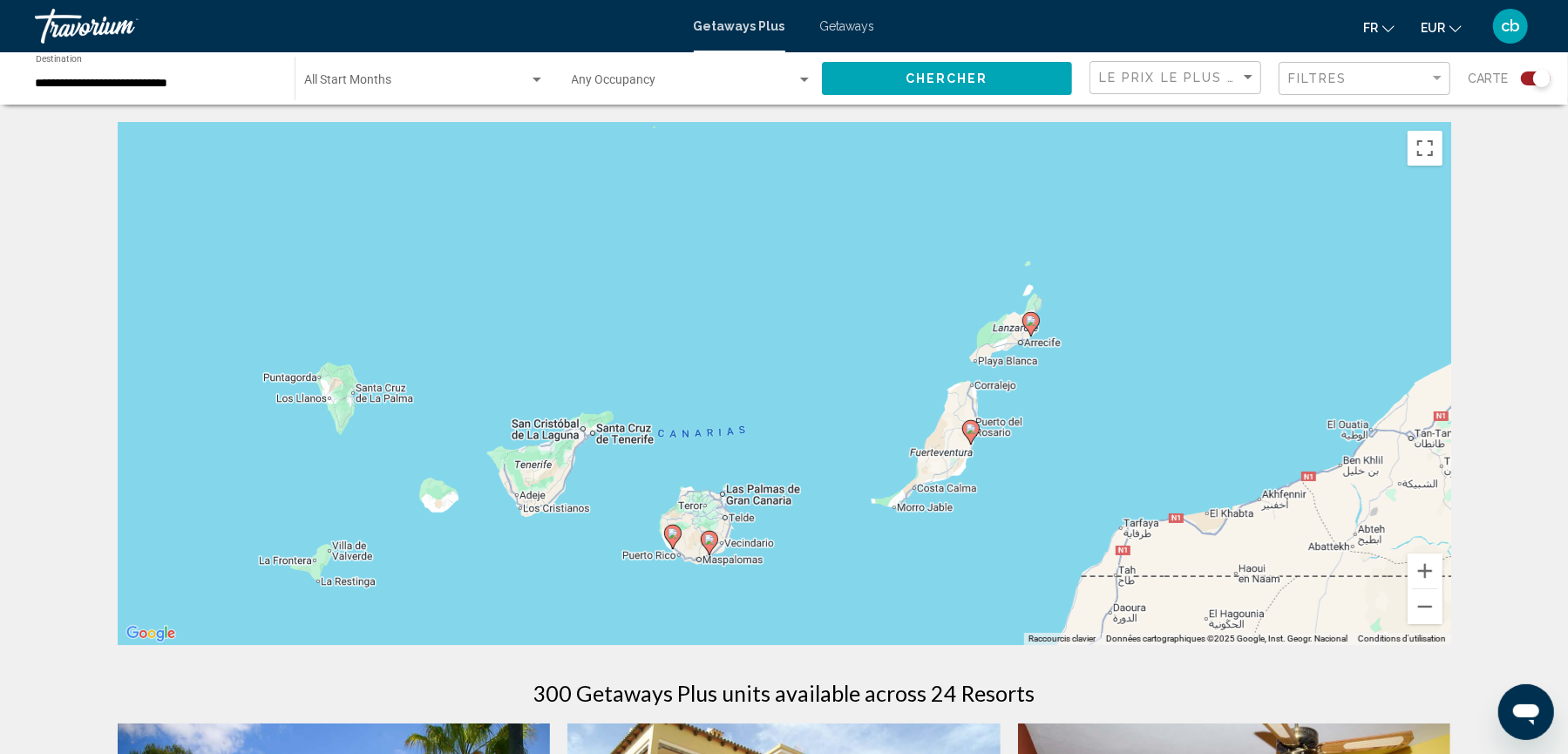 click 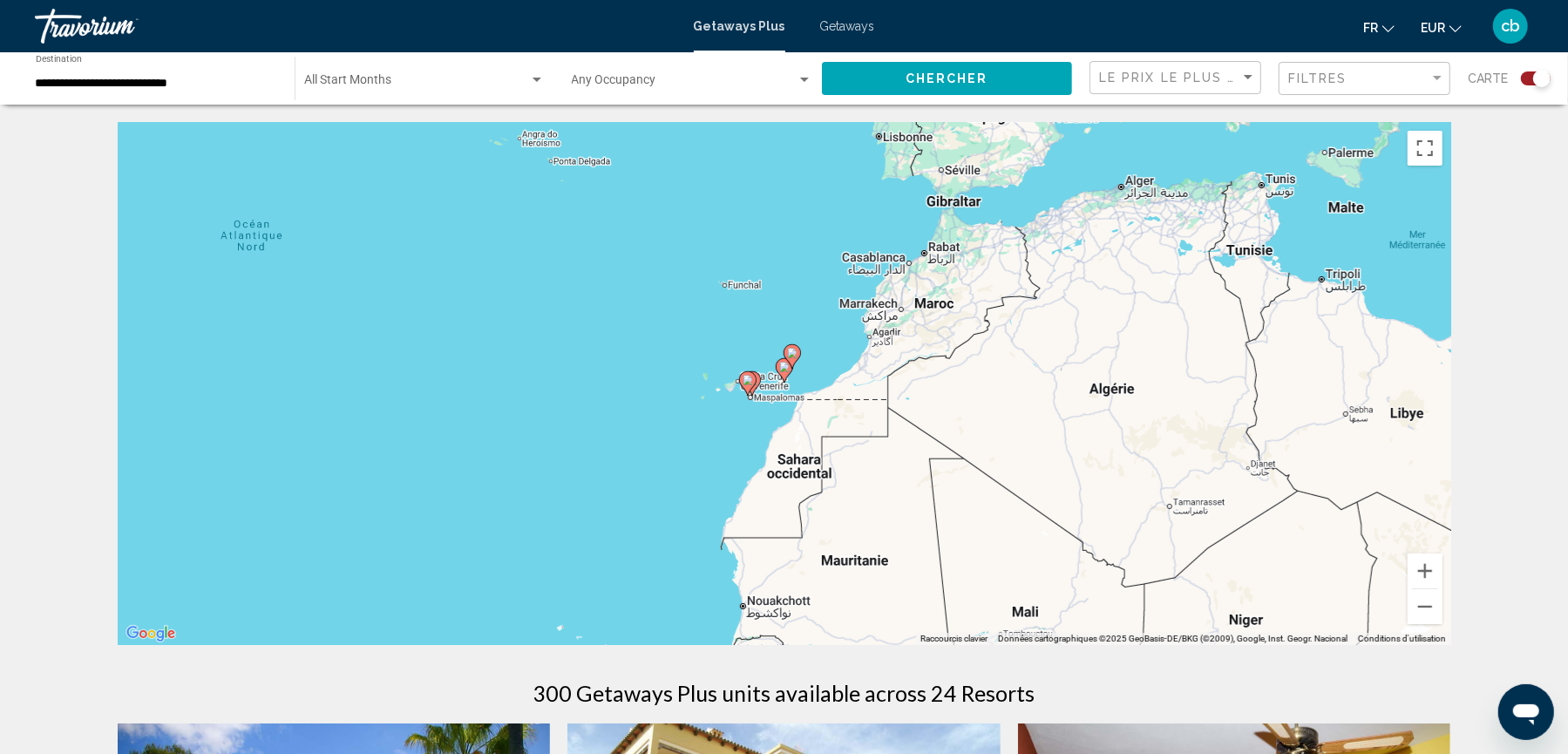 click 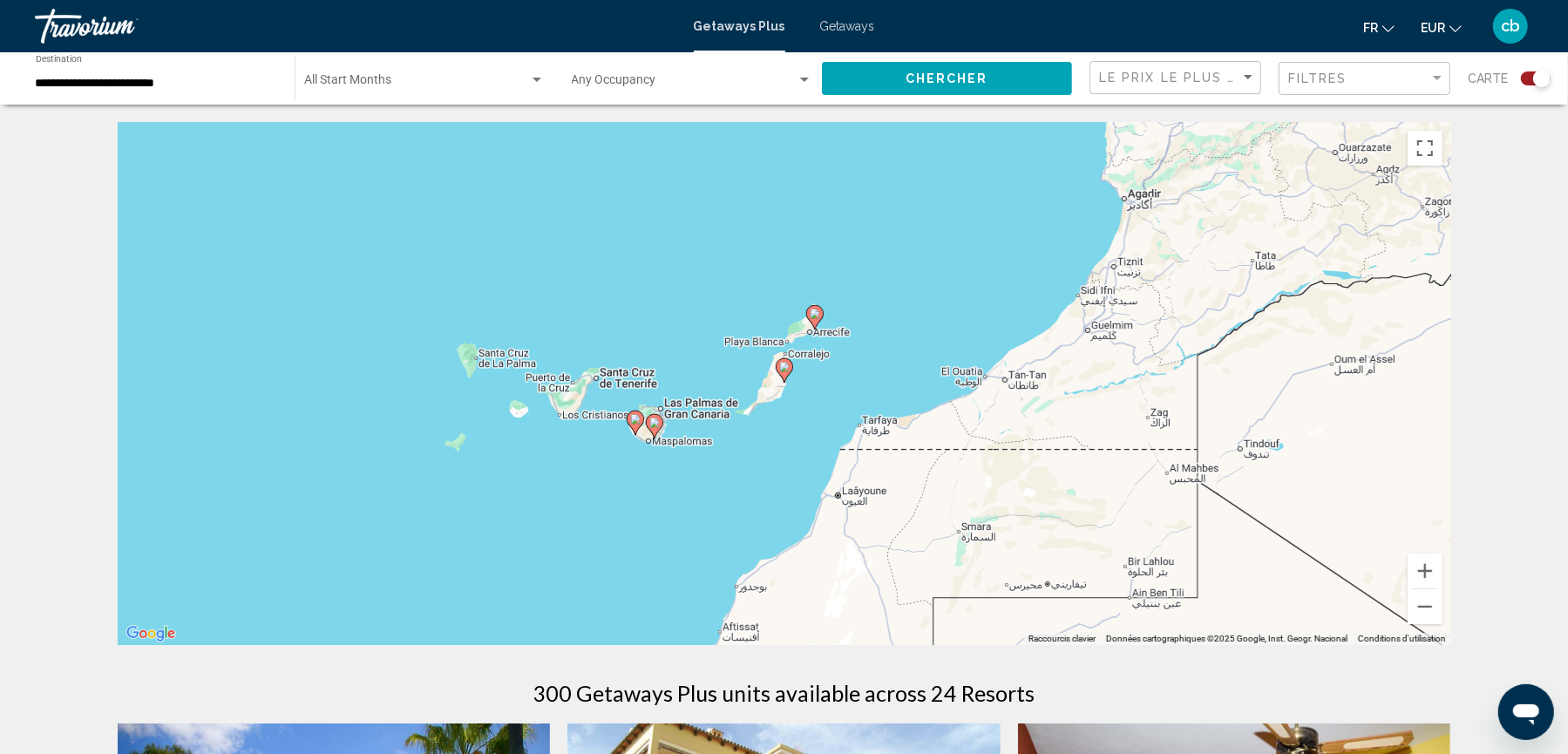 click 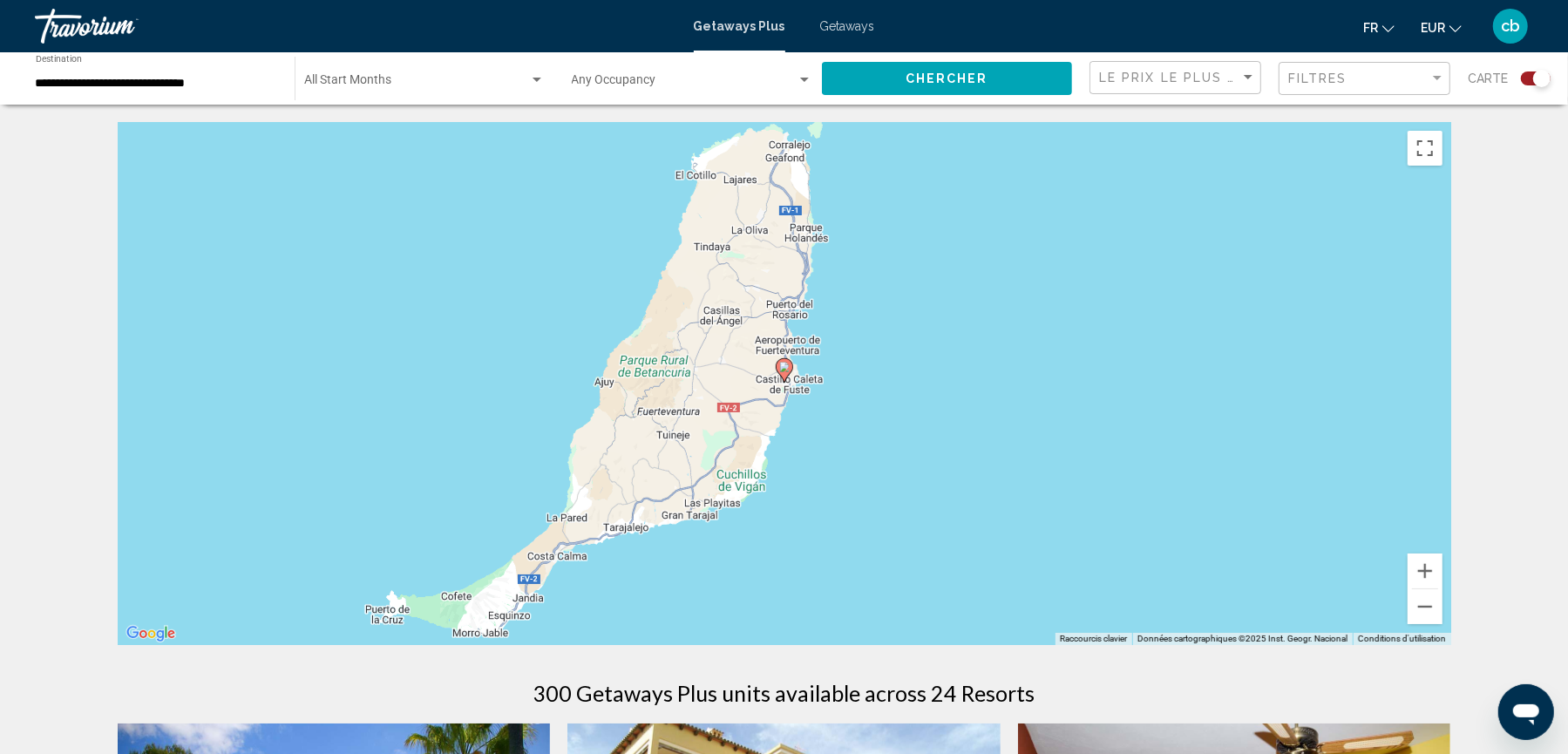 click 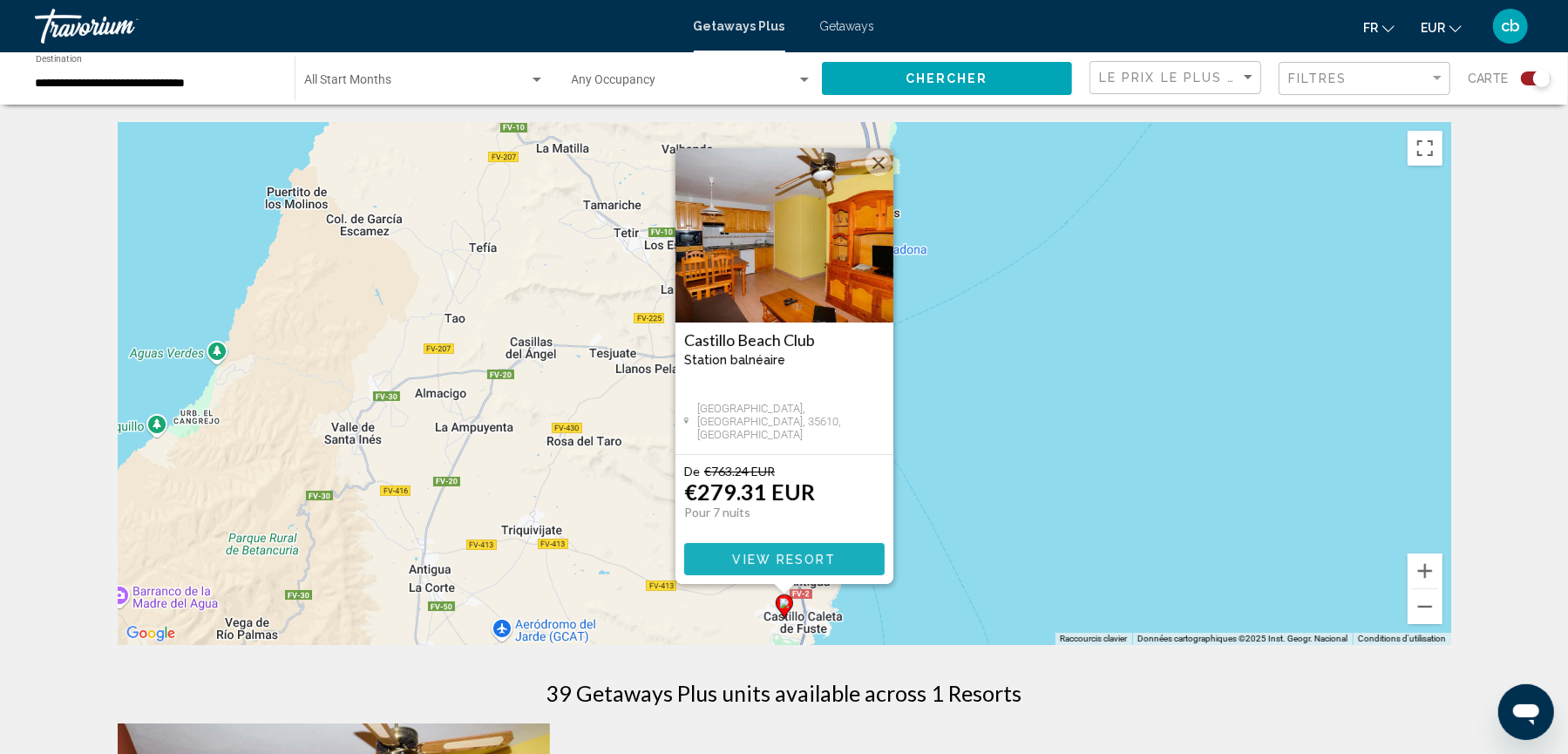 click on "View Resort" at bounding box center (784, 559) 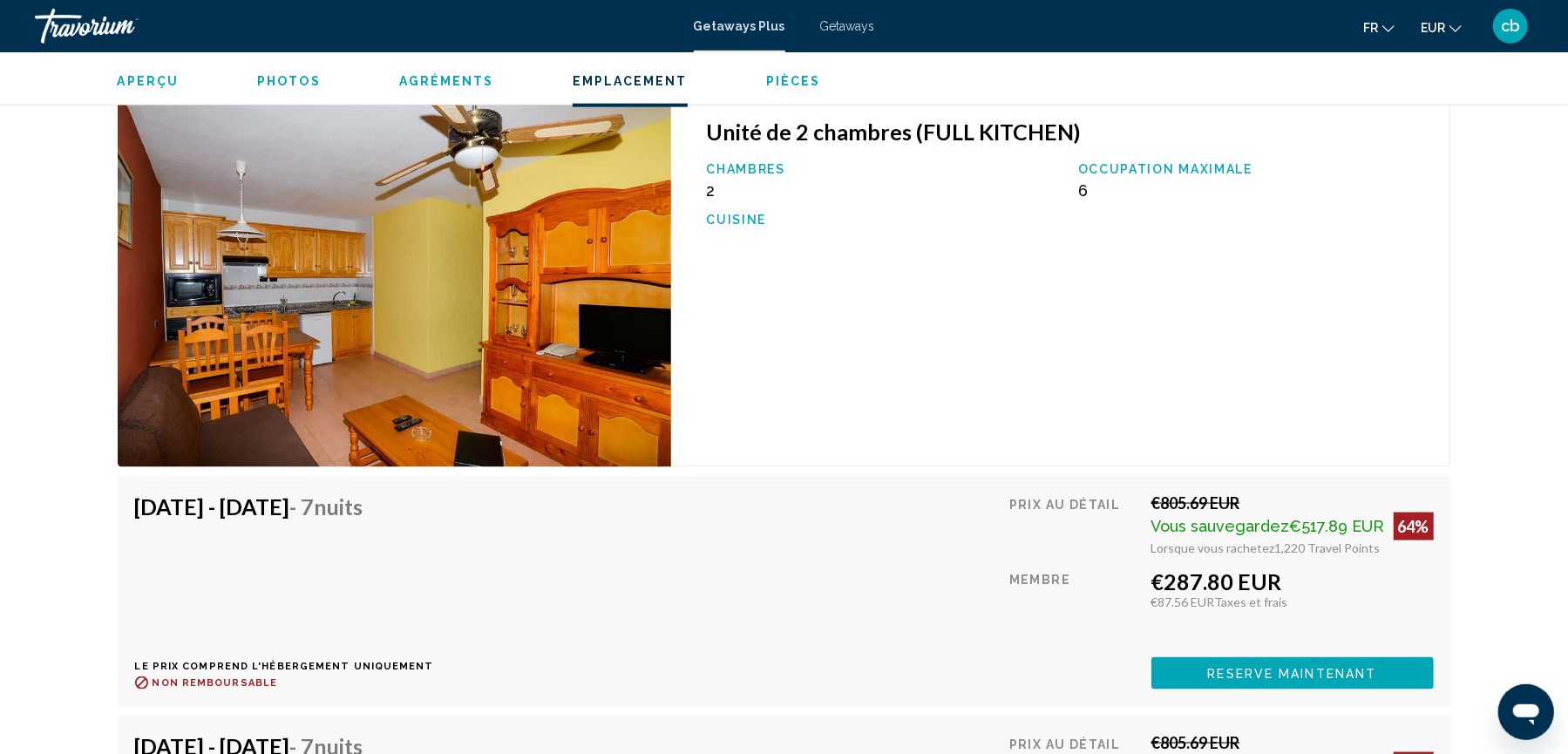 scroll, scrollTop: 6840, scrollLeft: 0, axis: vertical 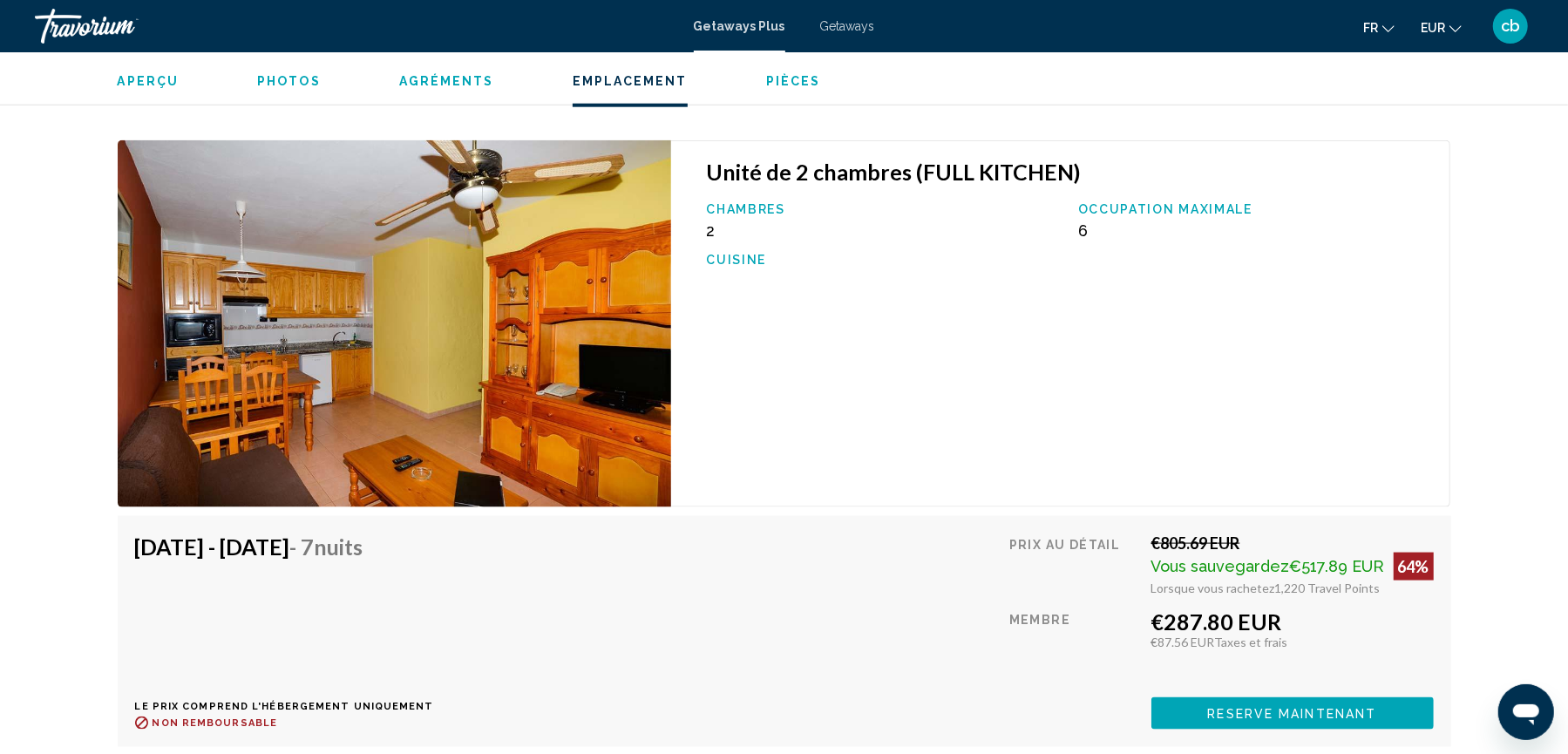 click on "Aperçu" at bounding box center [148, 81] 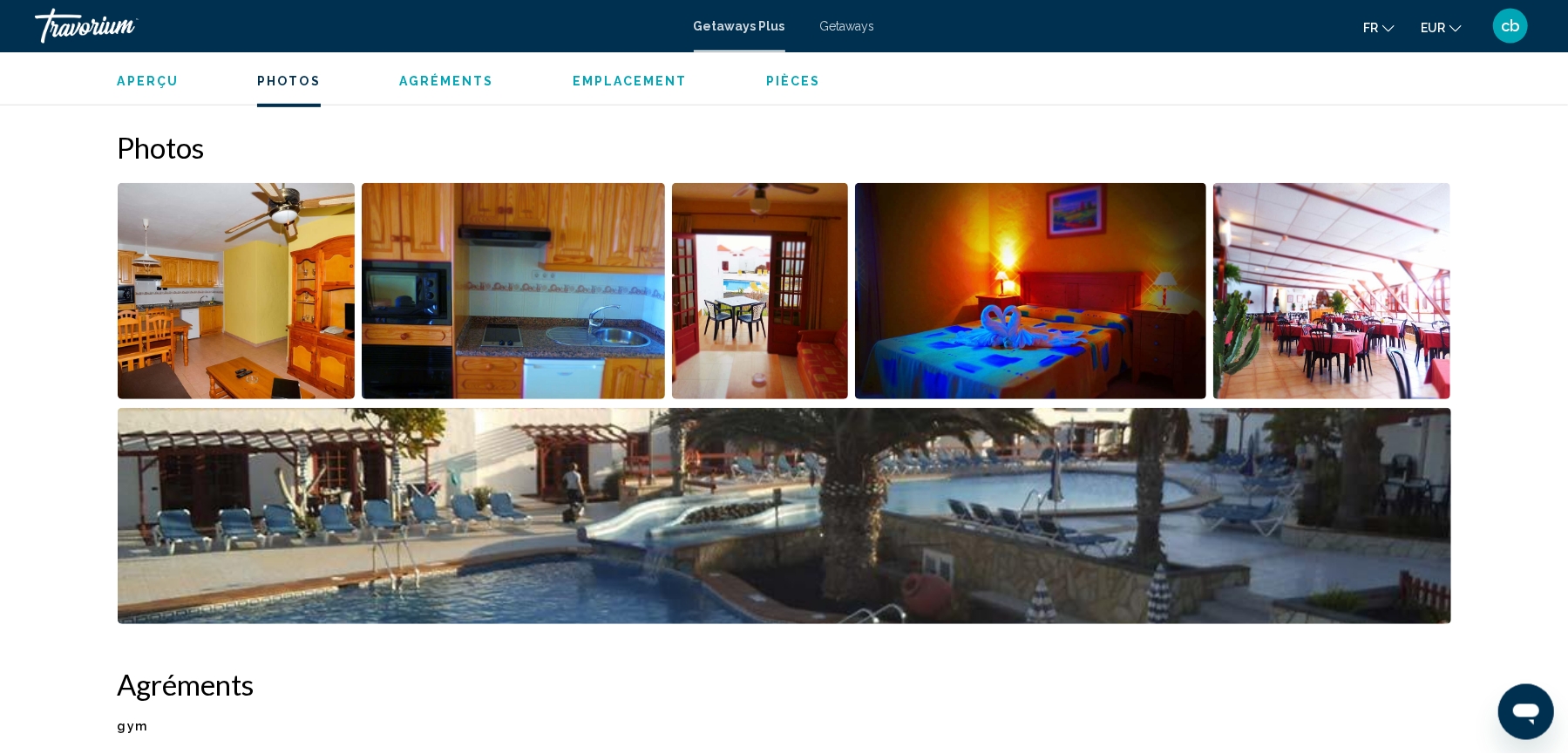 scroll, scrollTop: 842, scrollLeft: 0, axis: vertical 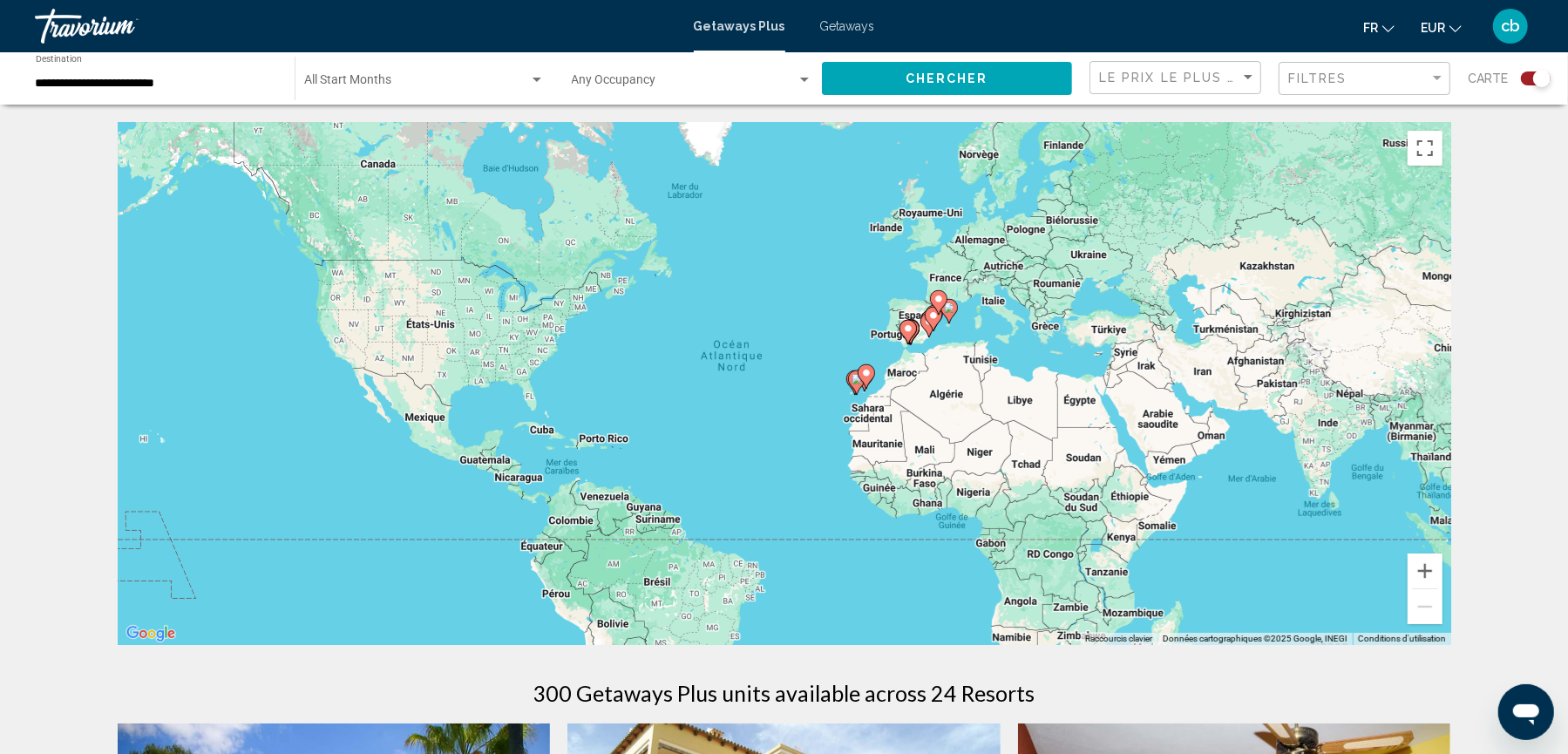 click 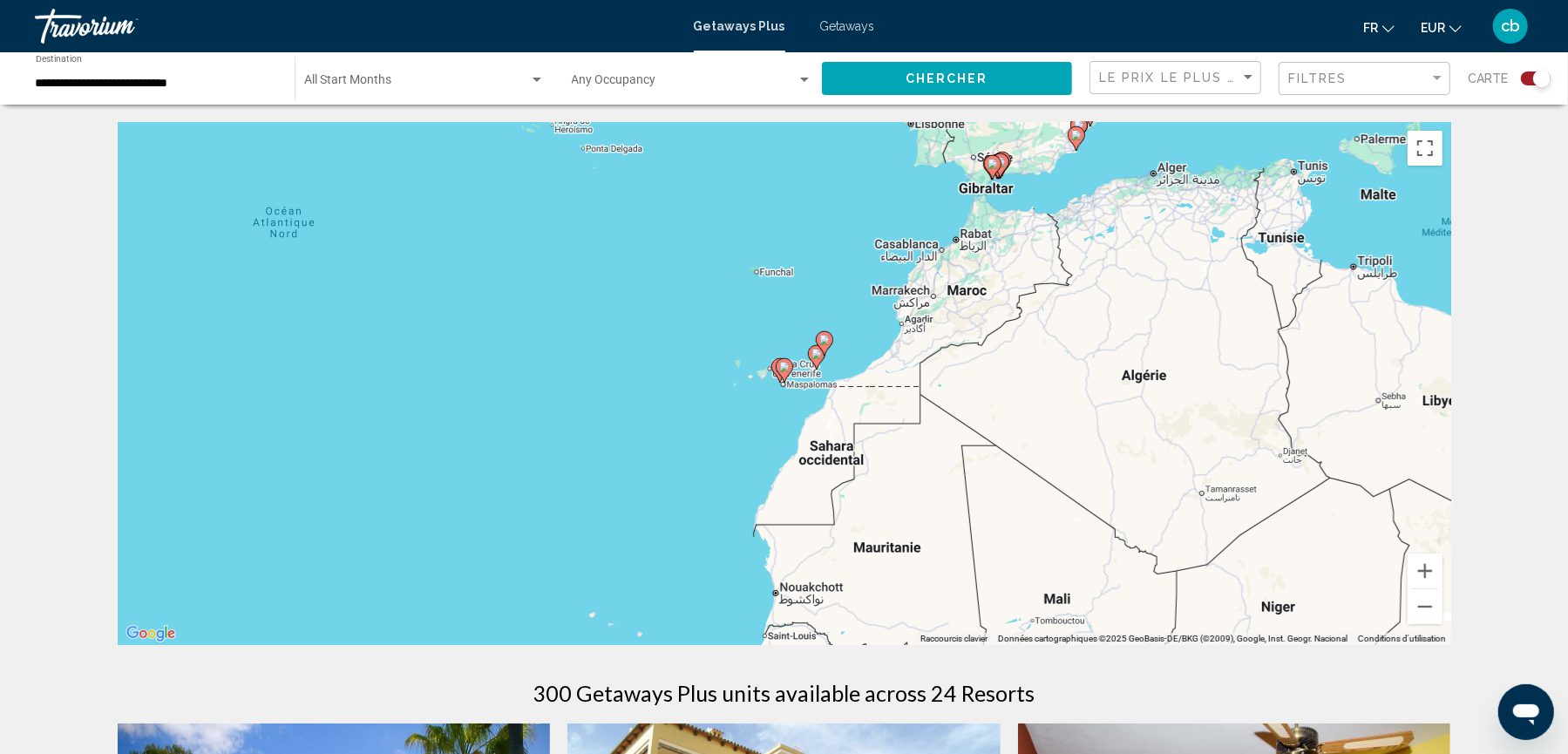click 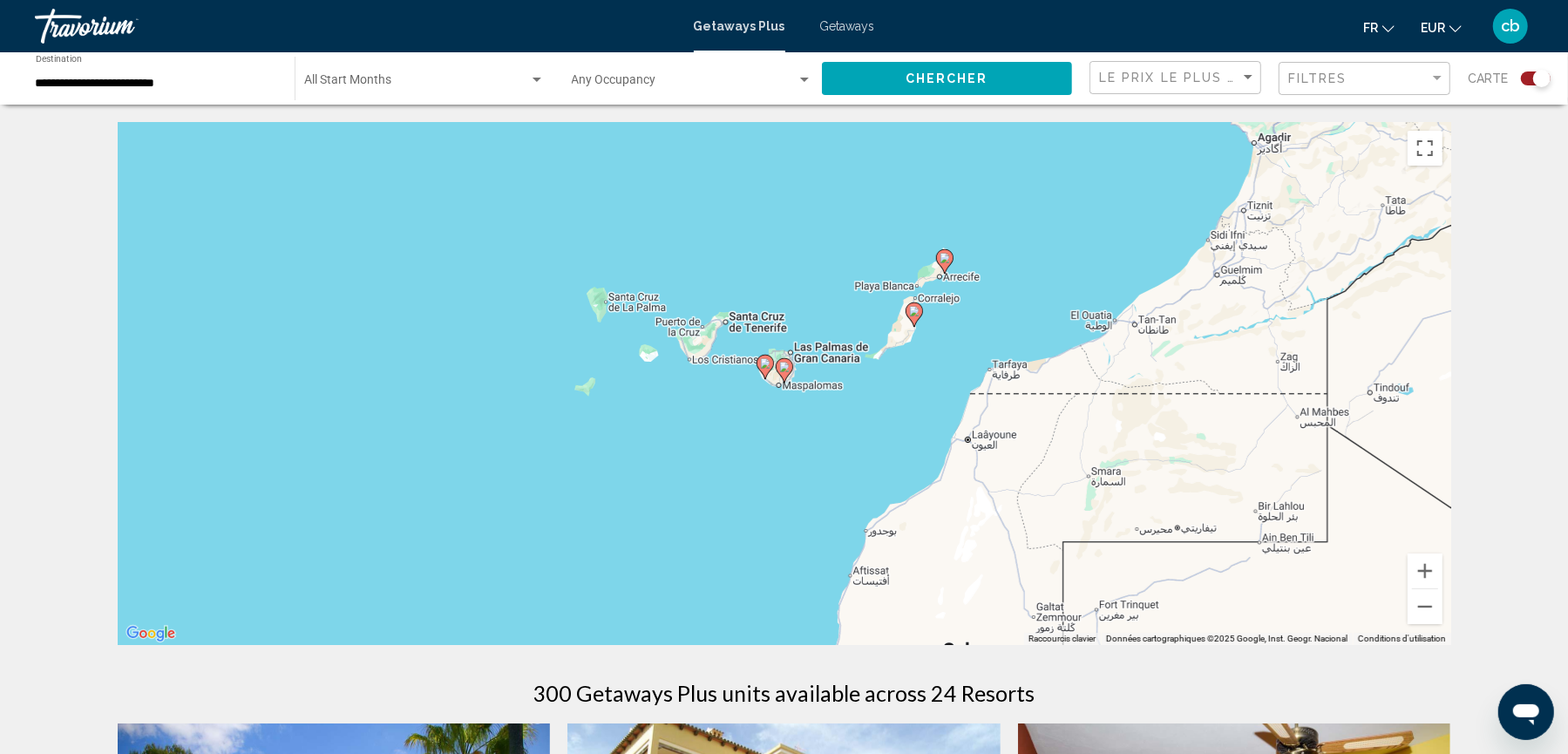 click 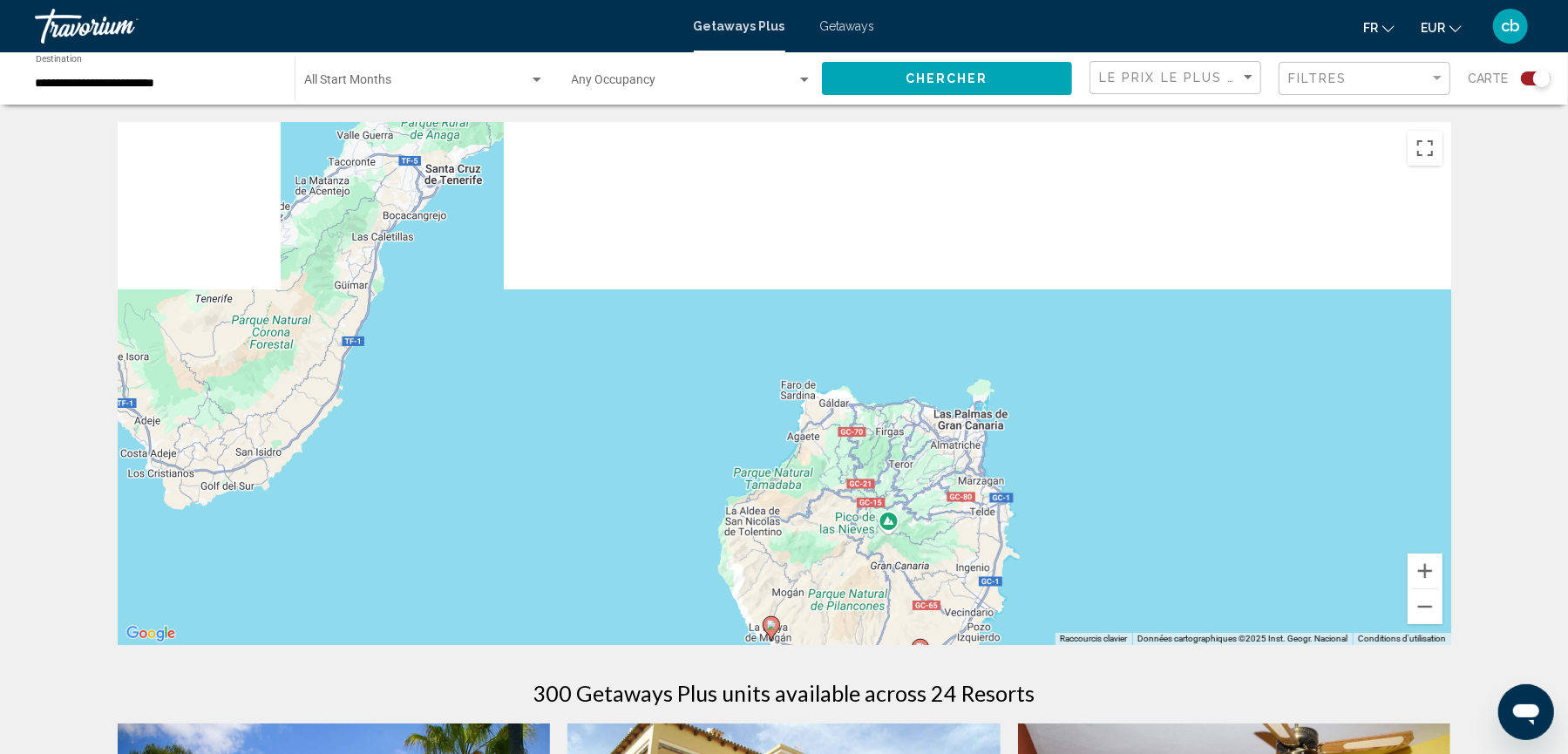 drag, startPoint x: 620, startPoint y: 274, endPoint x: 814, endPoint y: 638, distance: 412.4706 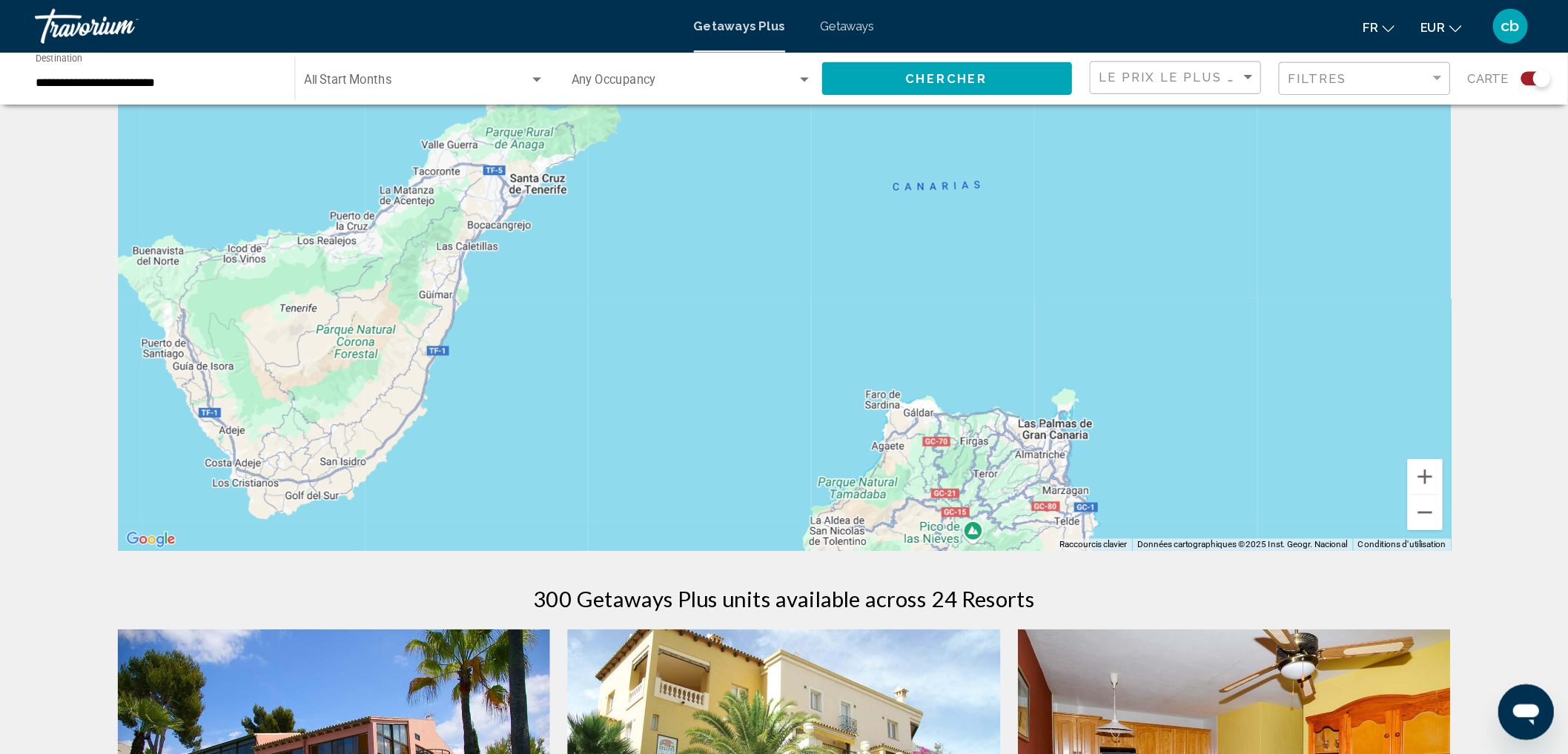 scroll, scrollTop: 0, scrollLeft: 0, axis: both 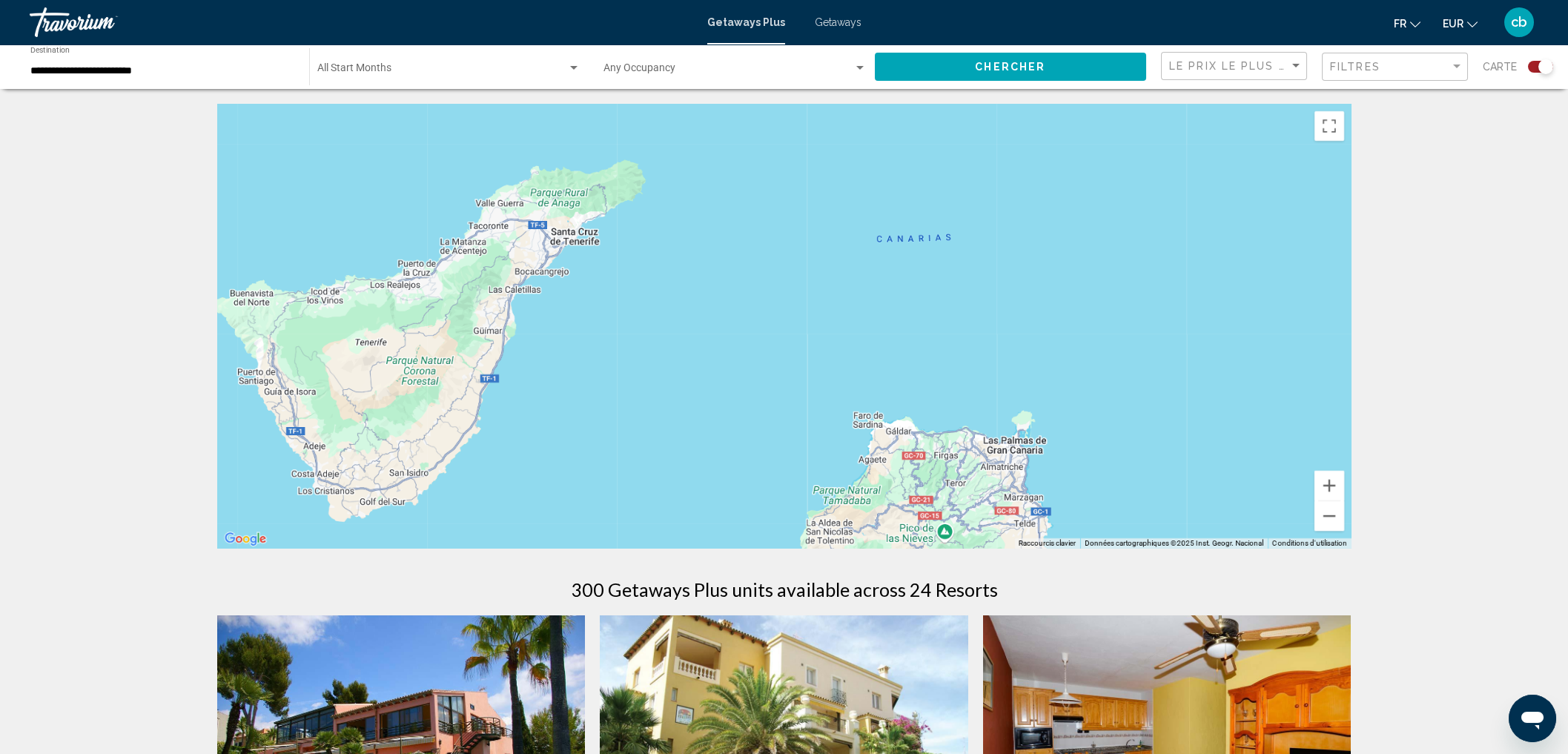 click on "Pour naviguer, appuyez sur les touches fléchées. Pour activer le glissement avec le clavier, appuyez sur Alt+Entrée. Une fois ce mode activé, utilisez les touches fléchées pour déplacer le repère. Pour valider le déplacement, appuyez sur Entrée. Pour annuler, appuyez sur Échap." at bounding box center (784, 326) 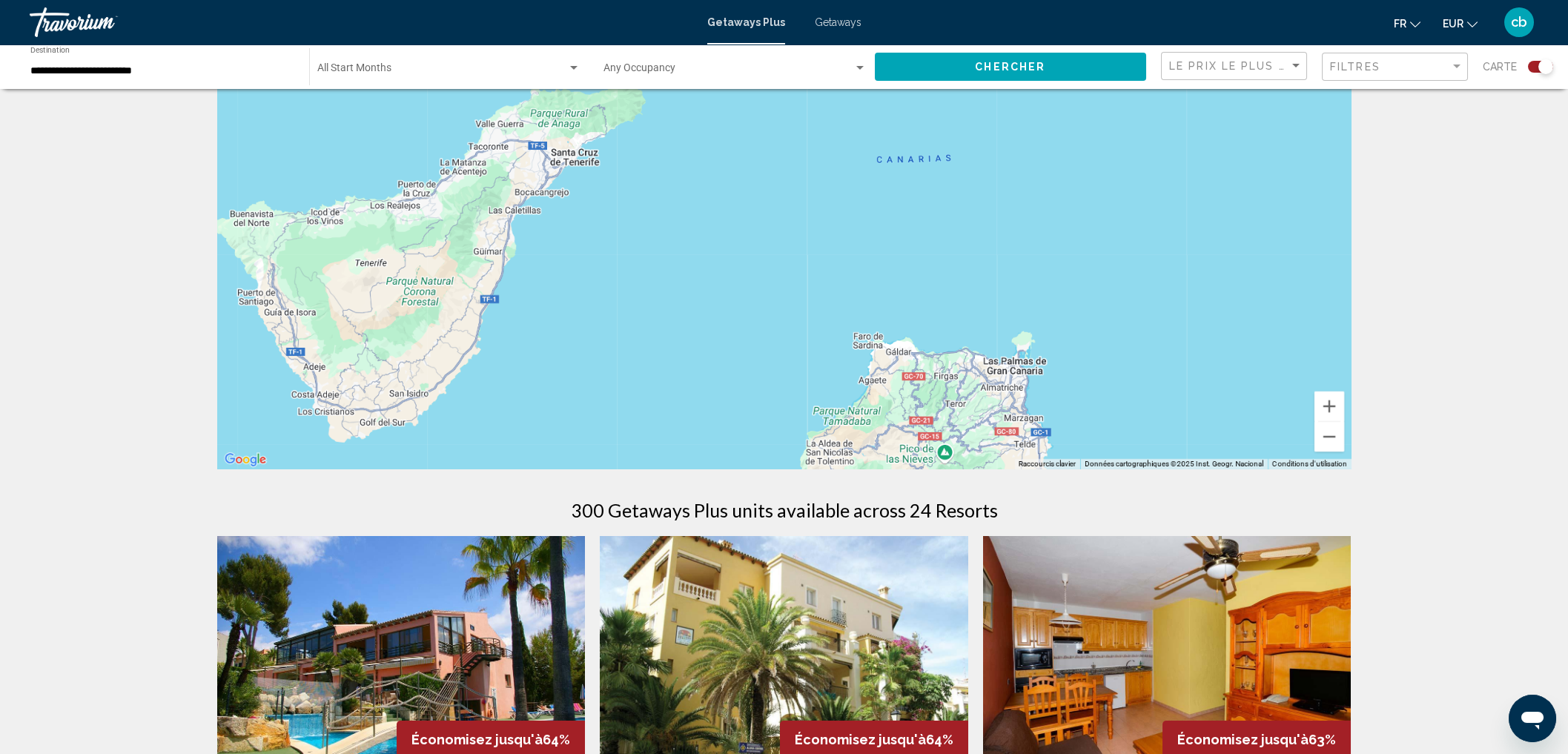 scroll, scrollTop: 0, scrollLeft: 0, axis: both 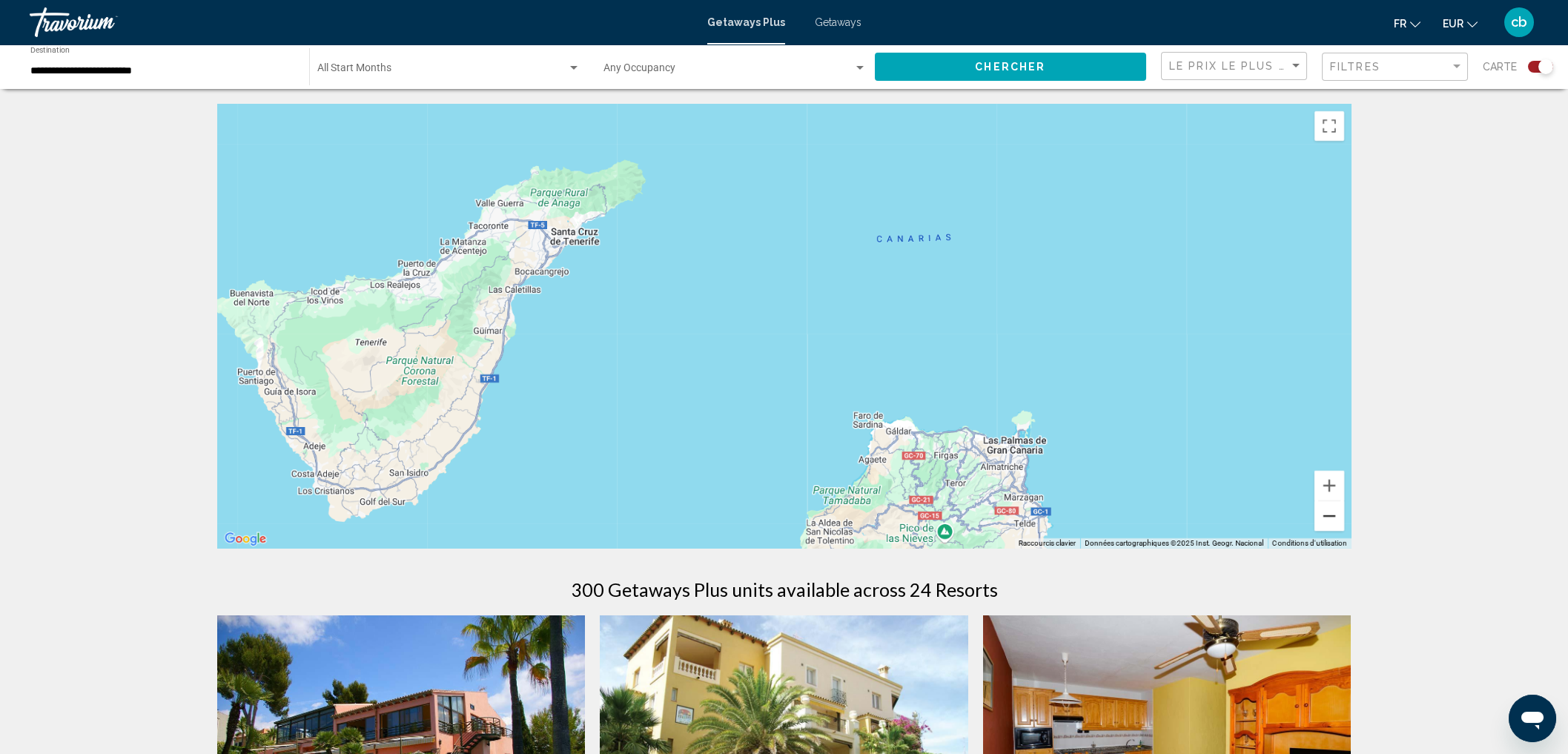 click at bounding box center [1329, 516] 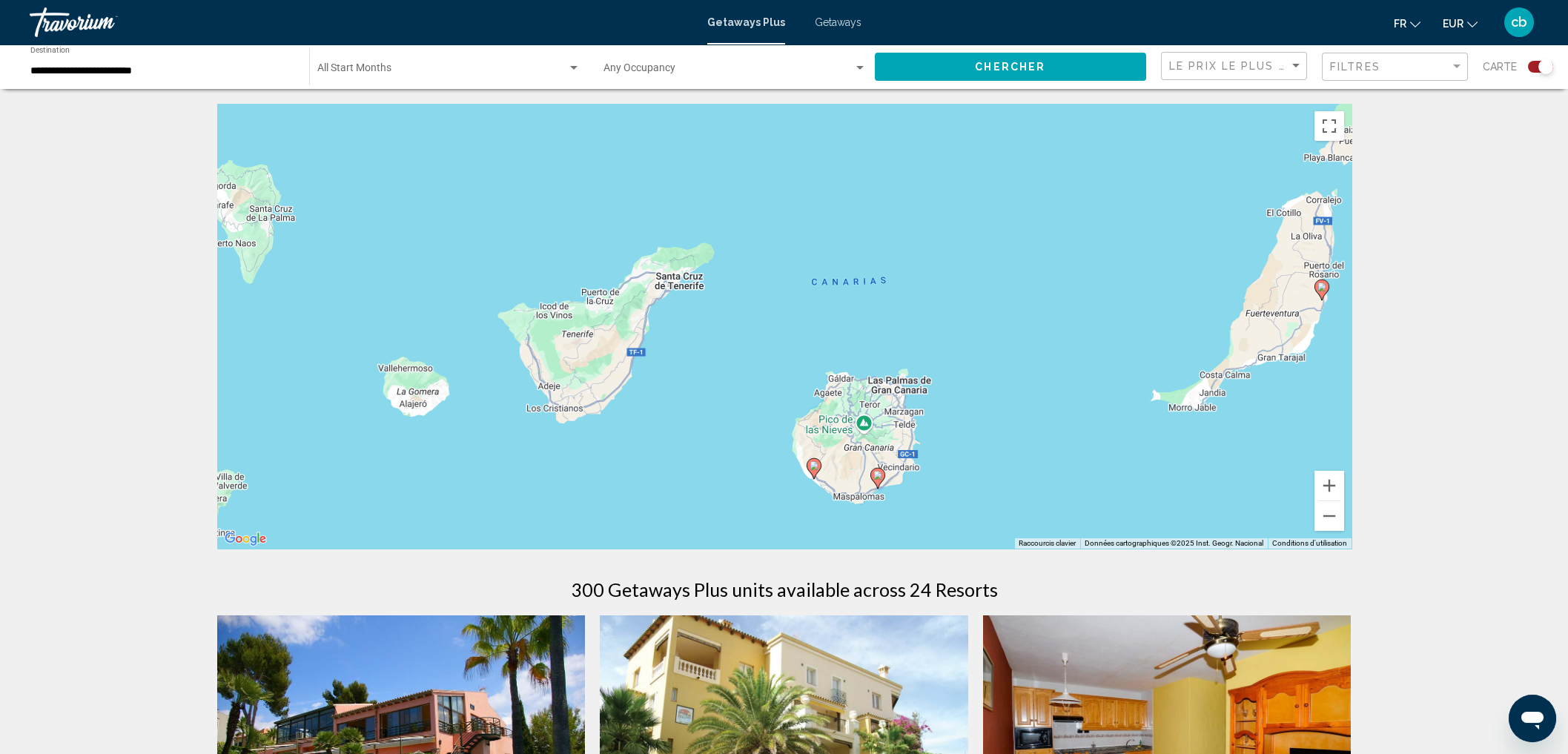 click 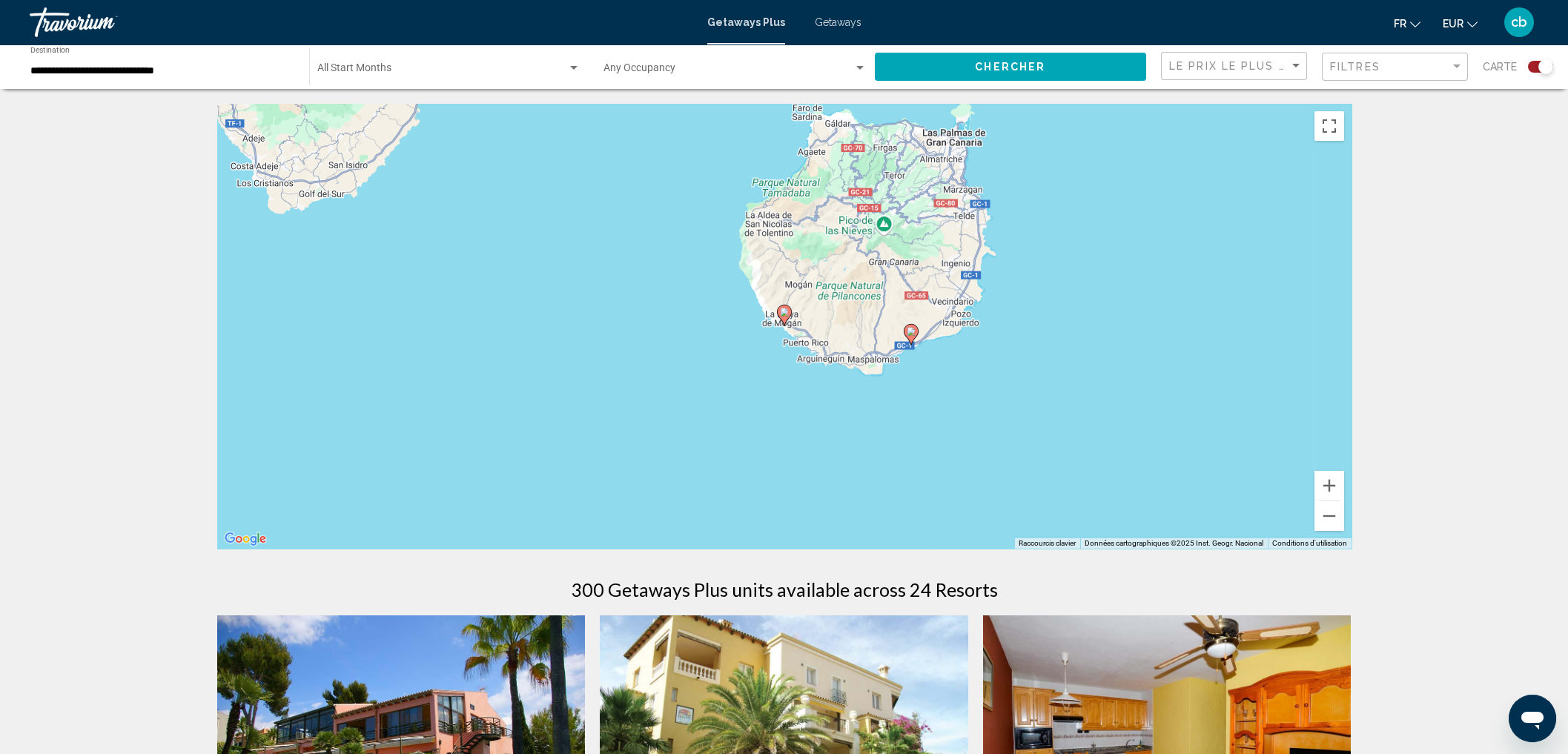click 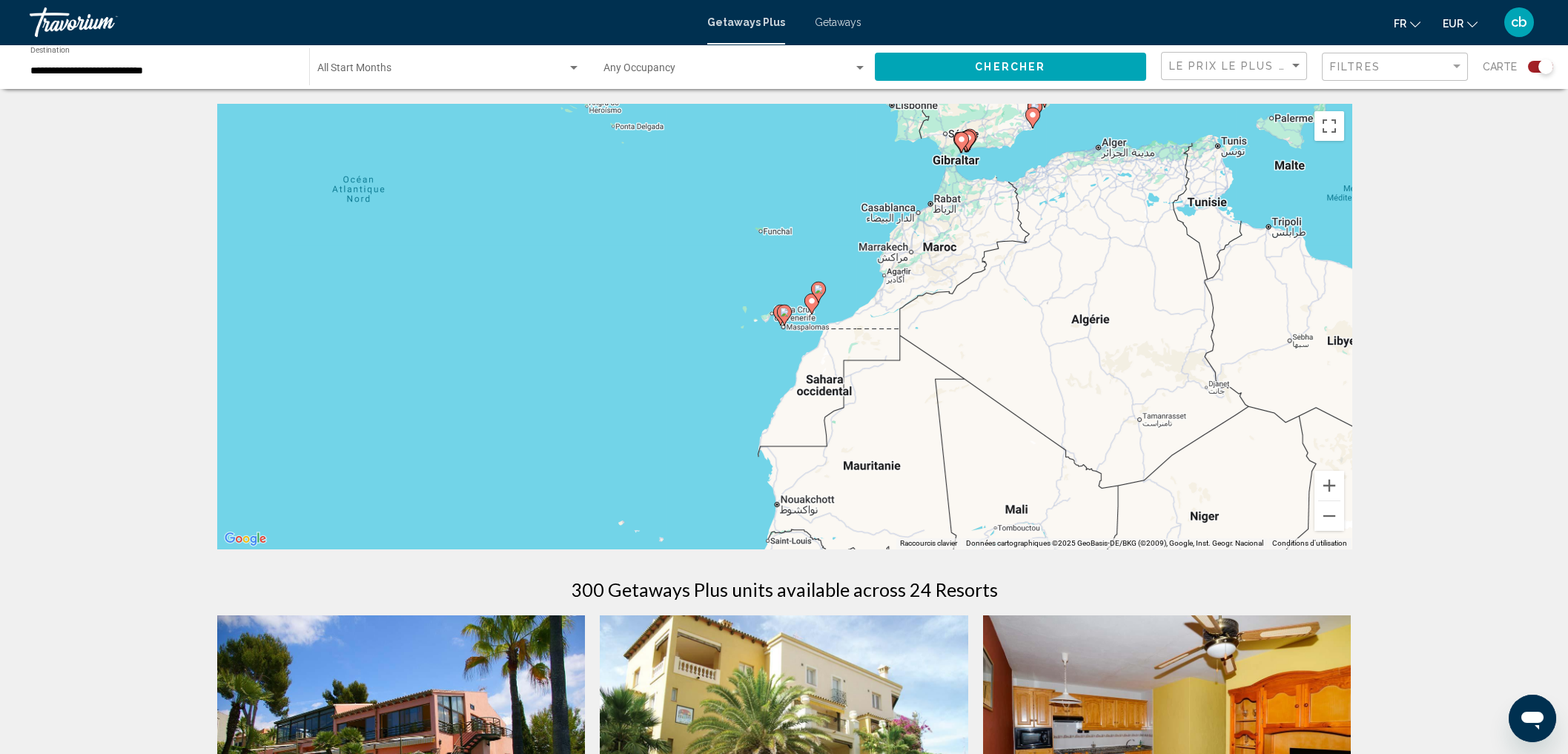 click 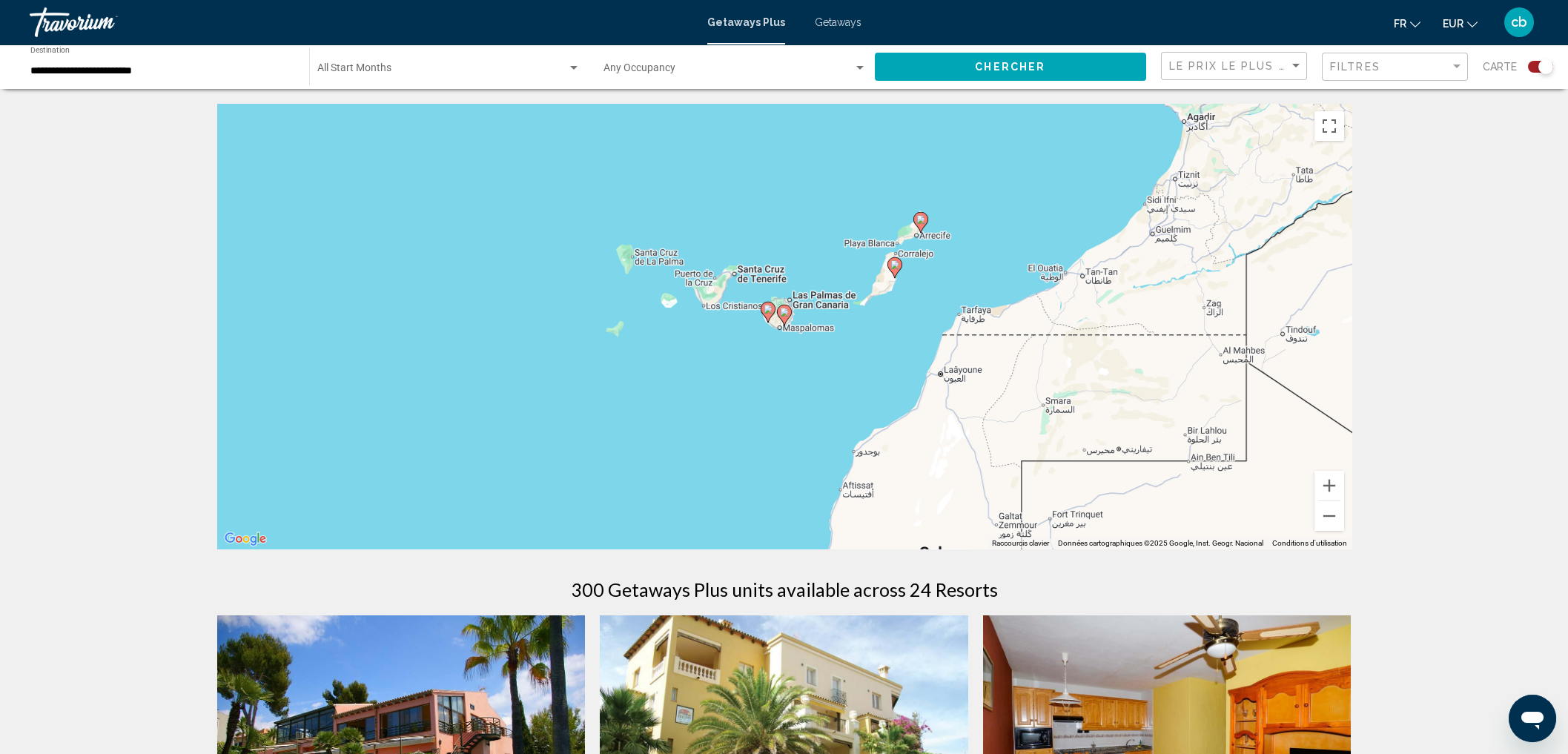click 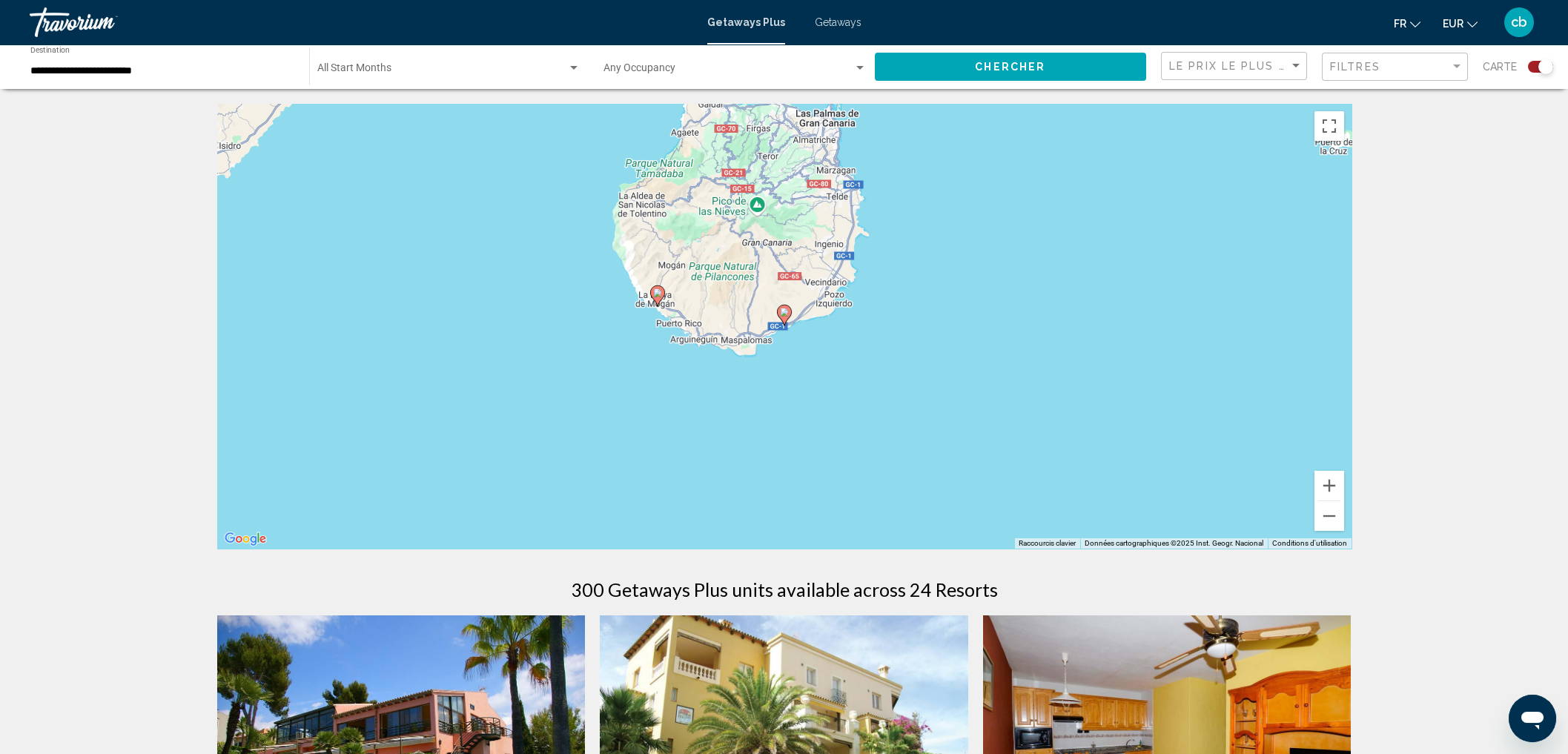 click 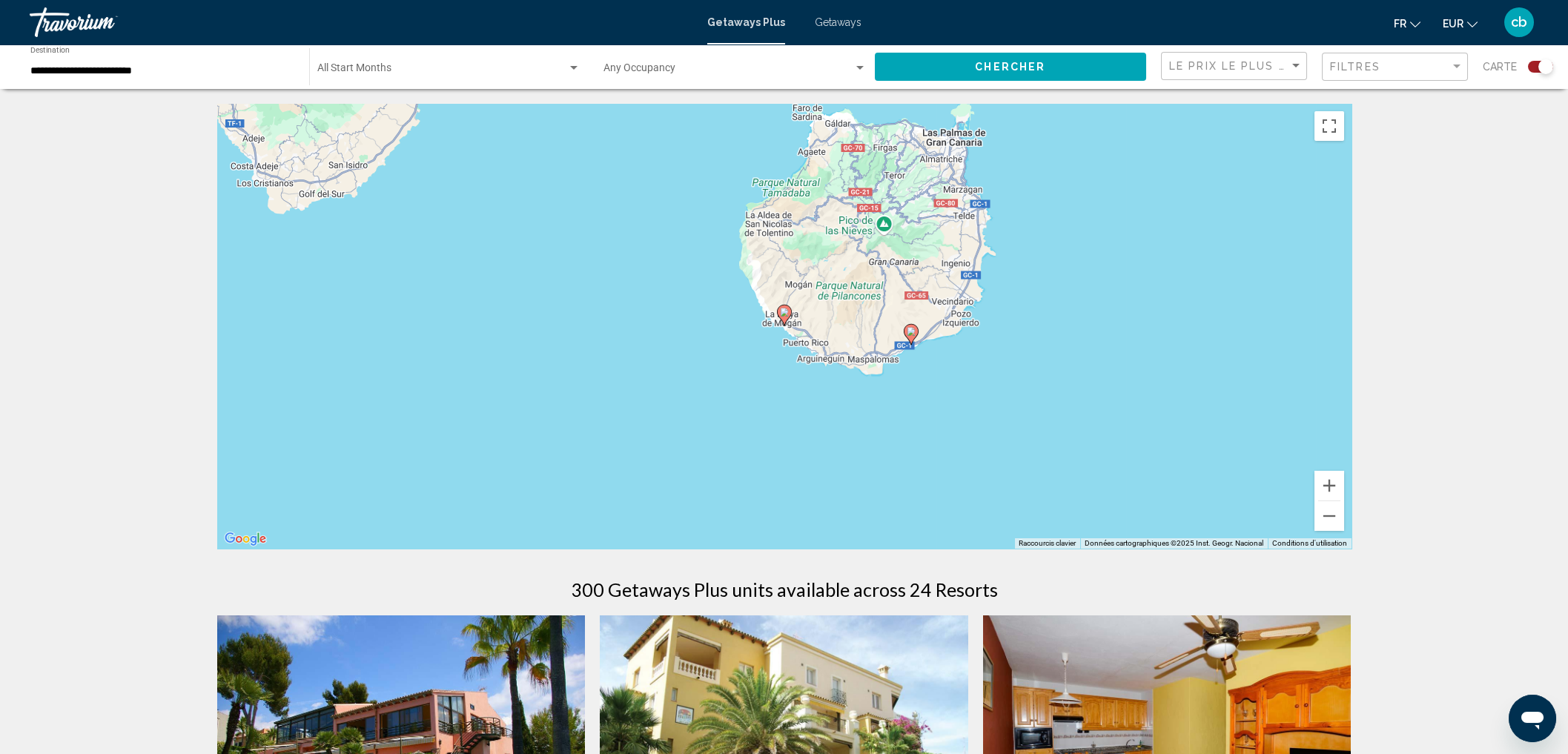type on "**********" 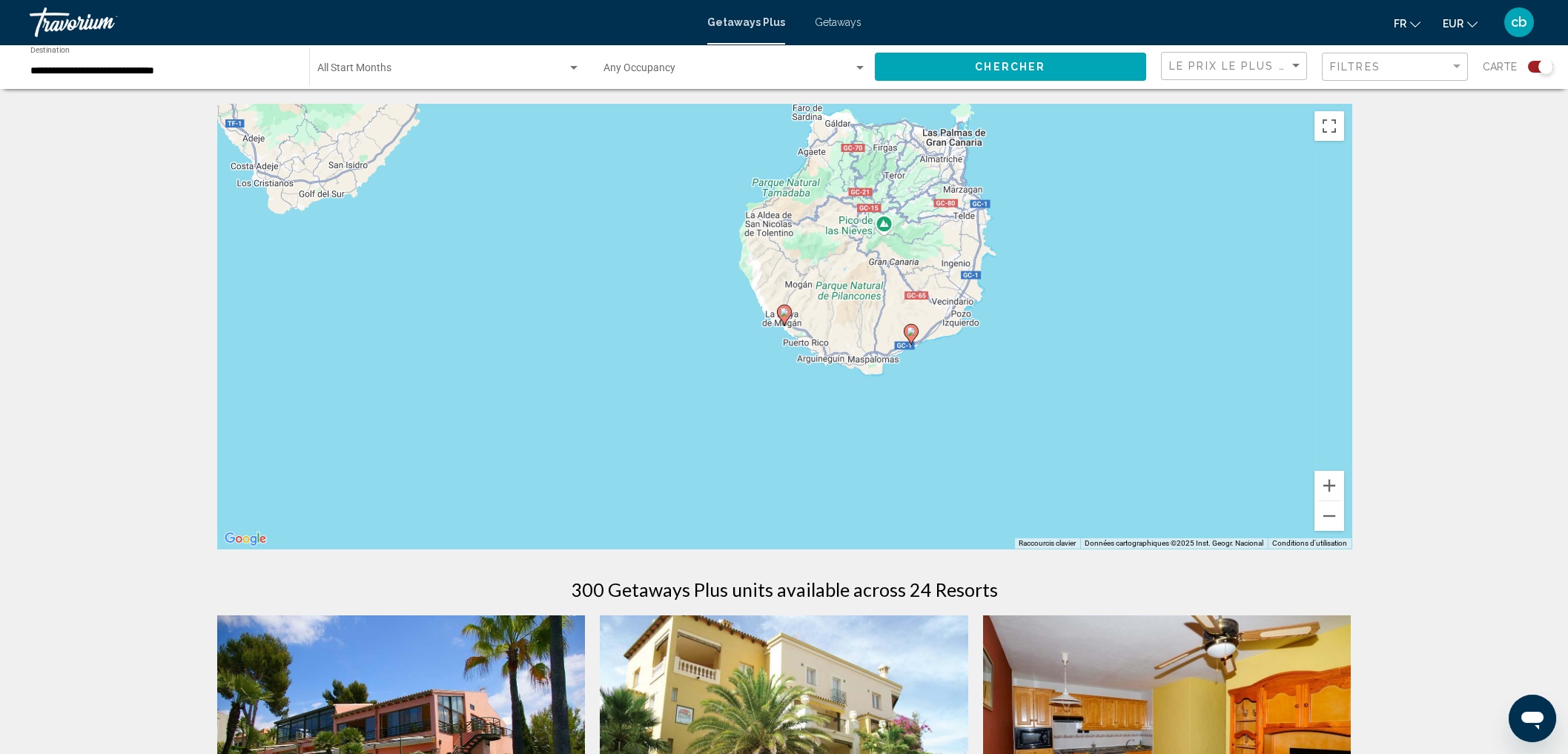 click 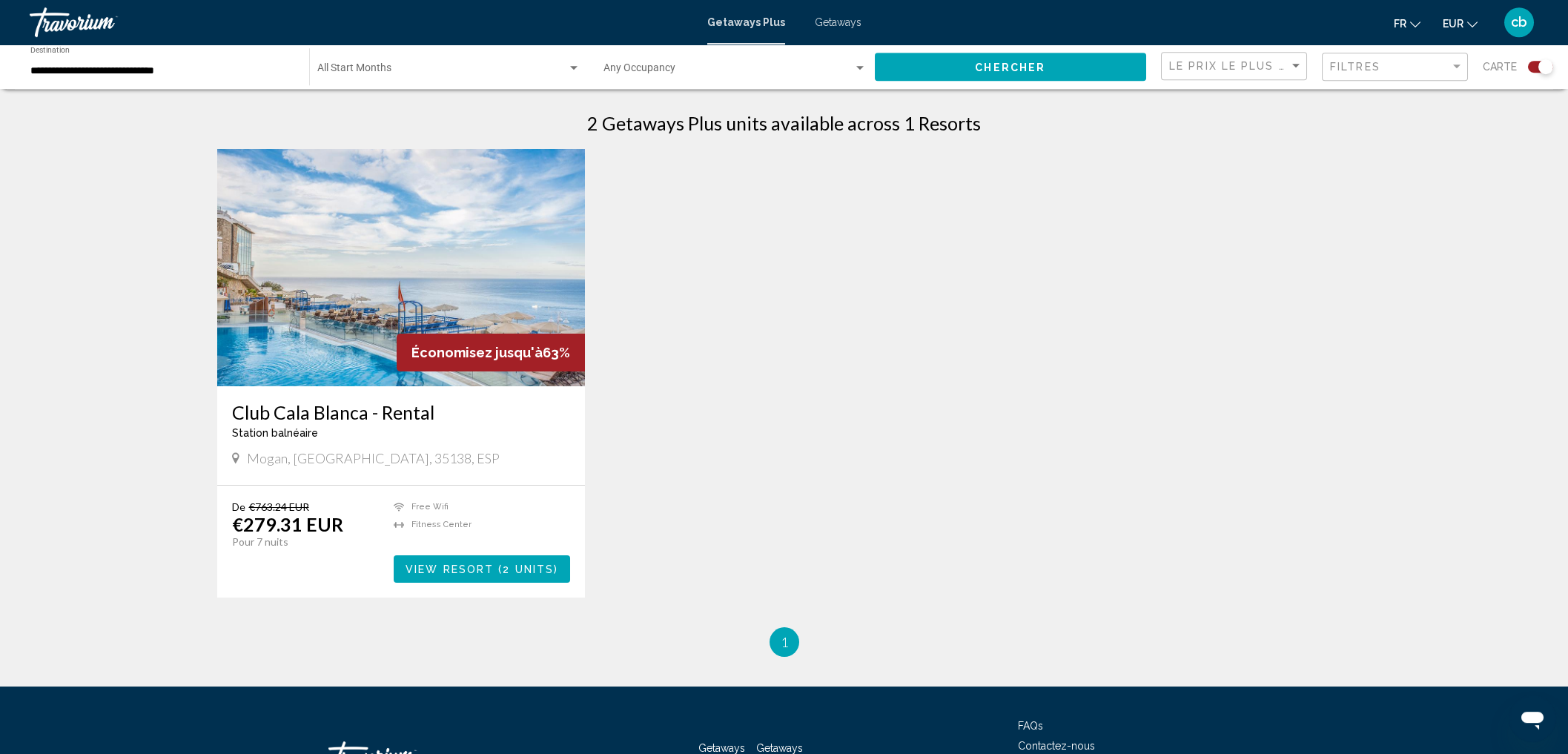 scroll, scrollTop: 477, scrollLeft: 0, axis: vertical 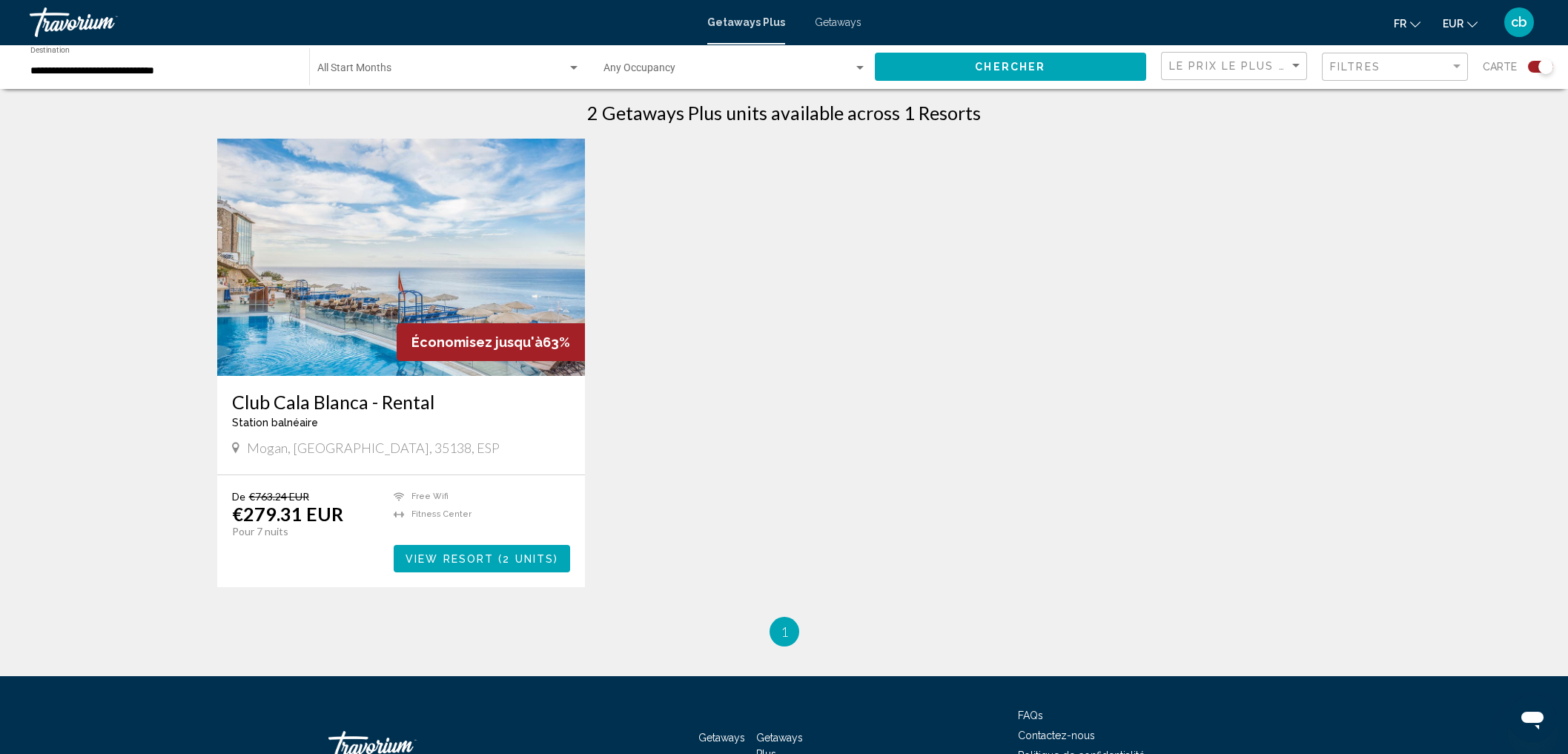 click on "2 units" at bounding box center [528, 559] 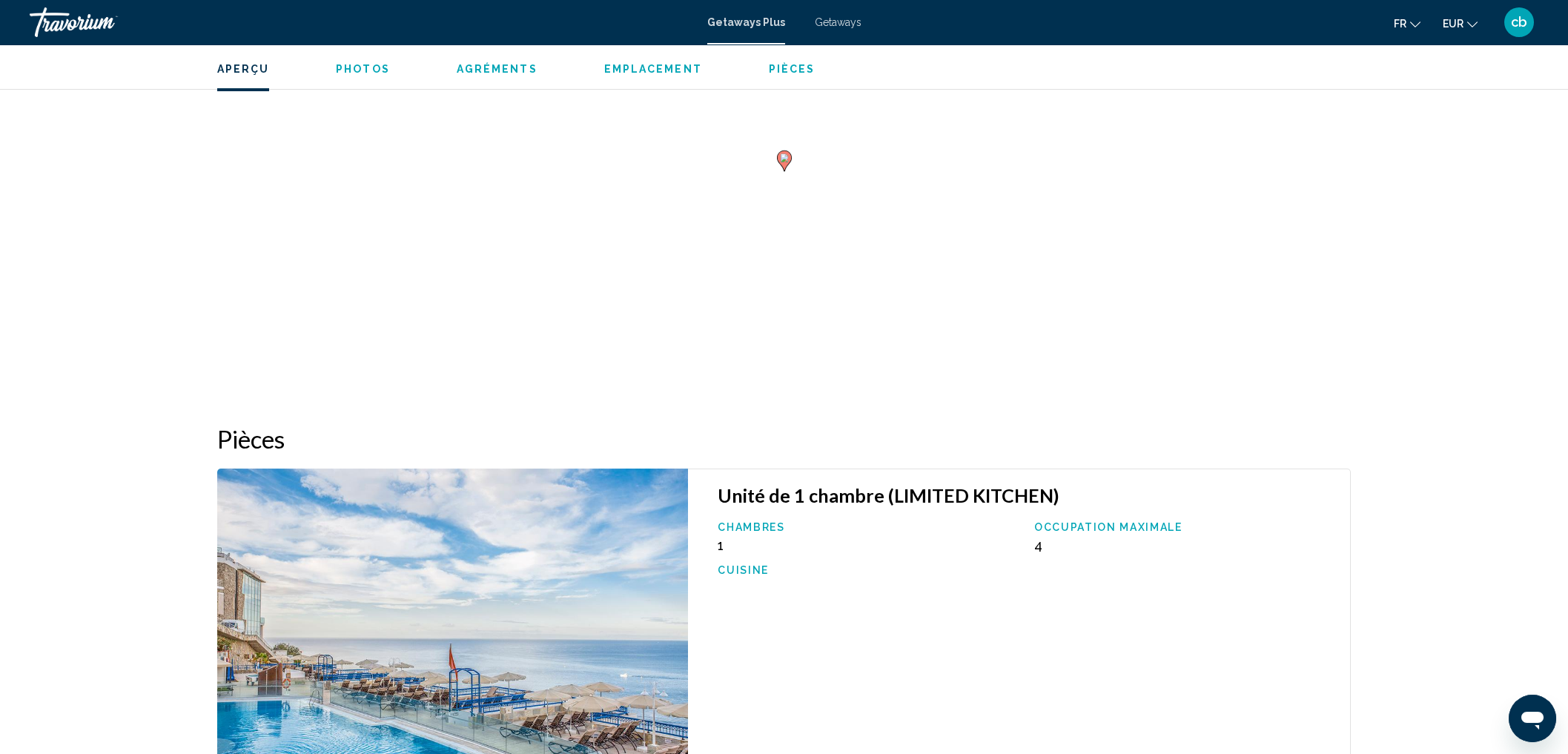 scroll, scrollTop: 2488, scrollLeft: 0, axis: vertical 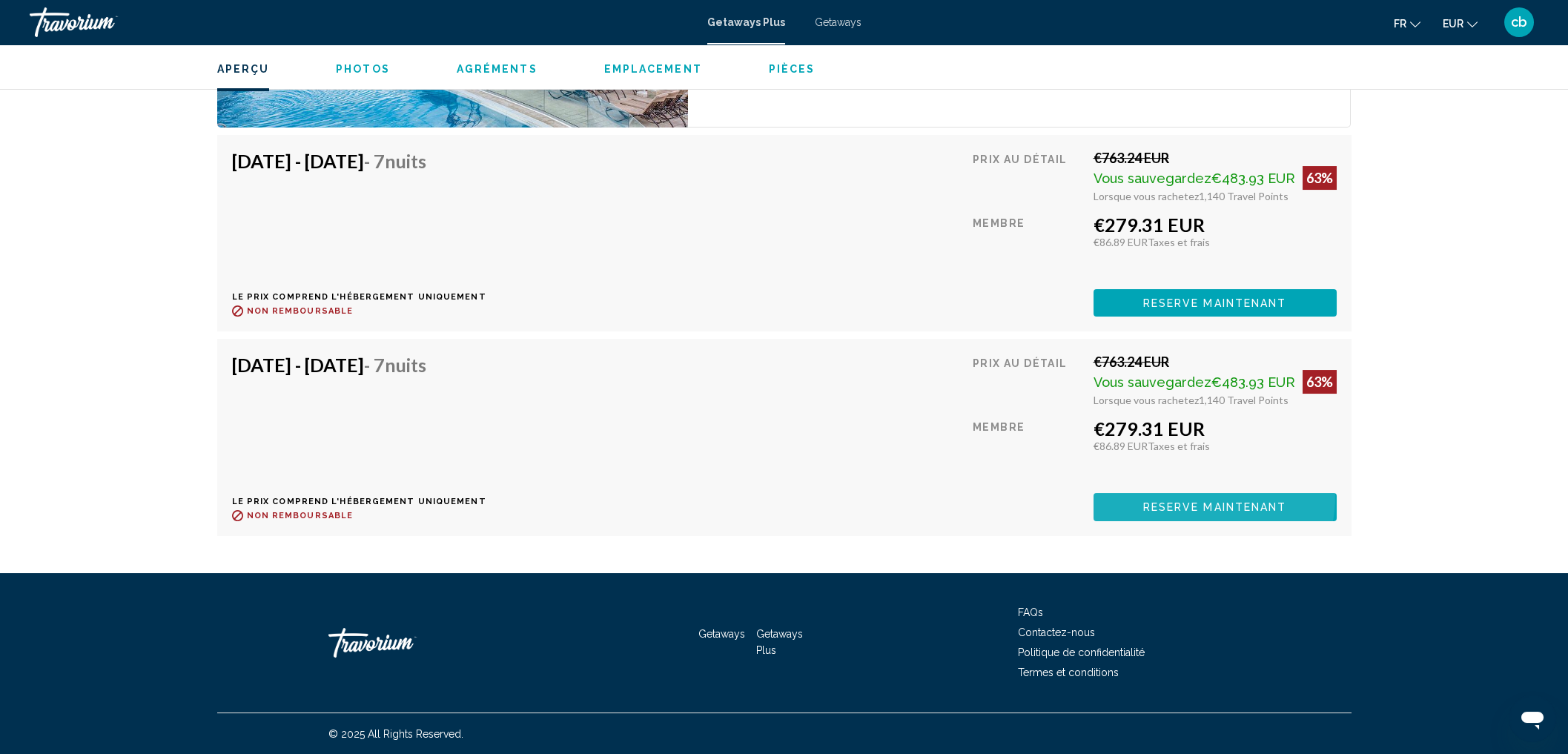 click on "Reserve maintenant" at bounding box center (1215, 506) 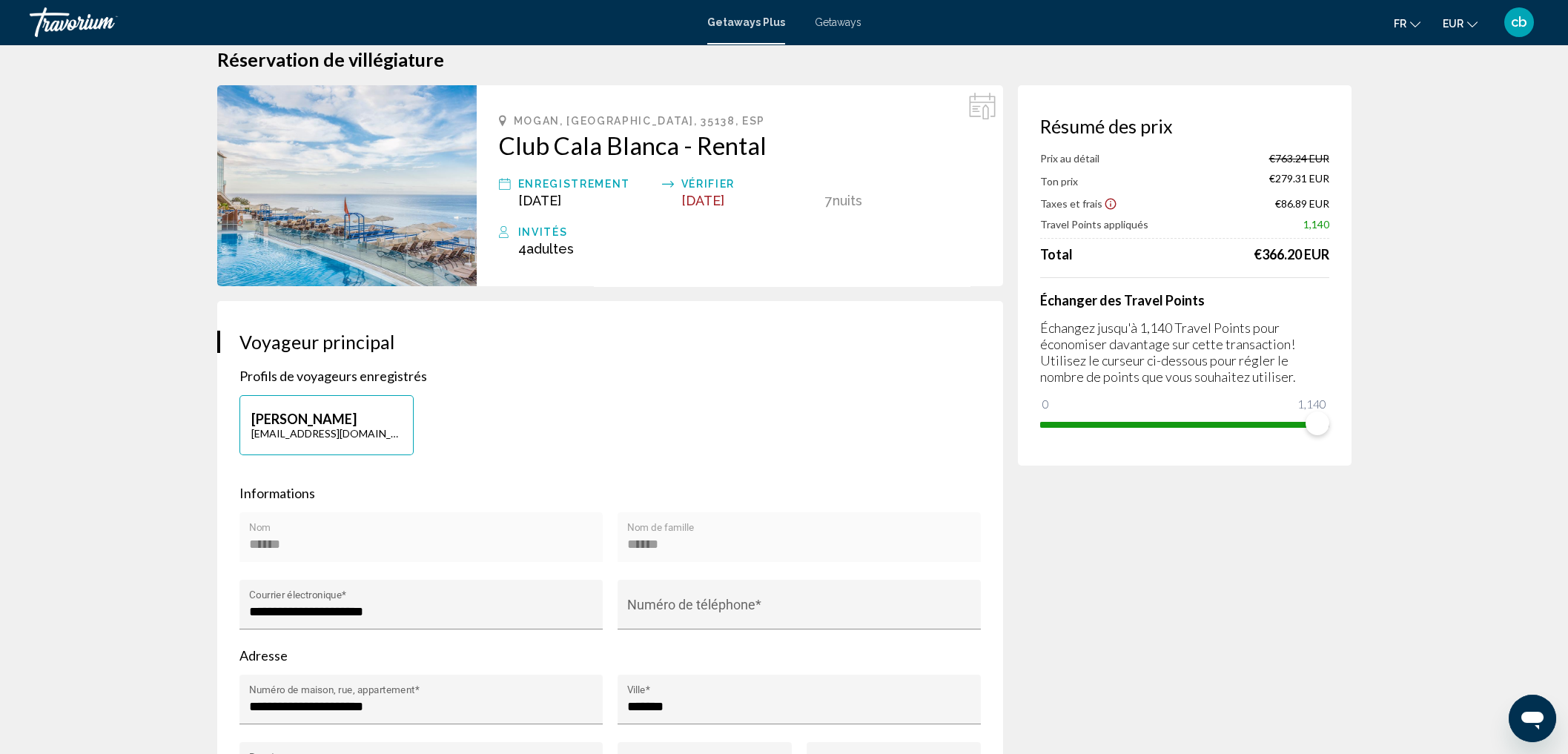 scroll, scrollTop: 0, scrollLeft: 0, axis: both 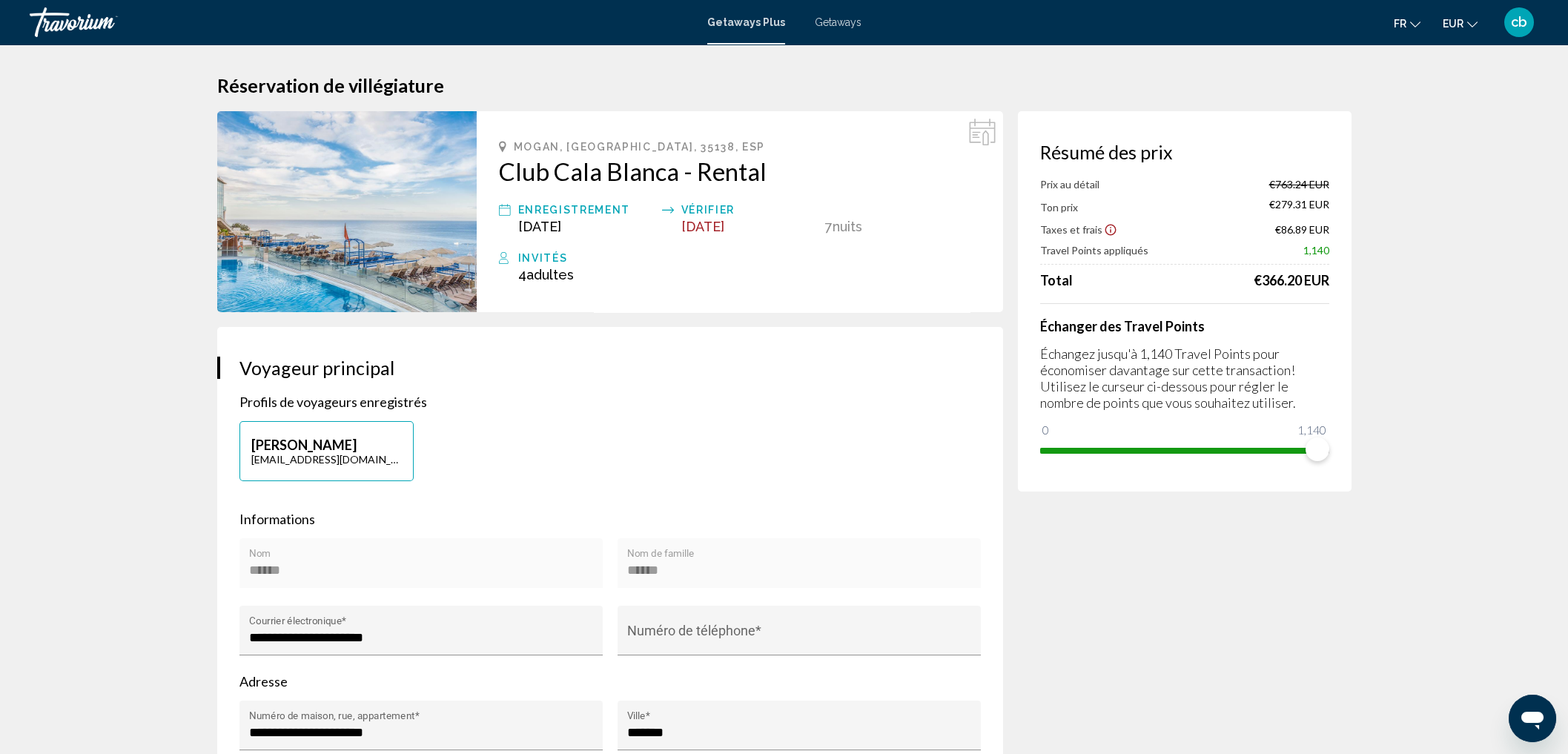 click on "Getaways" at bounding box center (838, 22) 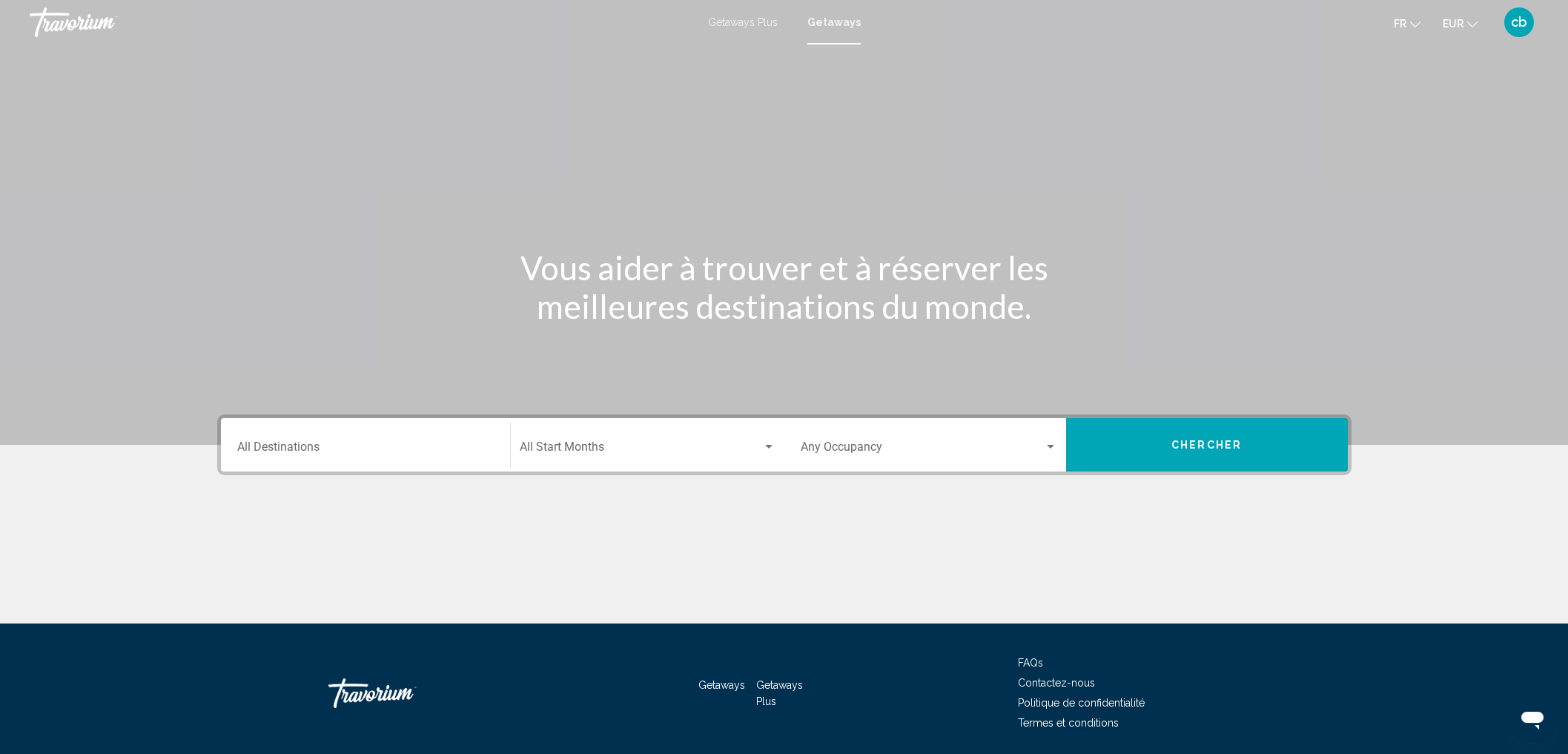 click on "Destination All Destinations" at bounding box center [365, 450] 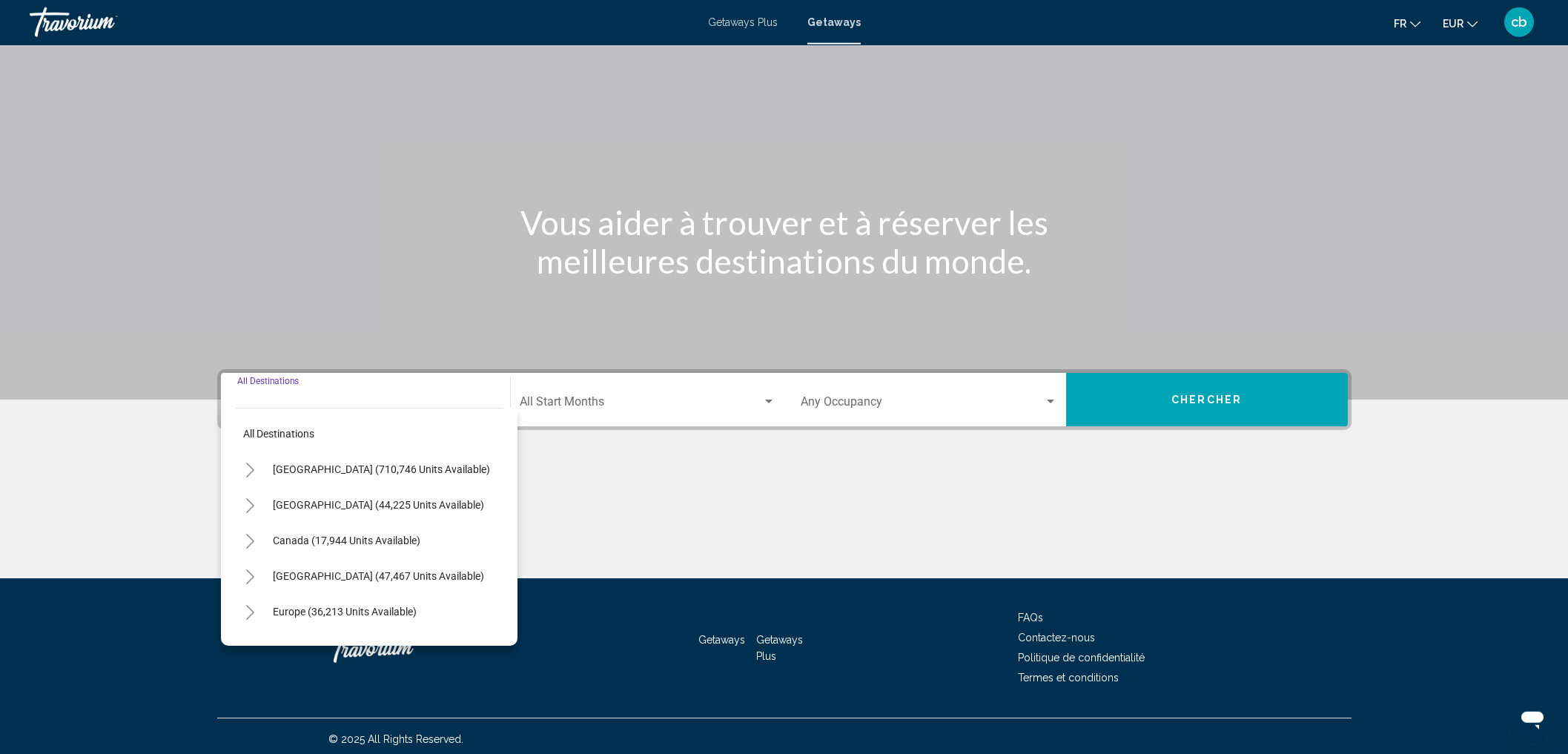 scroll, scrollTop: 50, scrollLeft: 0, axis: vertical 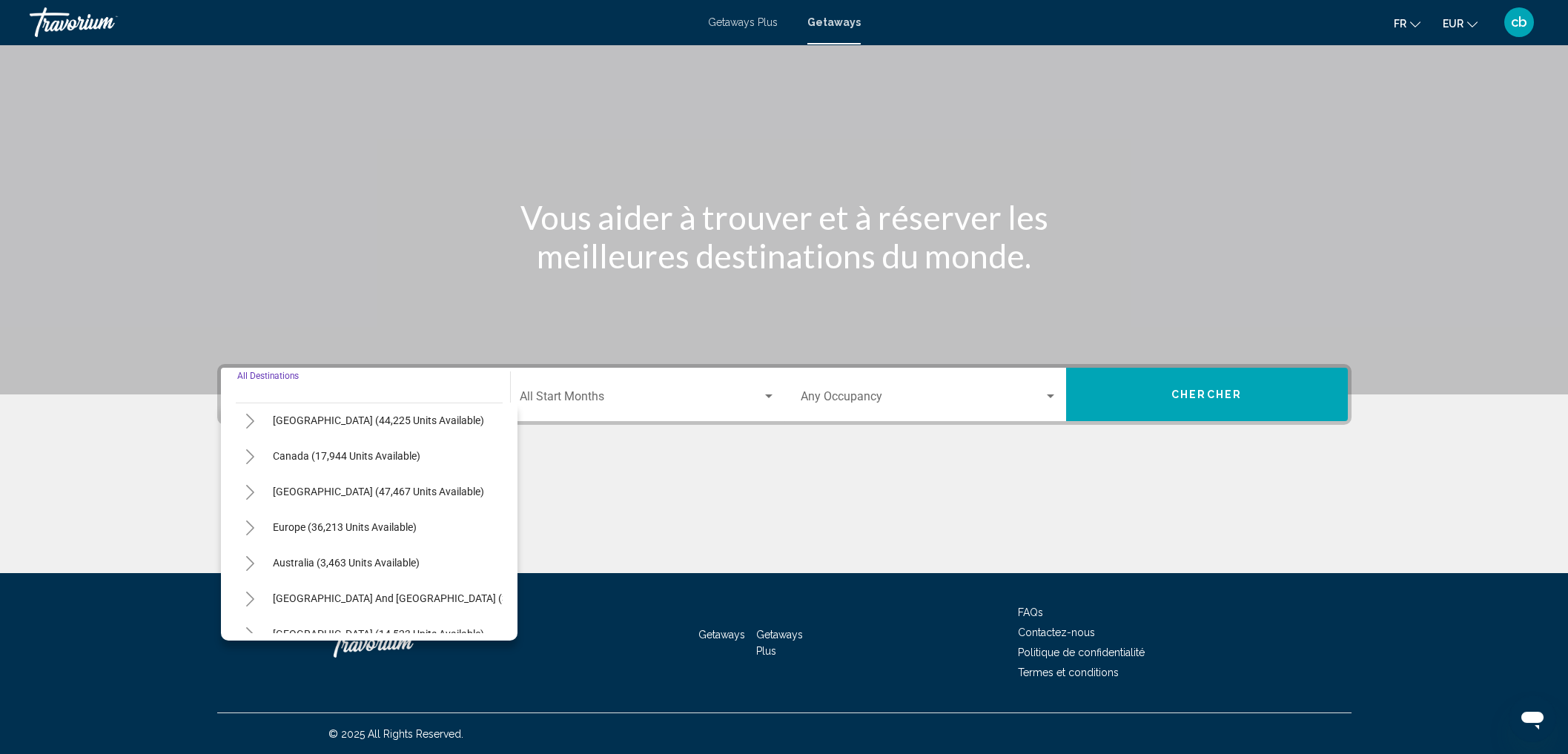 click 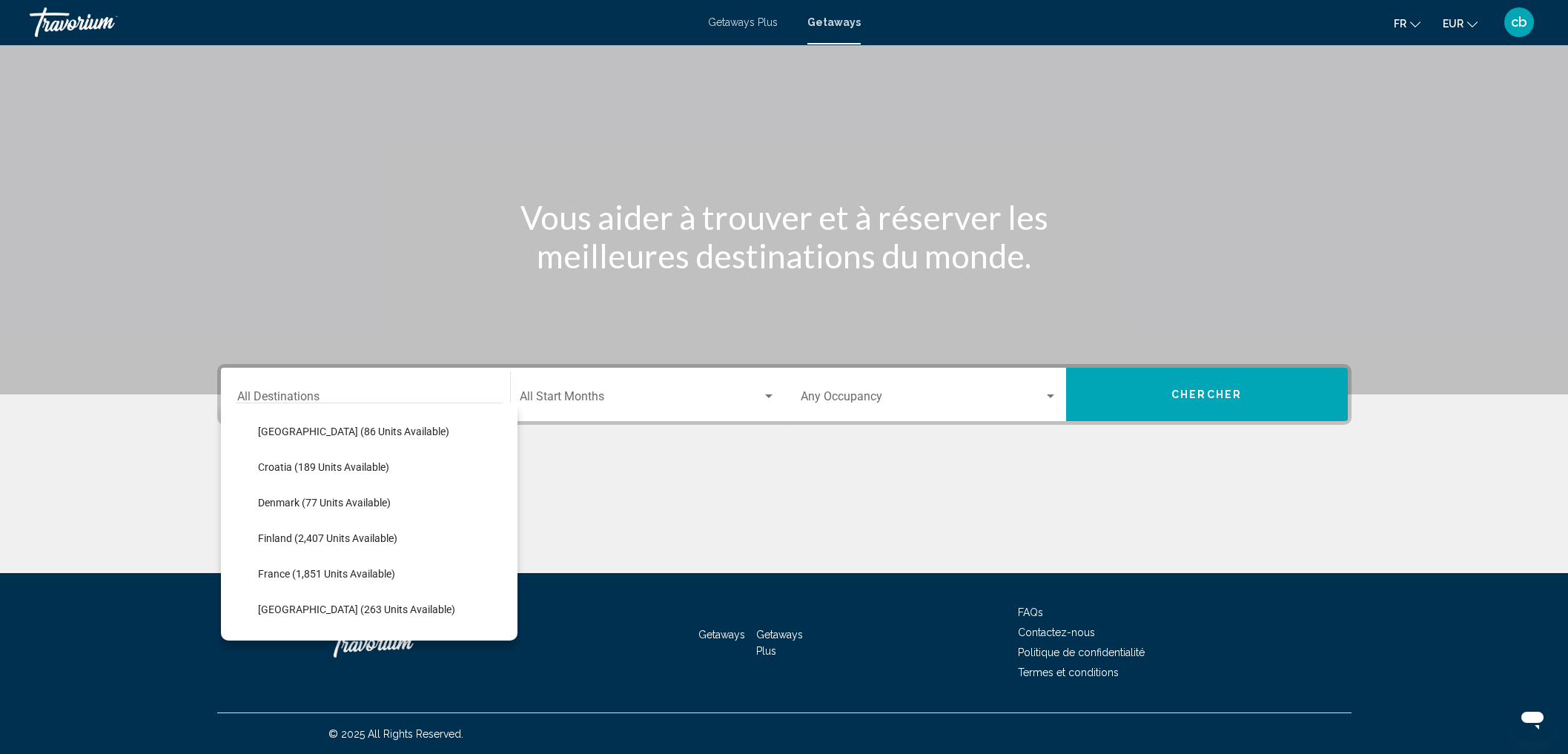 scroll, scrollTop: 318, scrollLeft: 0, axis: vertical 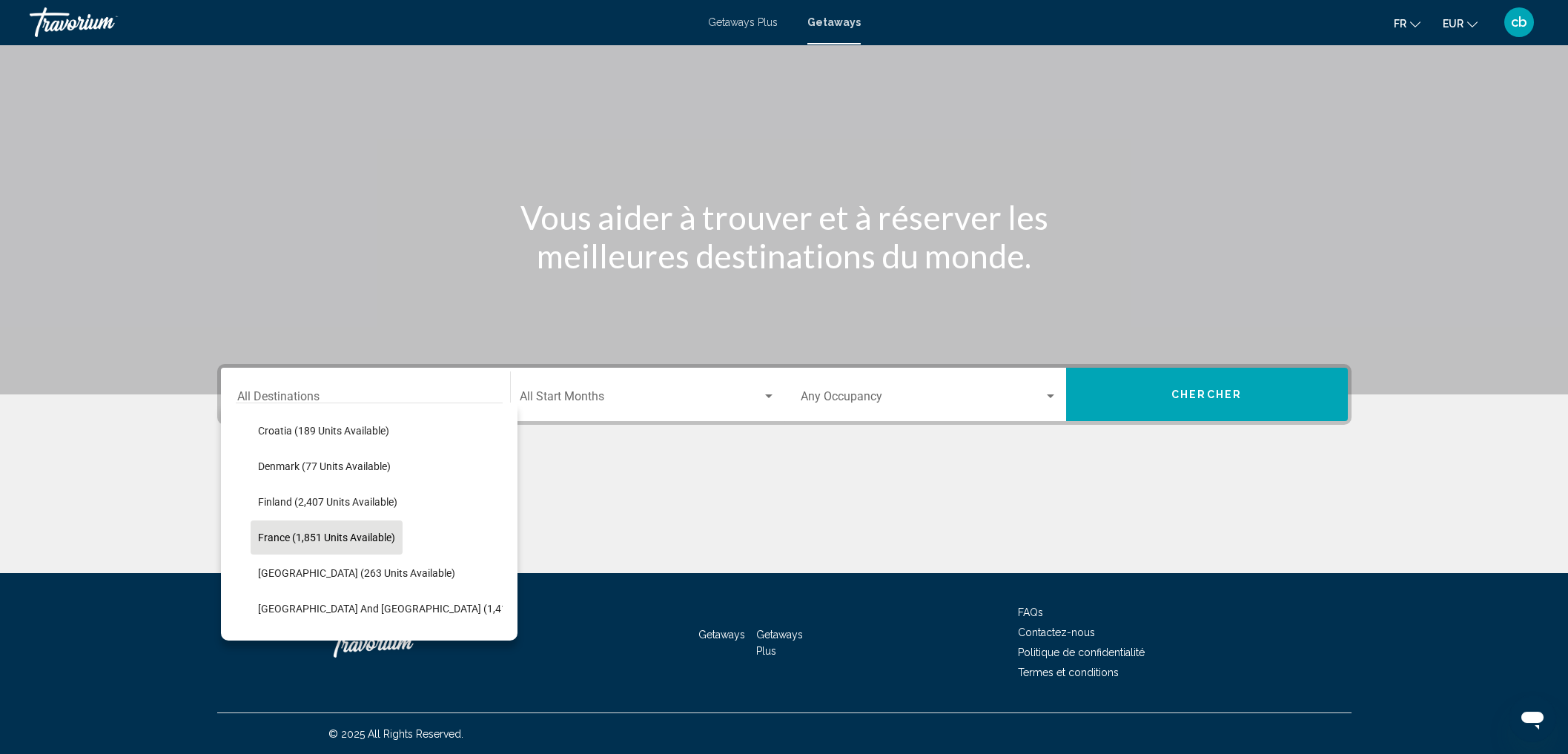 click on "France (1,851 units available)" 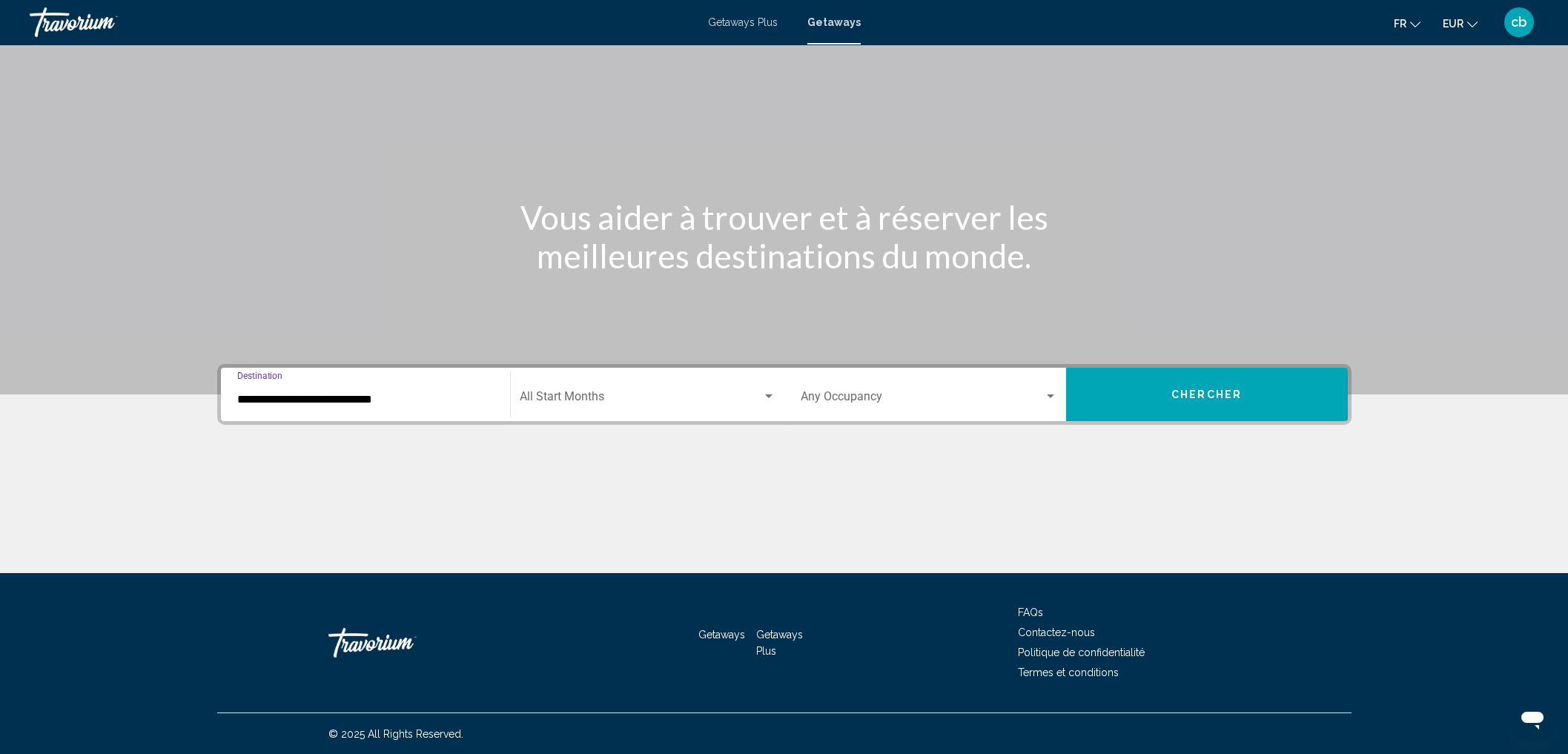 click at bounding box center [641, 400] 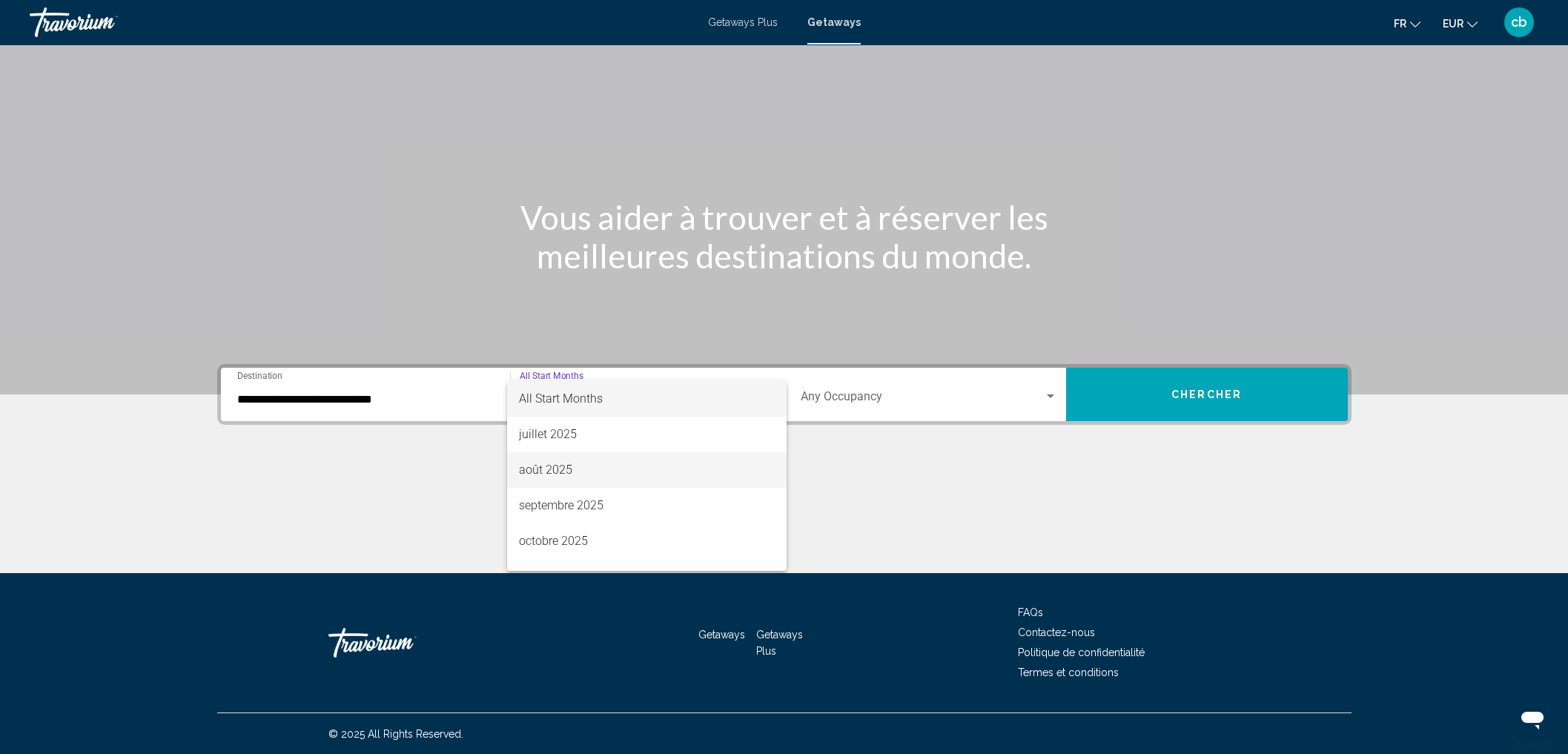 click on "août 2025" at bounding box center [646, 470] 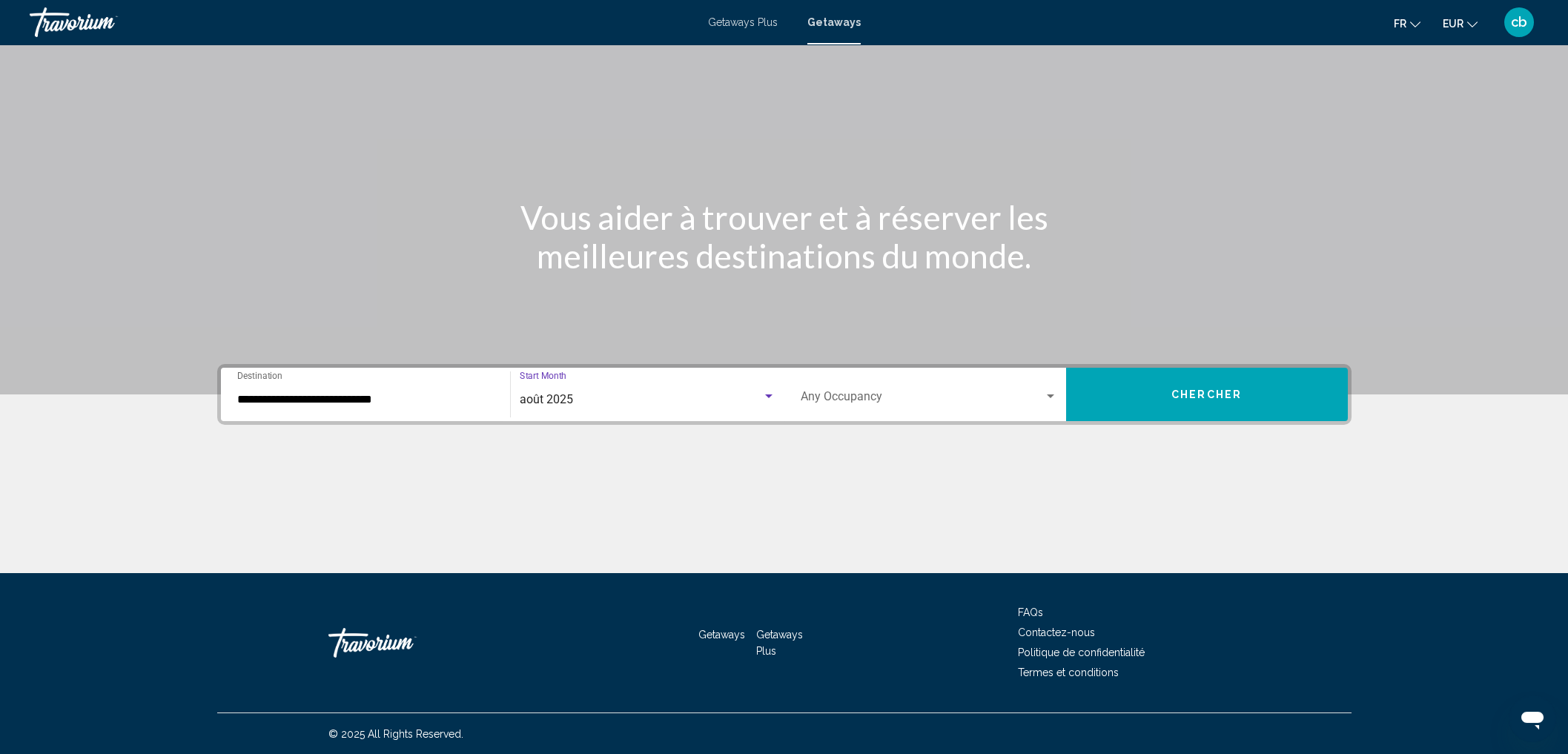 click on "Occupancy Any Occupancy" at bounding box center (929, 394) 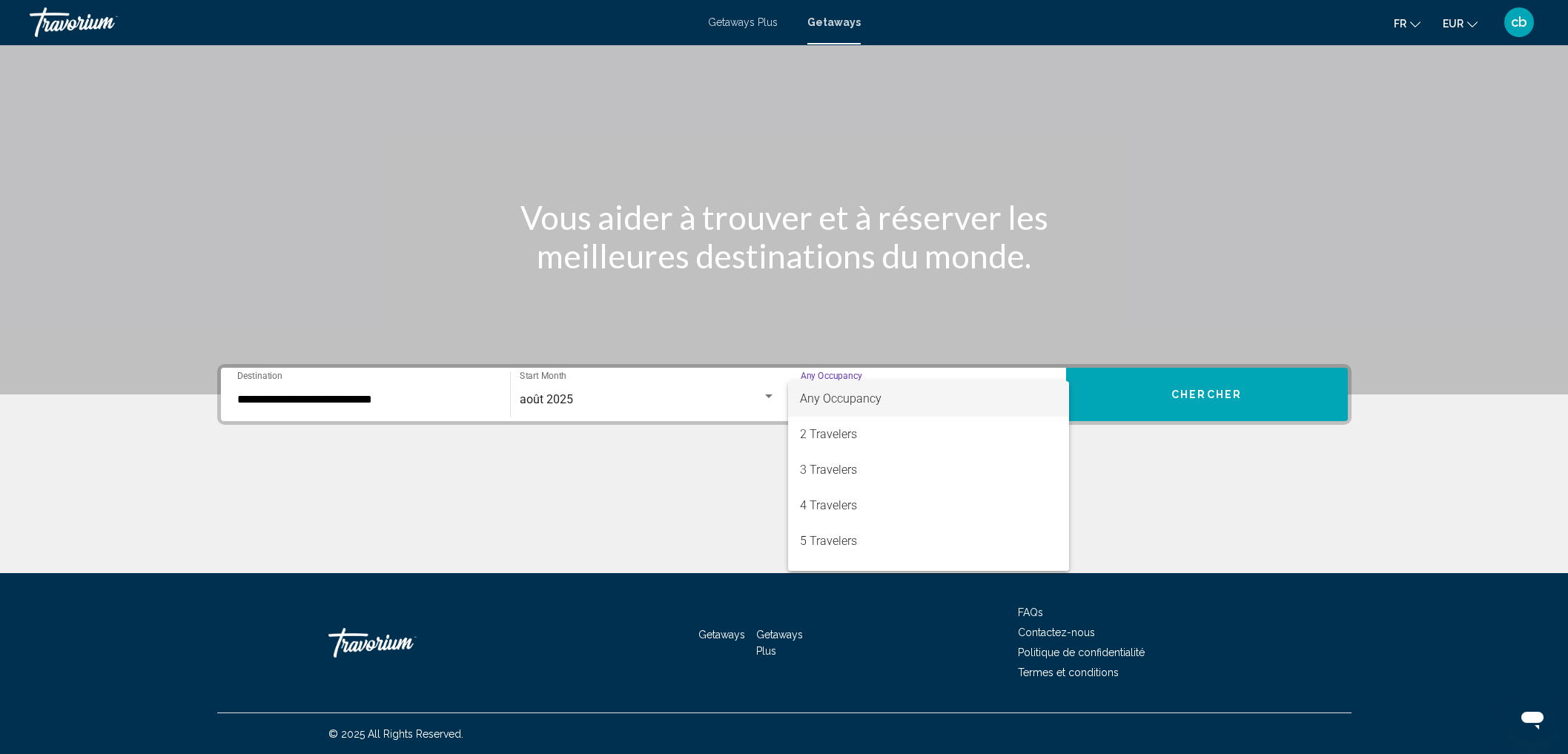 click at bounding box center [784, 377] 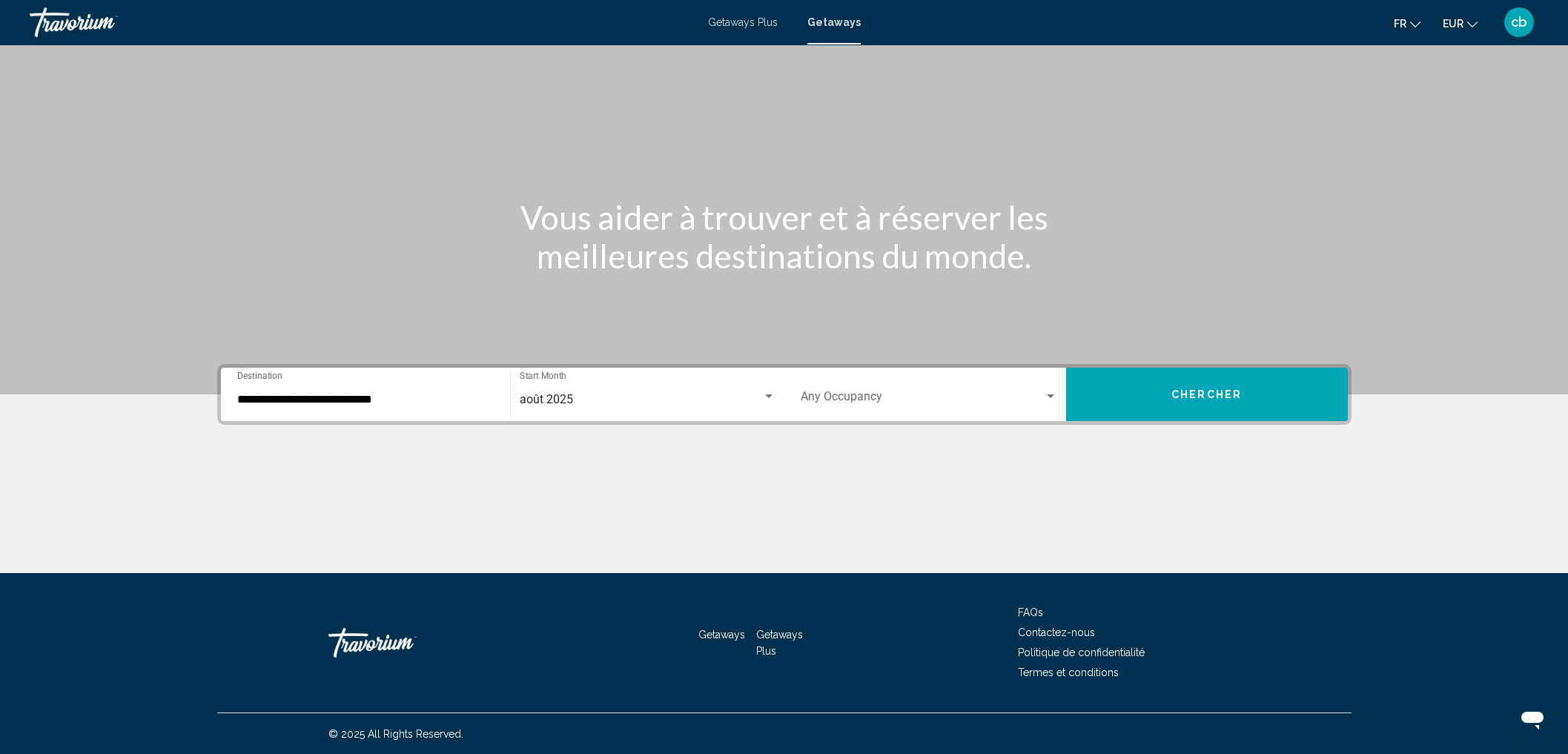 click on "Chercher" at bounding box center (1206, 395) 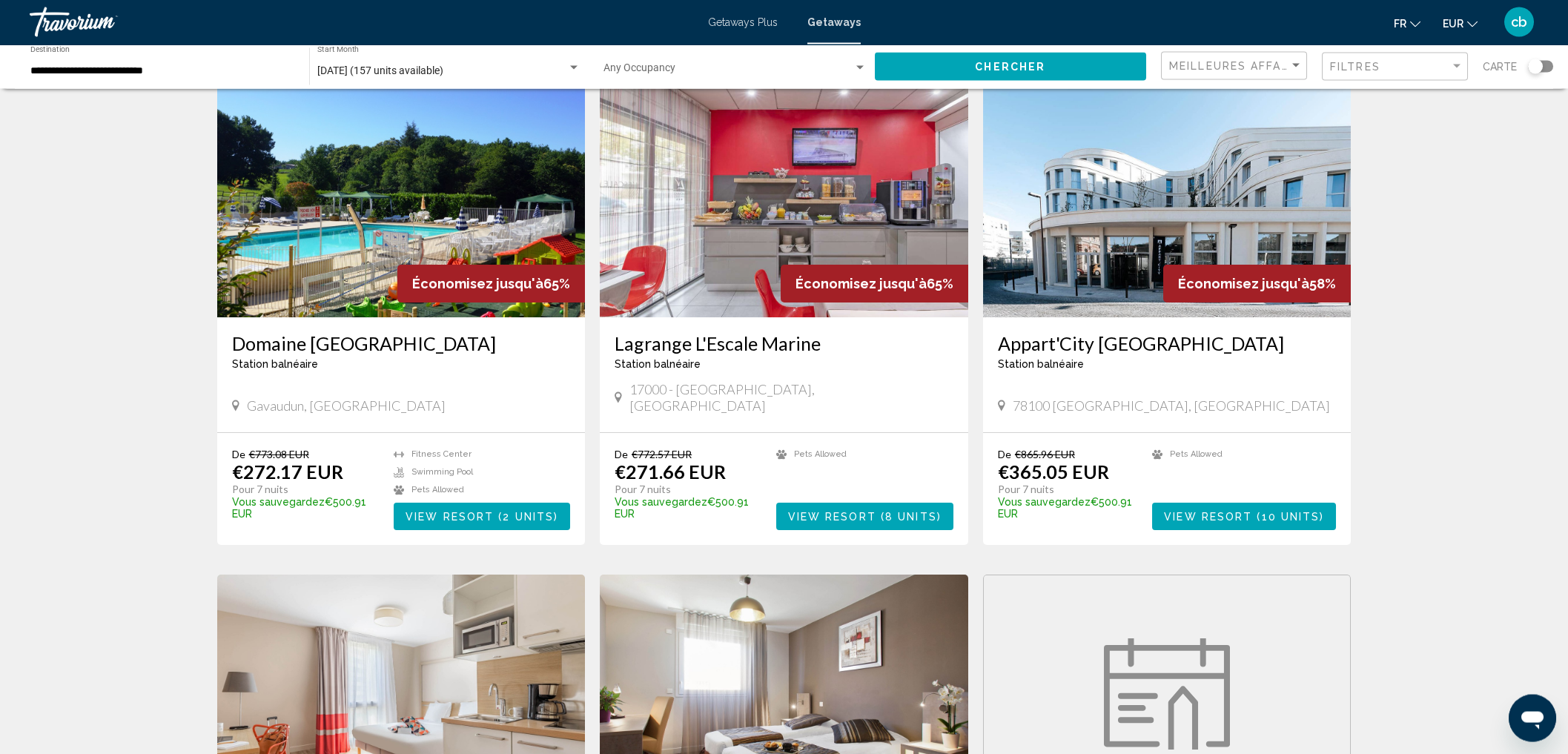 scroll, scrollTop: 635, scrollLeft: 0, axis: vertical 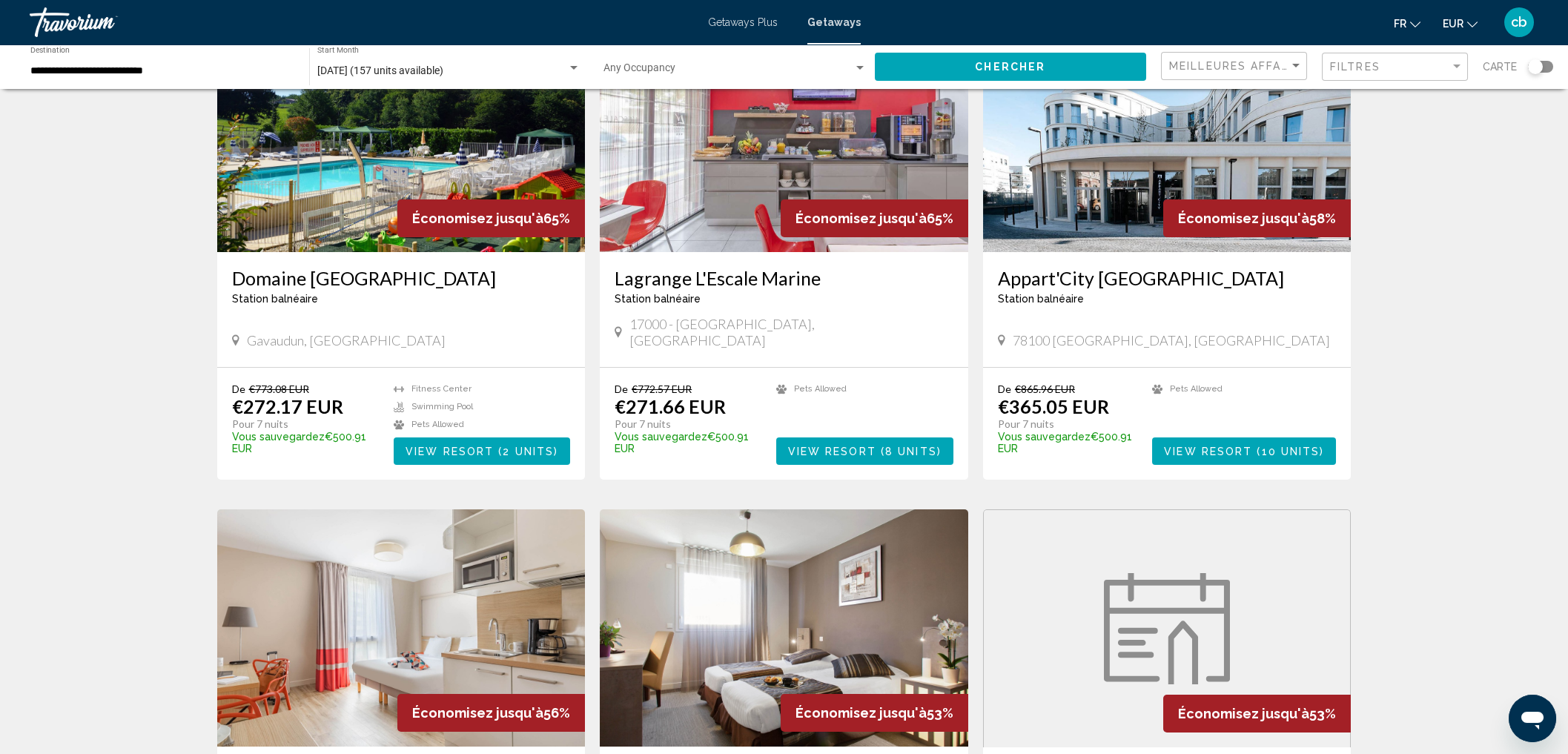 click at bounding box center [401, 133] 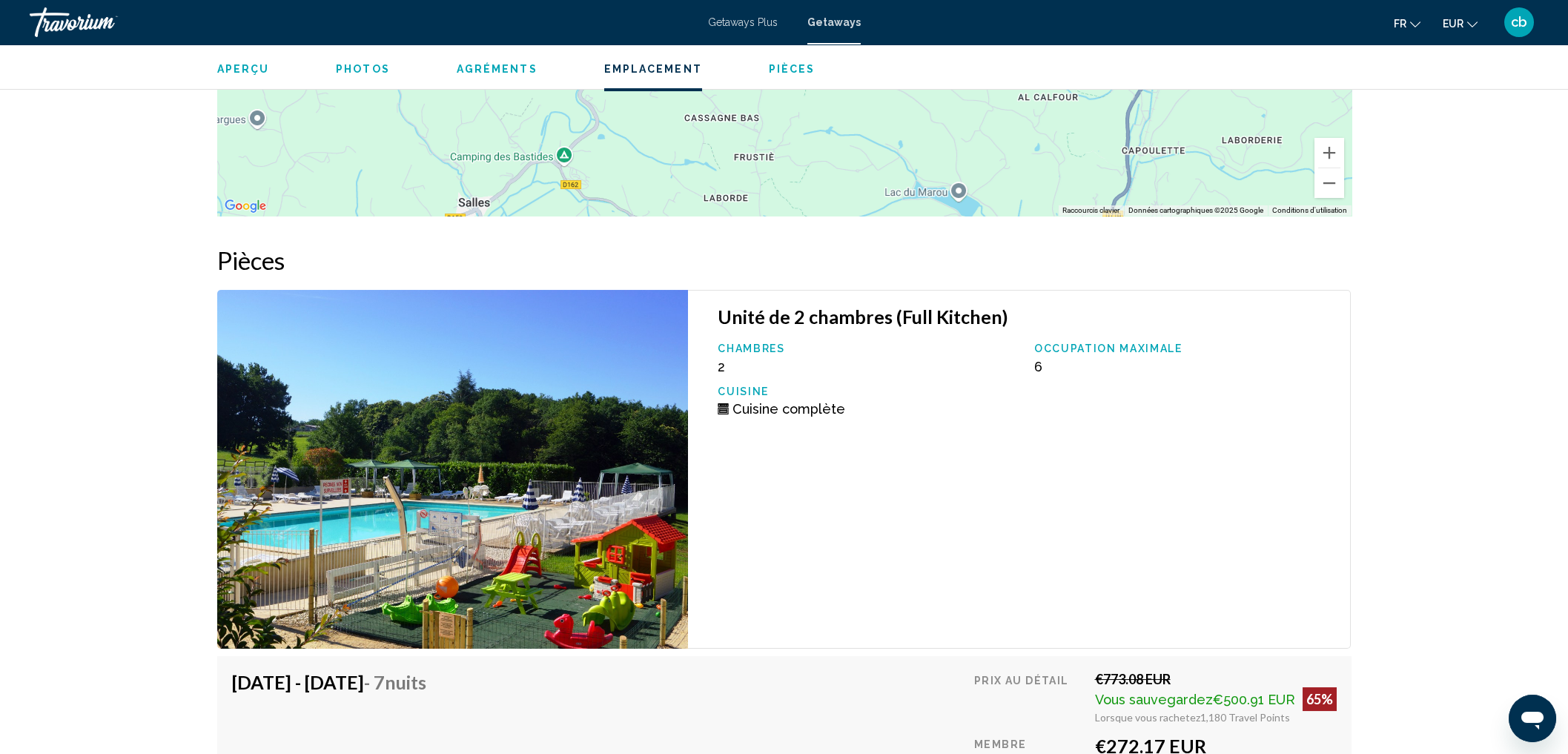 scroll, scrollTop: 1932, scrollLeft: 0, axis: vertical 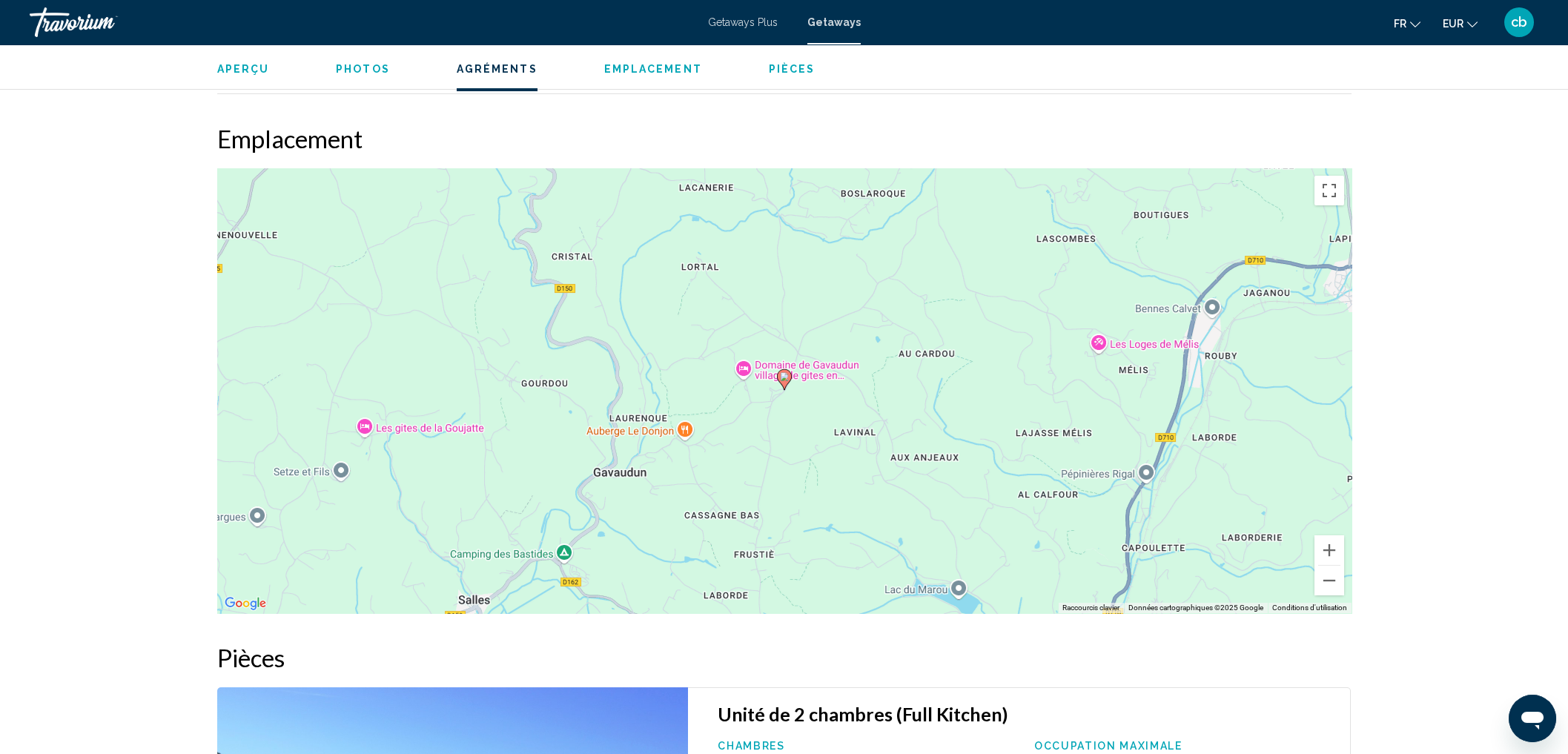 type 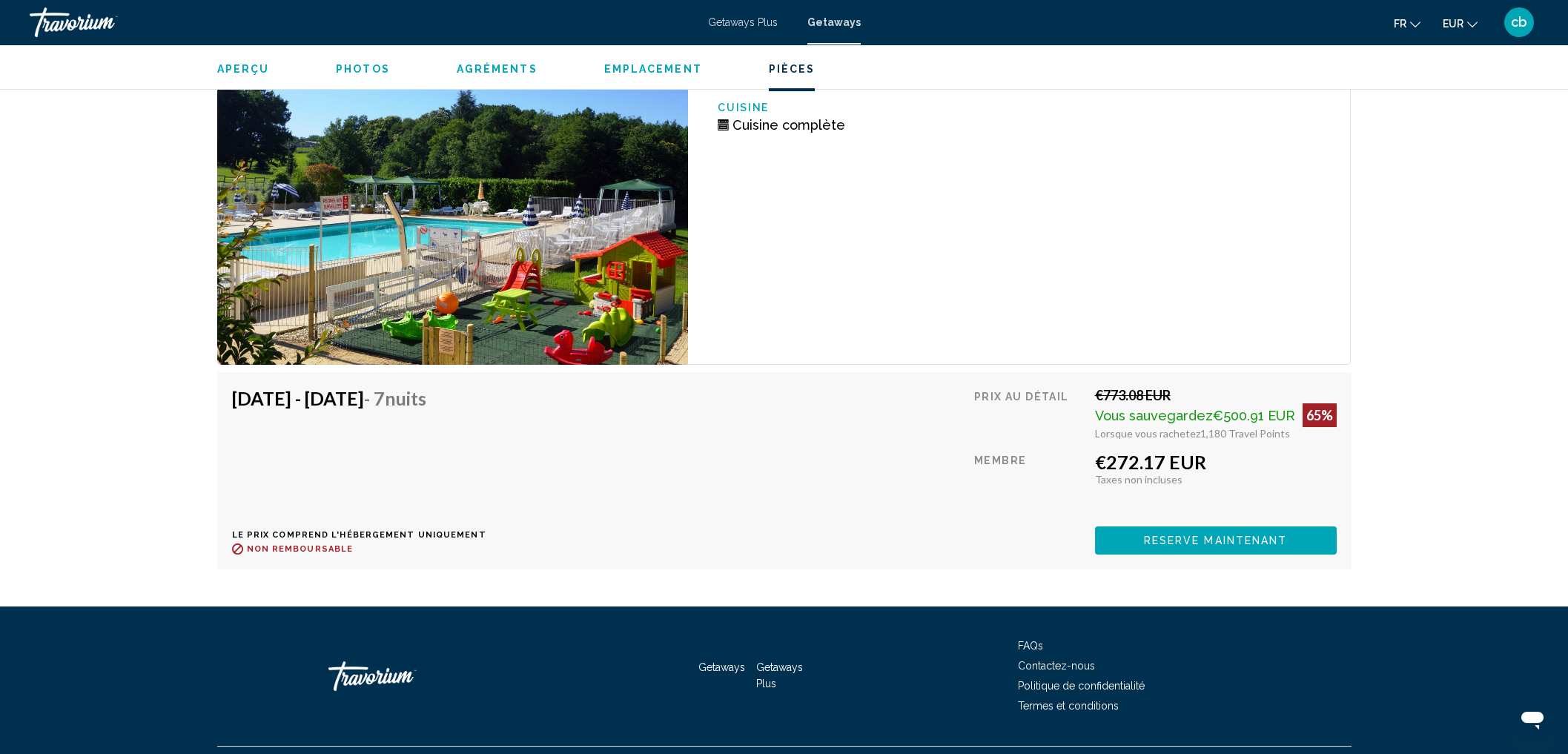 scroll, scrollTop: 2648, scrollLeft: 0, axis: vertical 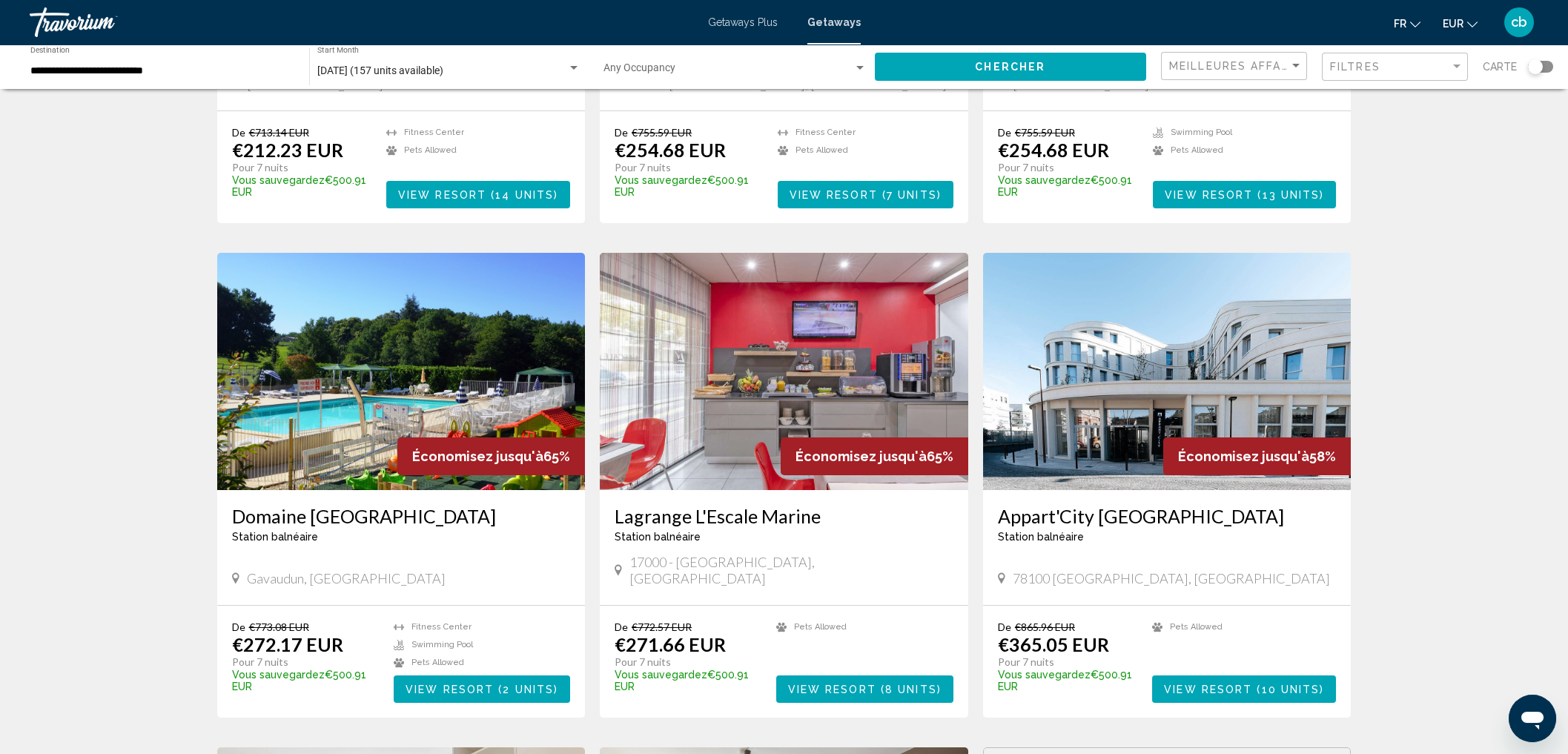 click at bounding box center (1167, 371) 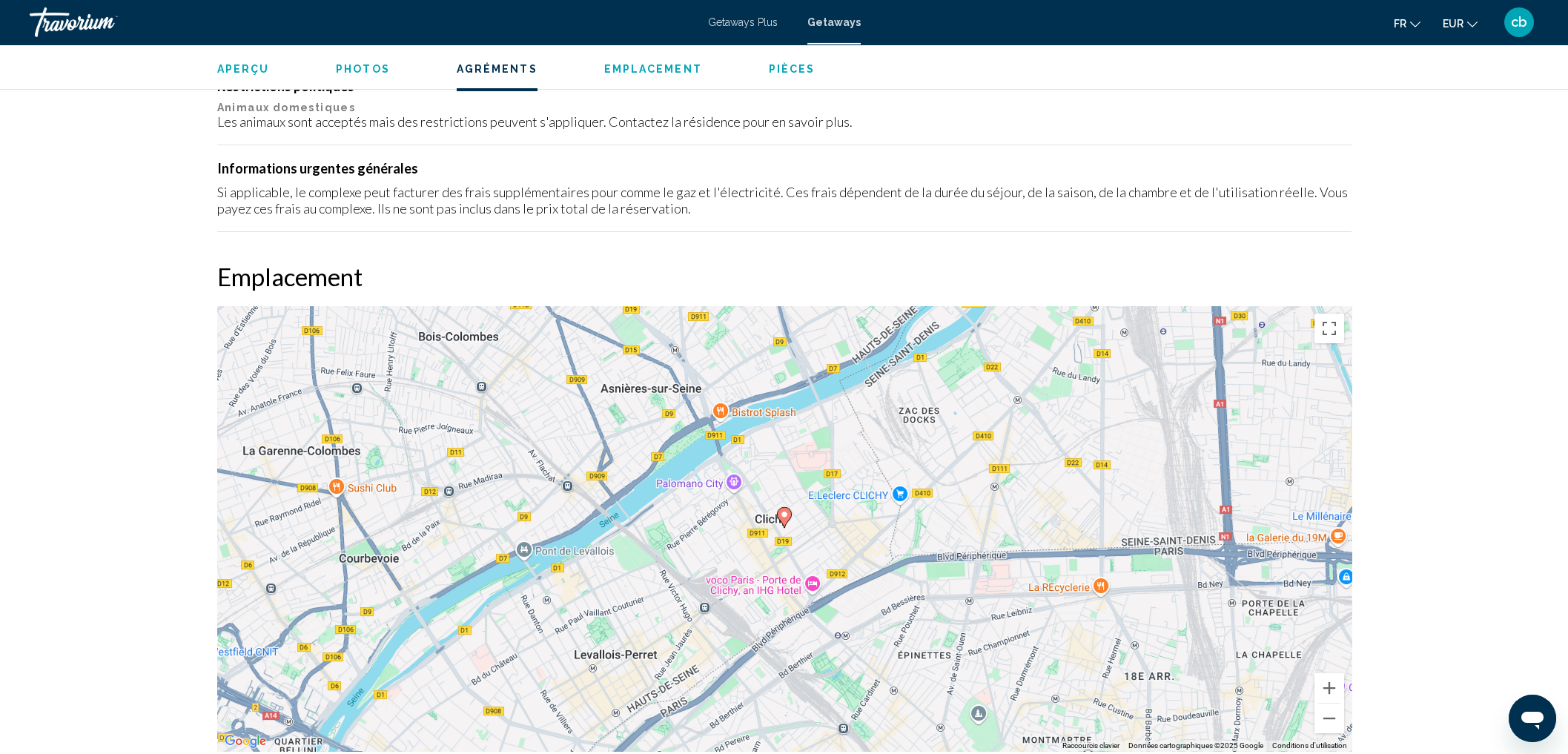 scroll, scrollTop: 1361, scrollLeft: 0, axis: vertical 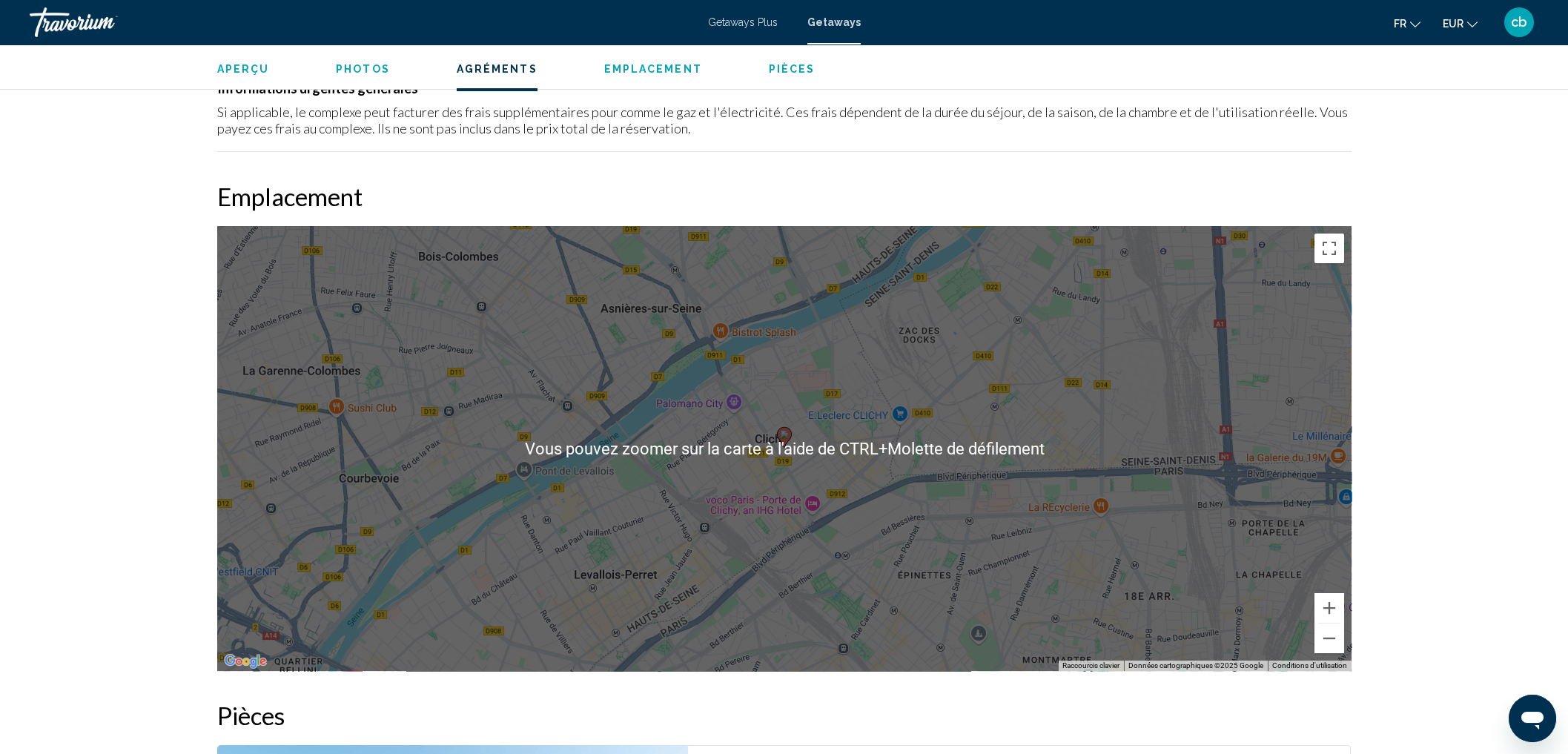 type 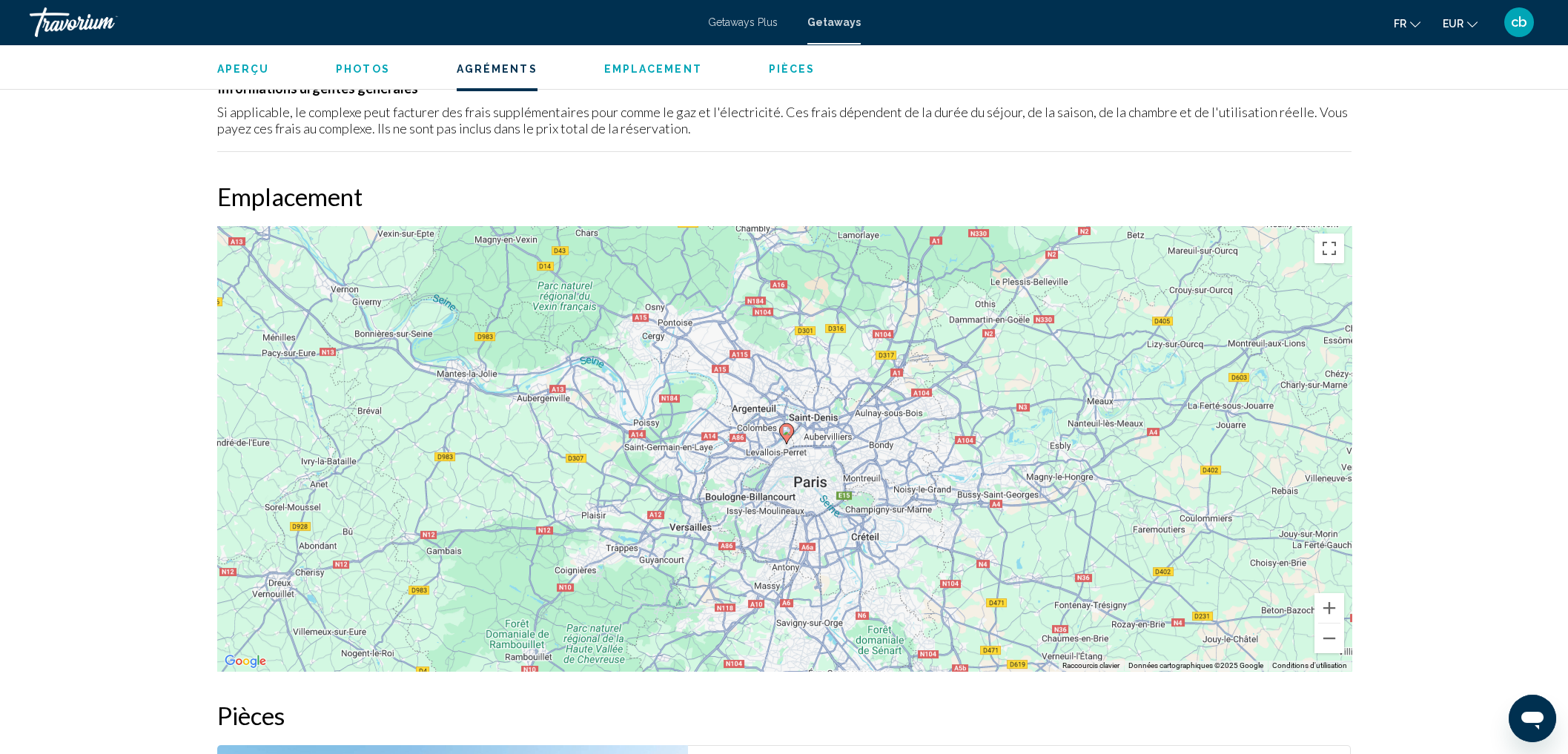 click on "[GEOGRAPHIC_DATA], [GEOGRAPHIC_DATA] Appart'City [GEOGRAPHIC_DATA]-Laye Adresse [STREET_ADDRESS][PERSON_NAME] Aperçu
Photos
Agréments
Emplacement
Pièces
Rechercher Rechercher Aperçu Taper Station balnéaire Tout inclus Pas tout compris Adresse [STREET_ADDRESS][PERSON_NAME] Photos Agréments Pas de commodités disponibles. Frais de station  Info  Taxe de séjour obligatoire frais sont de 7.25 Euros. Cartes de crédit acceptées uniquement Par personne, par nuit. Restrictions politiques Animaux domestiques Les animaux sont acceptés mais des restrictions peuvent s'appliquer. Contactez la résidence pour en savoir plus. Informations urgentes générales Emplacement Pour parcourir la carte en mode tactile, appuyez deux fois dessus et maintenez la pression, puis faites-la glisser. ← →" at bounding box center [784, 423] 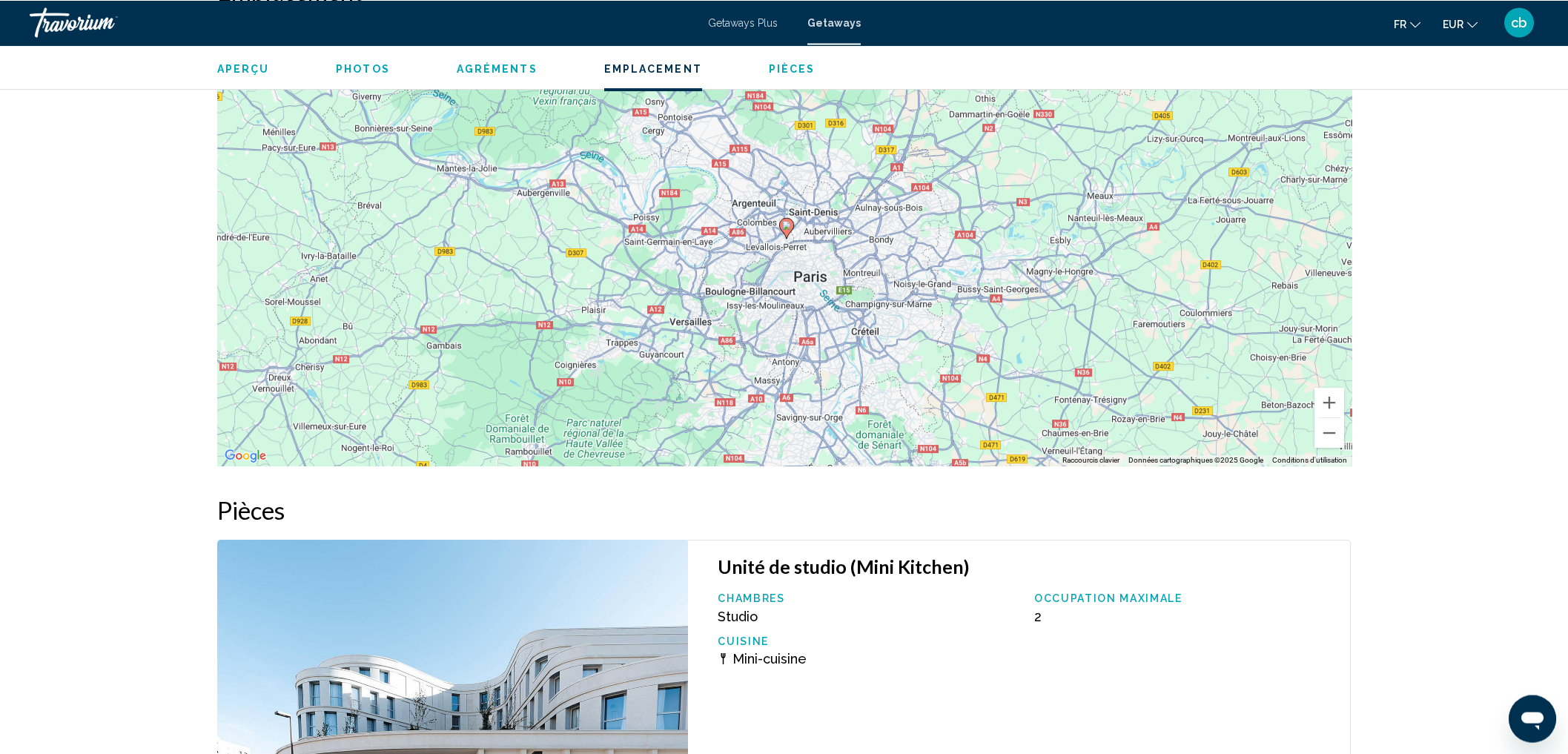 scroll, scrollTop: 1520, scrollLeft: 0, axis: vertical 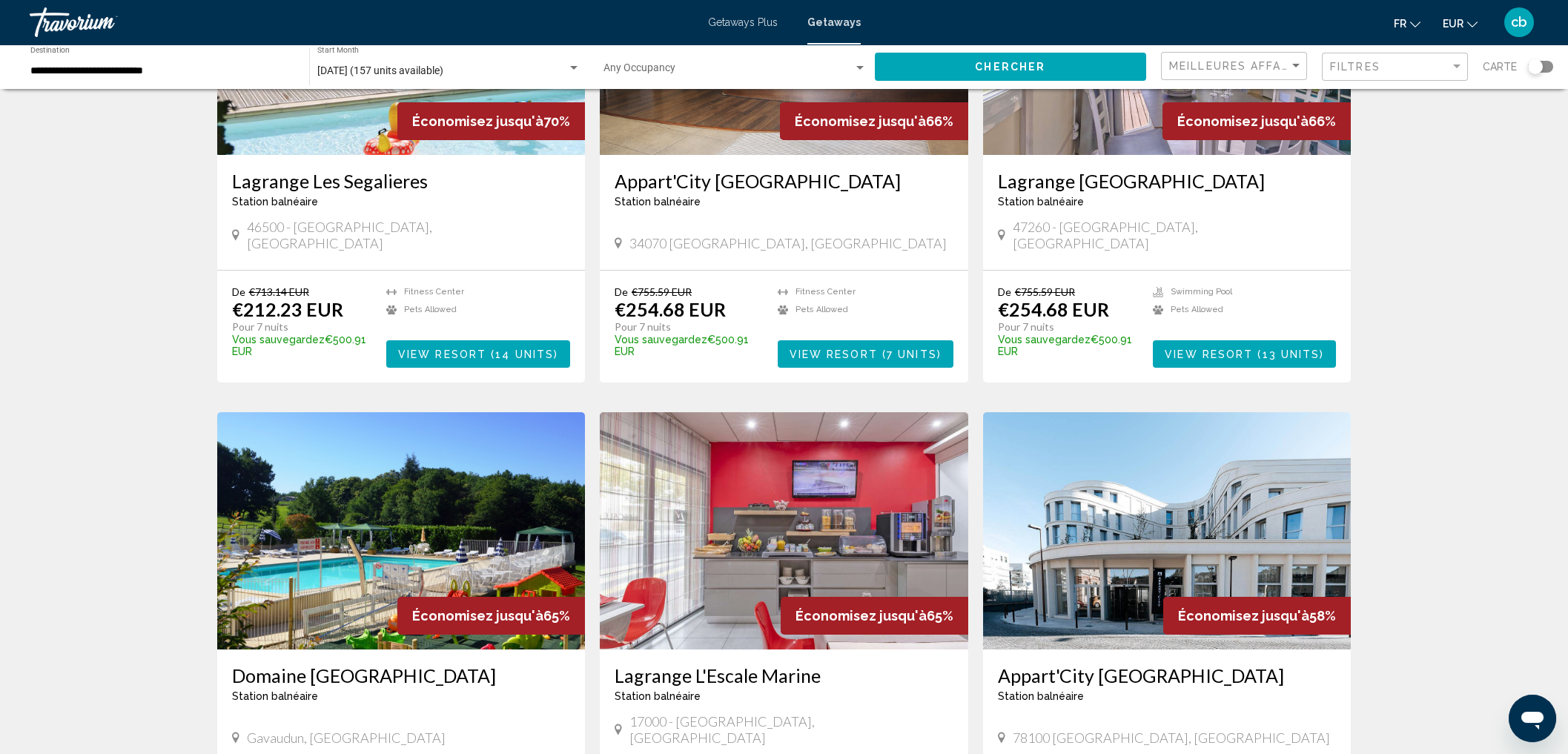 click at bounding box center (401, 531) 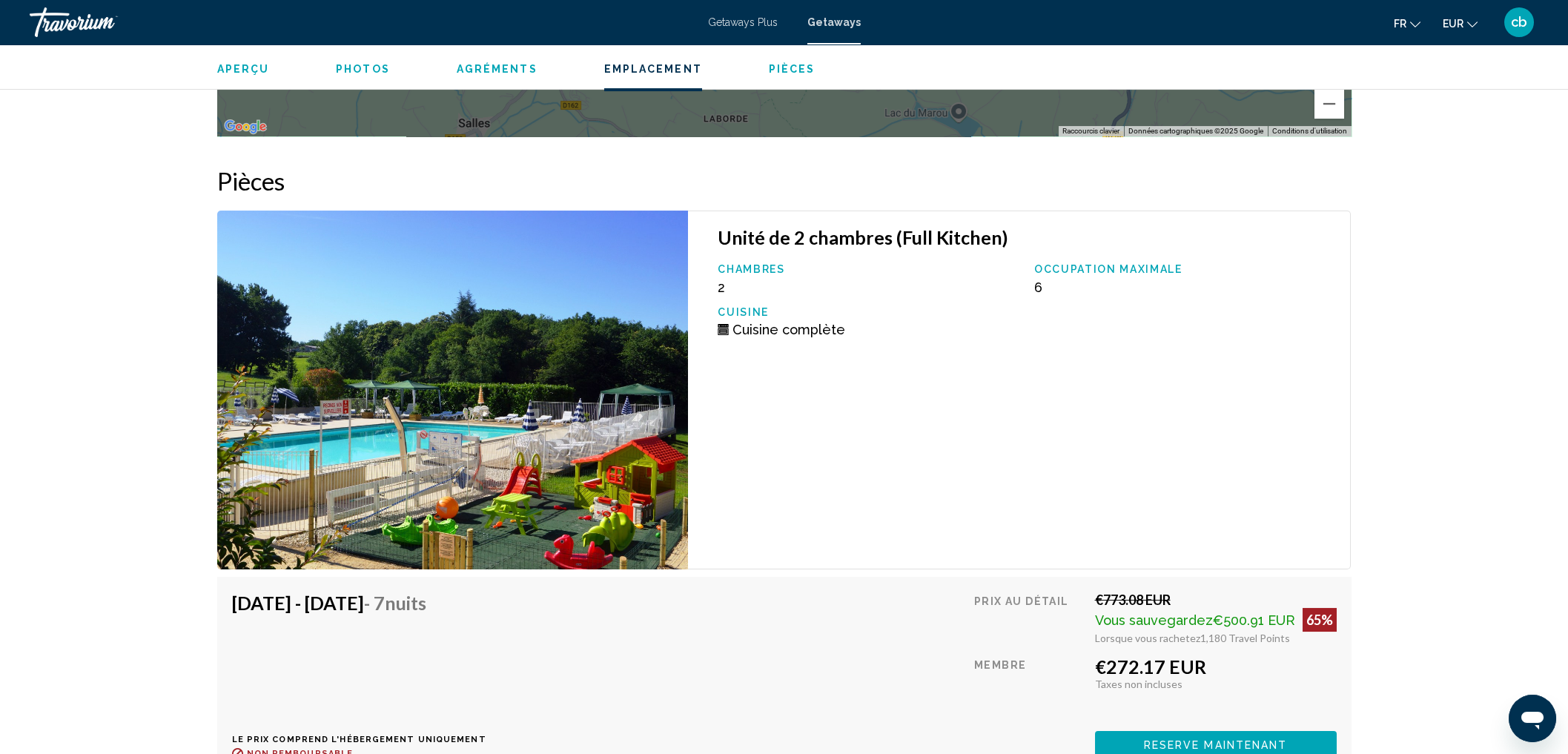 scroll, scrollTop: 2647, scrollLeft: 0, axis: vertical 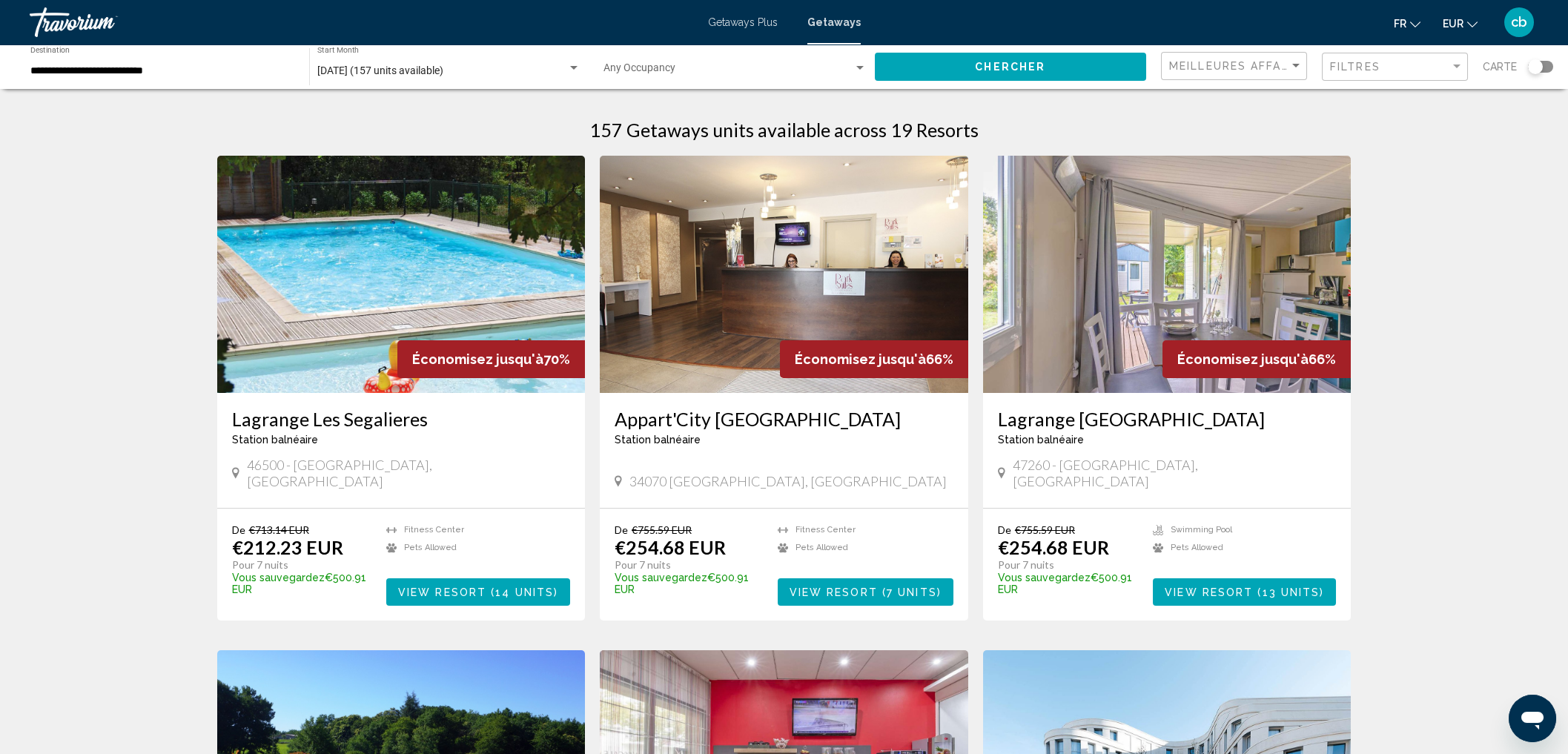 click on "[DATE] (157 units available) Start Month All Start Months" 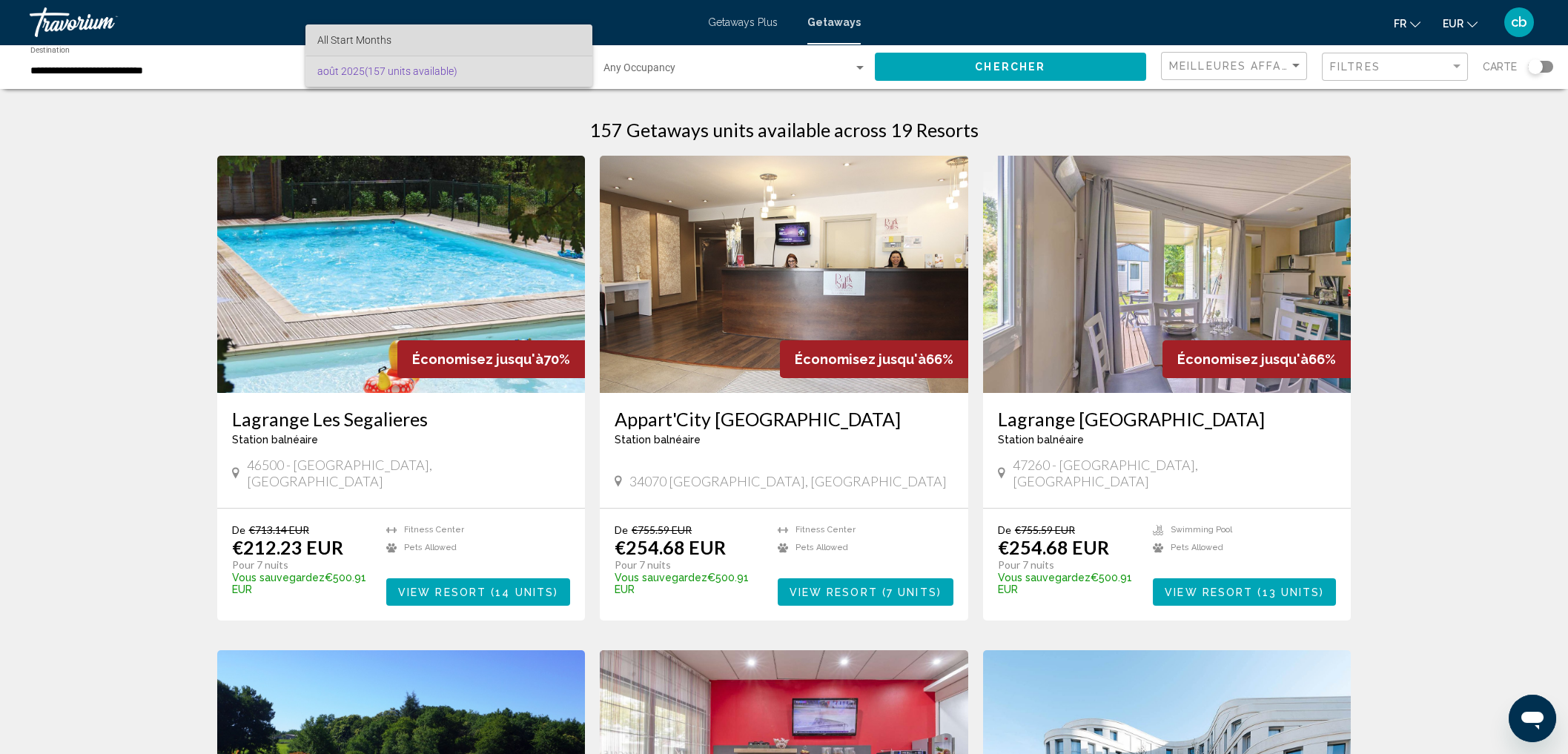 click on "All Start Months" at bounding box center [449, 40] 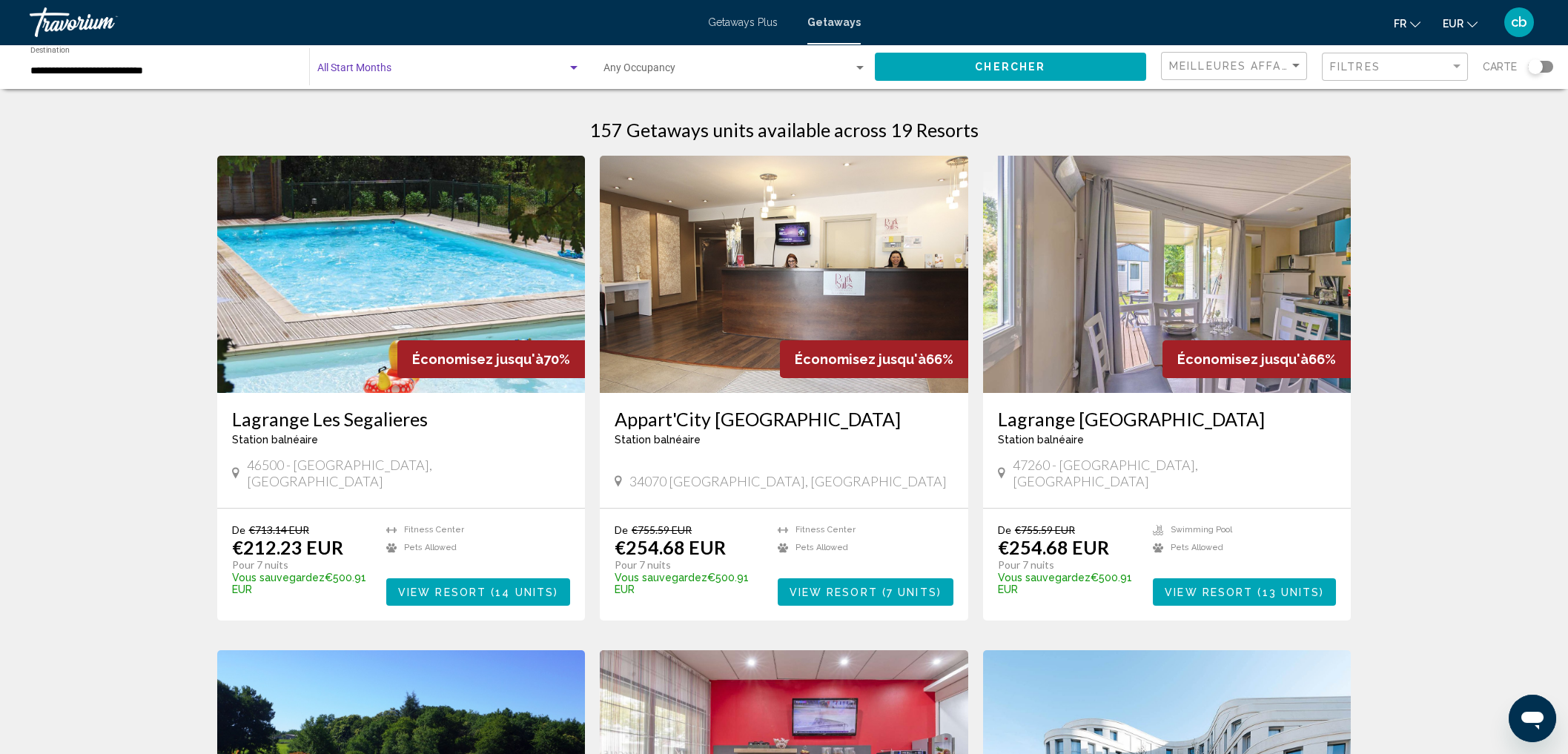 click on "Chercher" 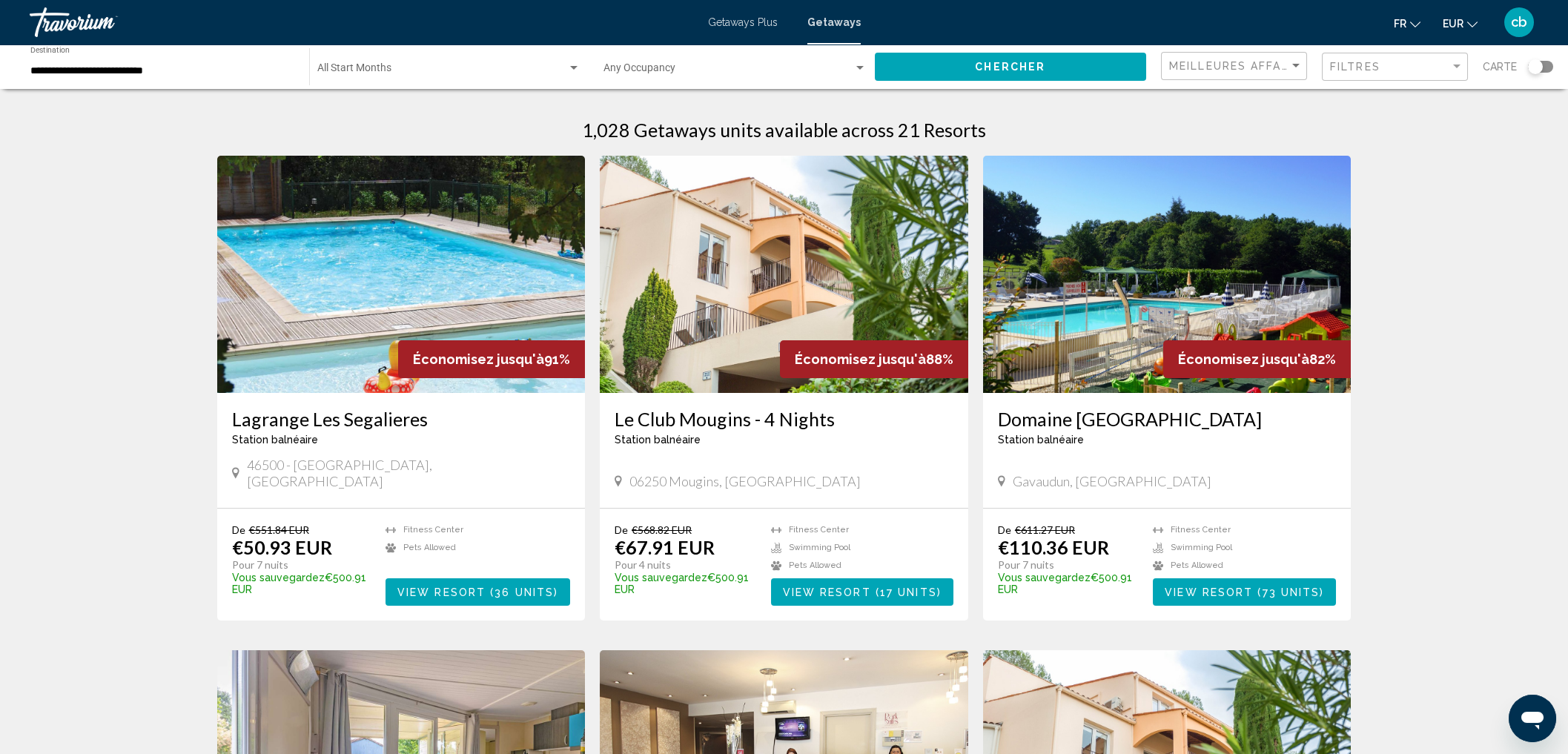 click on "EUR
USD ($) MXN (Mex$) CAD (Can$) GBP (£) EUR (€) AUD (A$) NZD (NZ$) CNY (CN¥)" 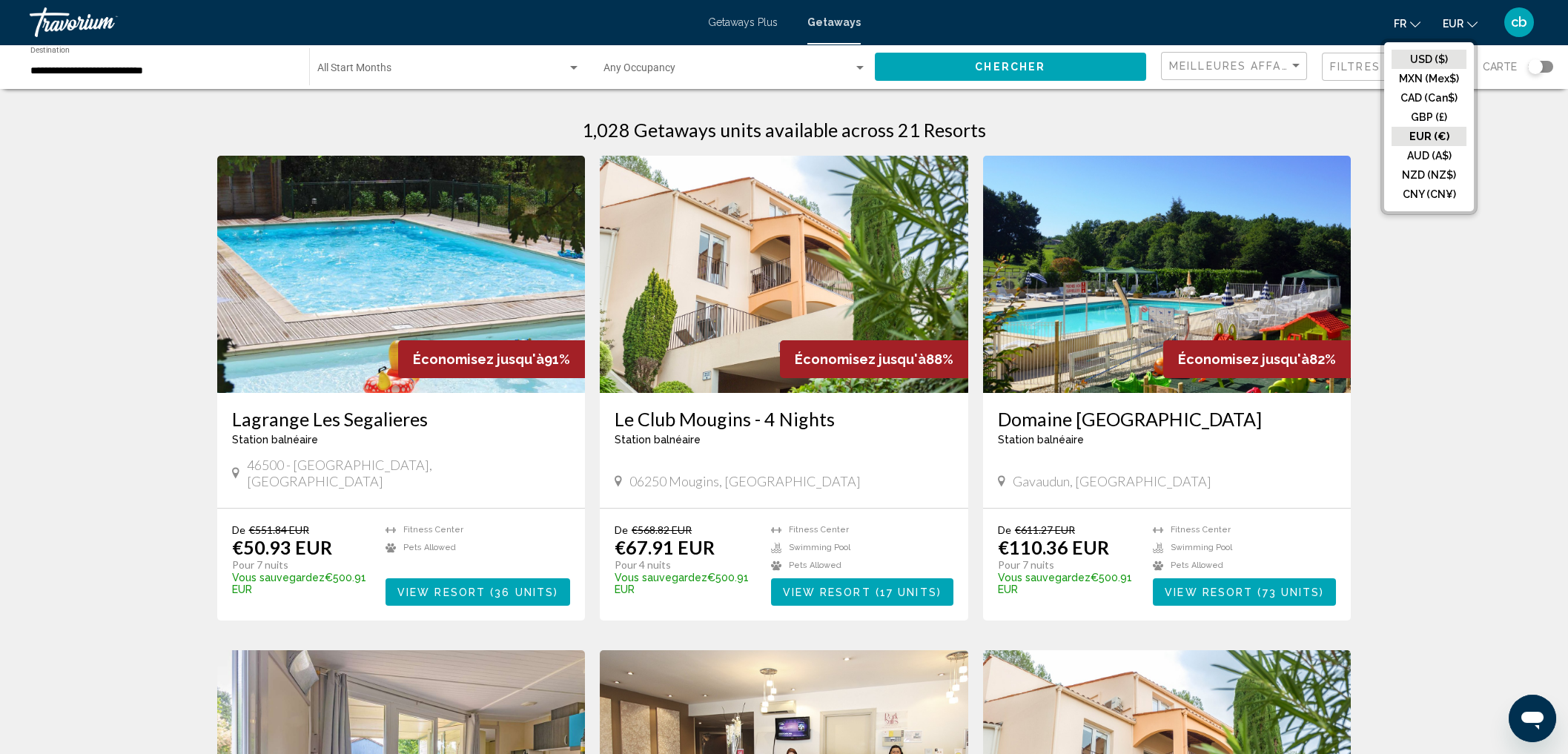 click on "USD ($)" 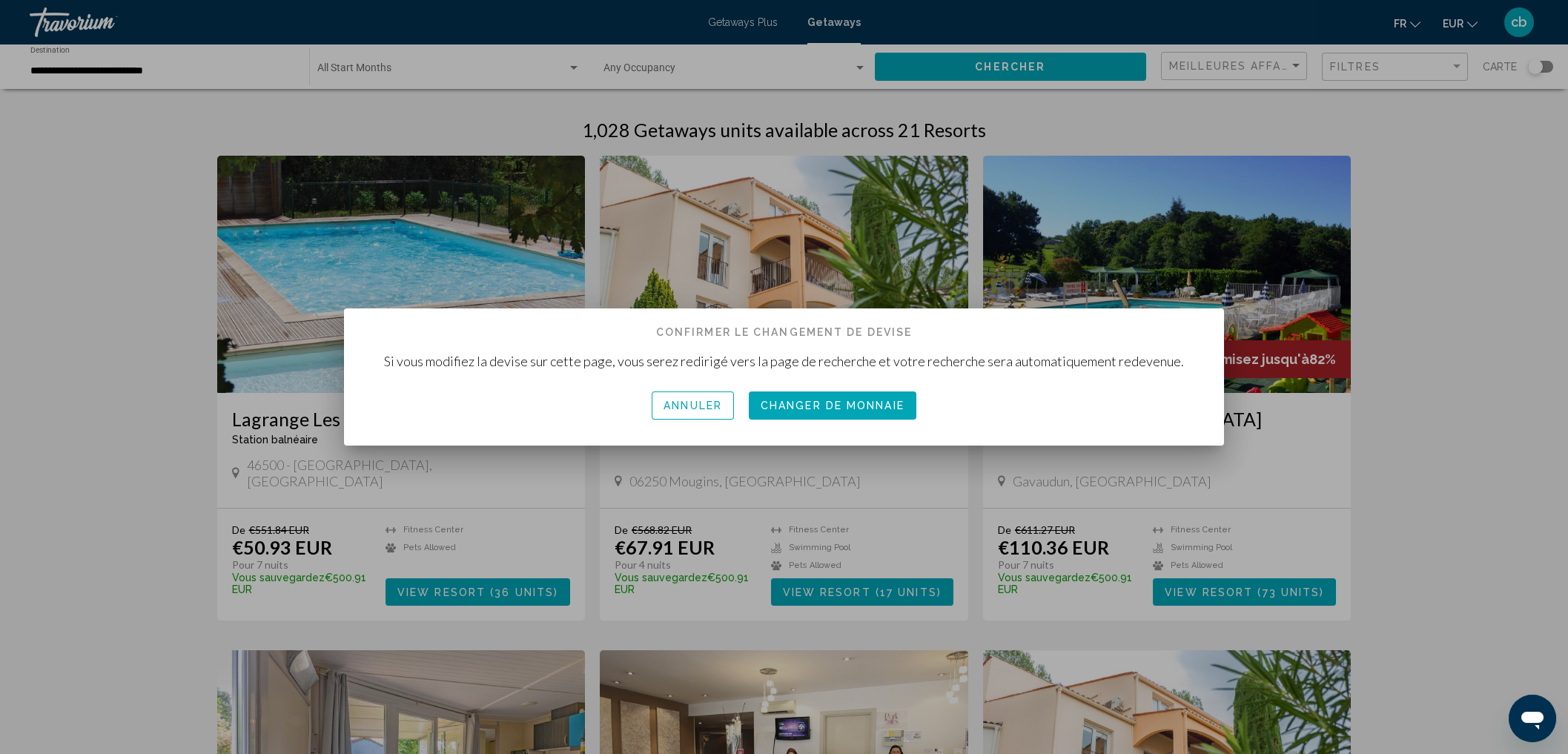 click on "Annuler Changer de monnaie" at bounding box center [784, 406] 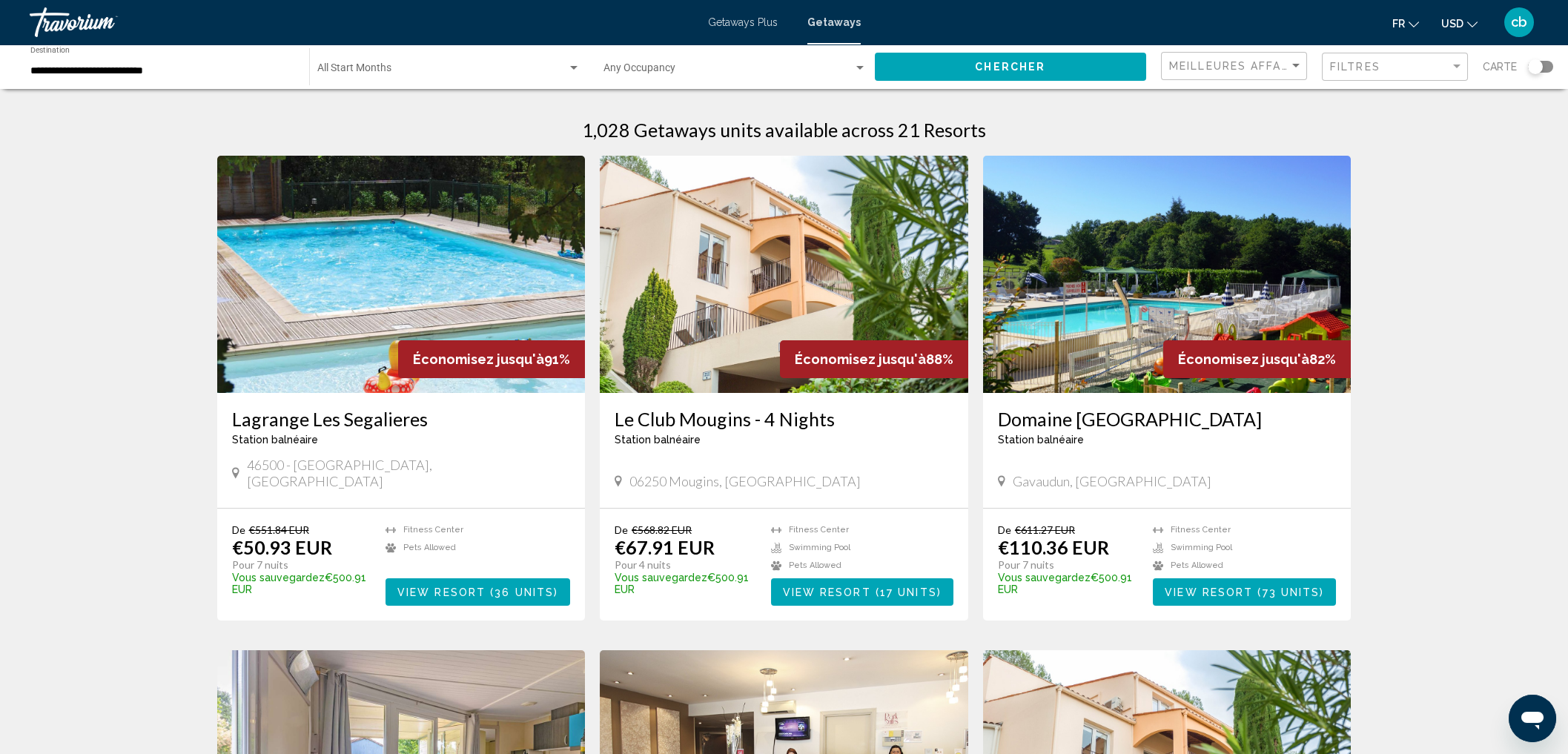 click on "Chercher" 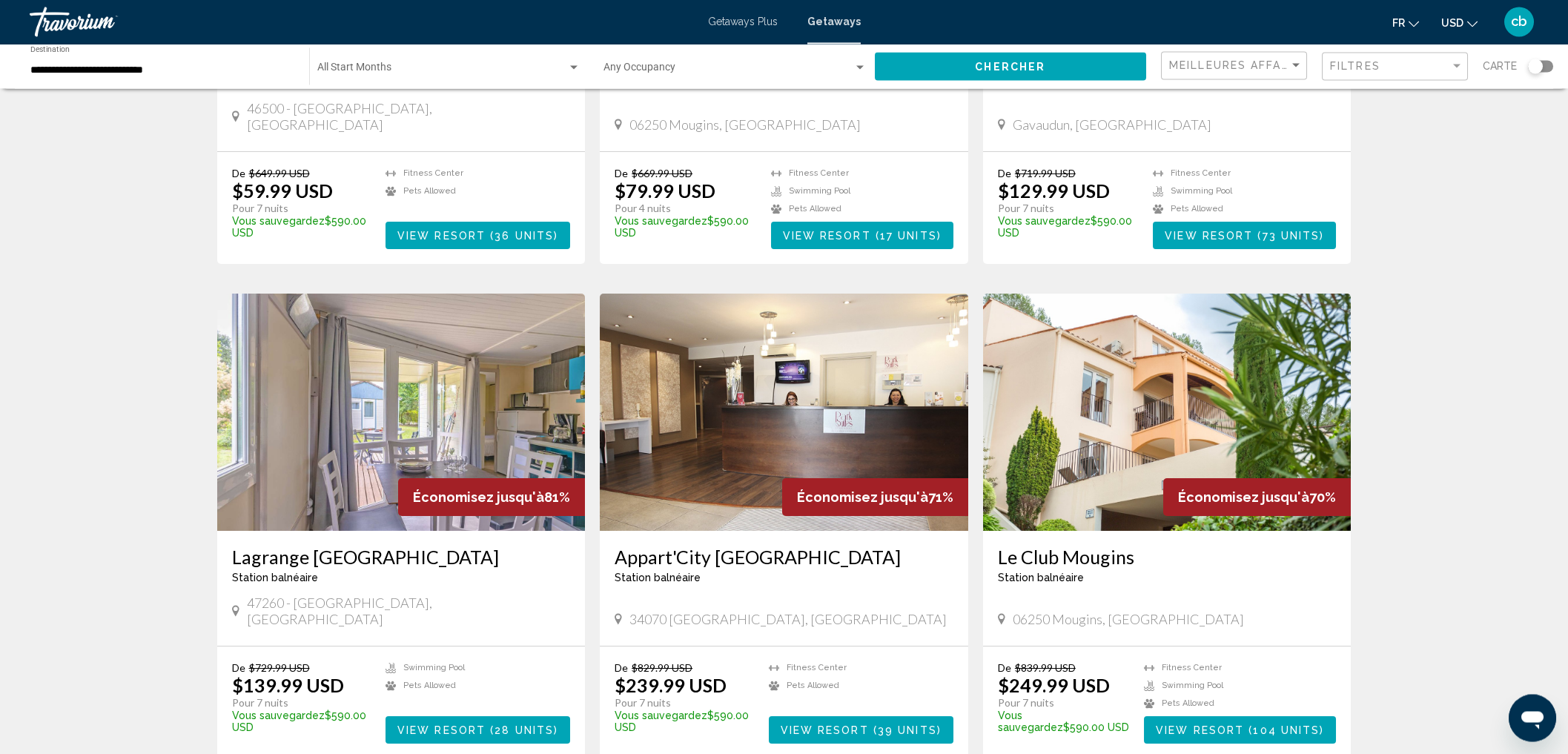 scroll, scrollTop: 397, scrollLeft: 0, axis: vertical 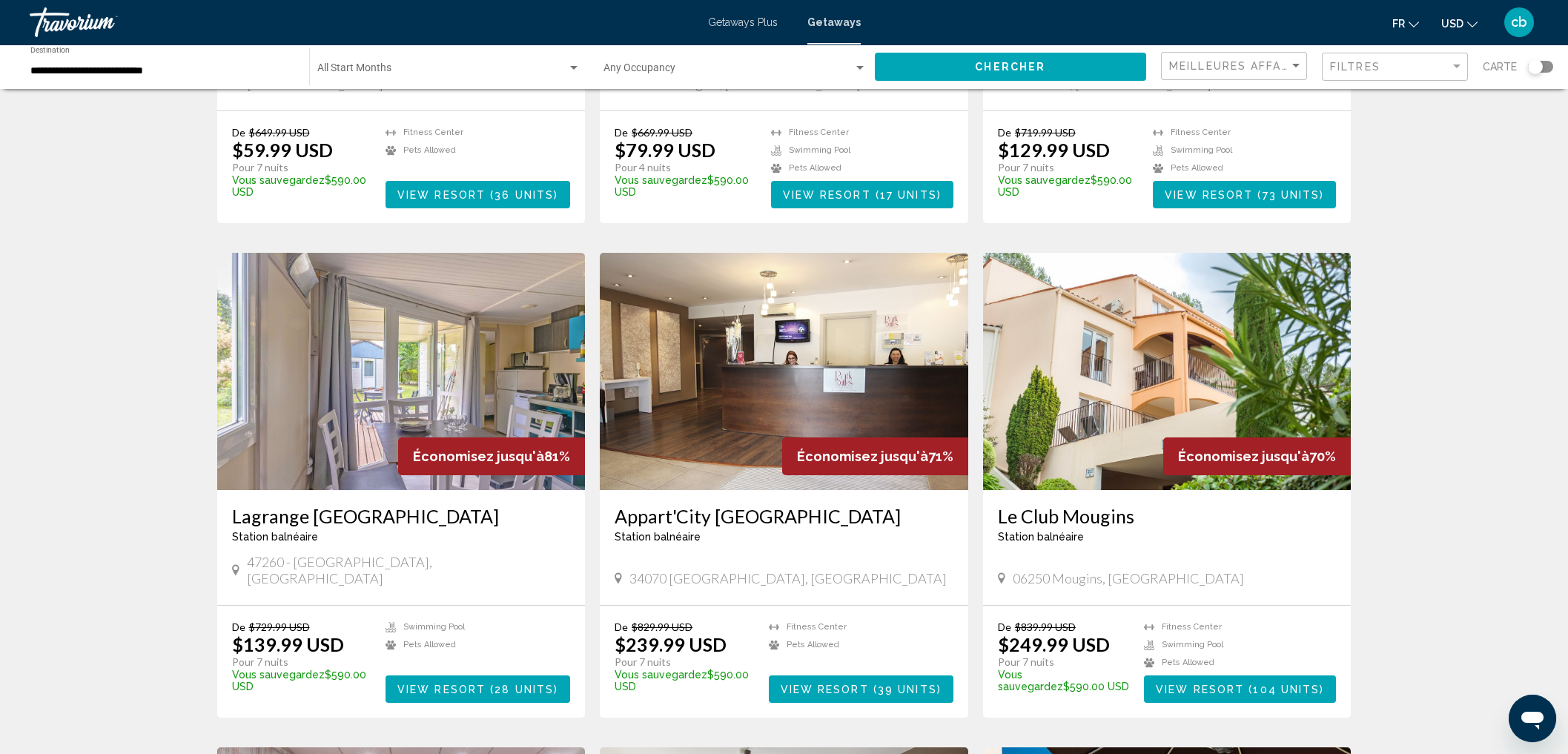 click at bounding box center (401, 371) 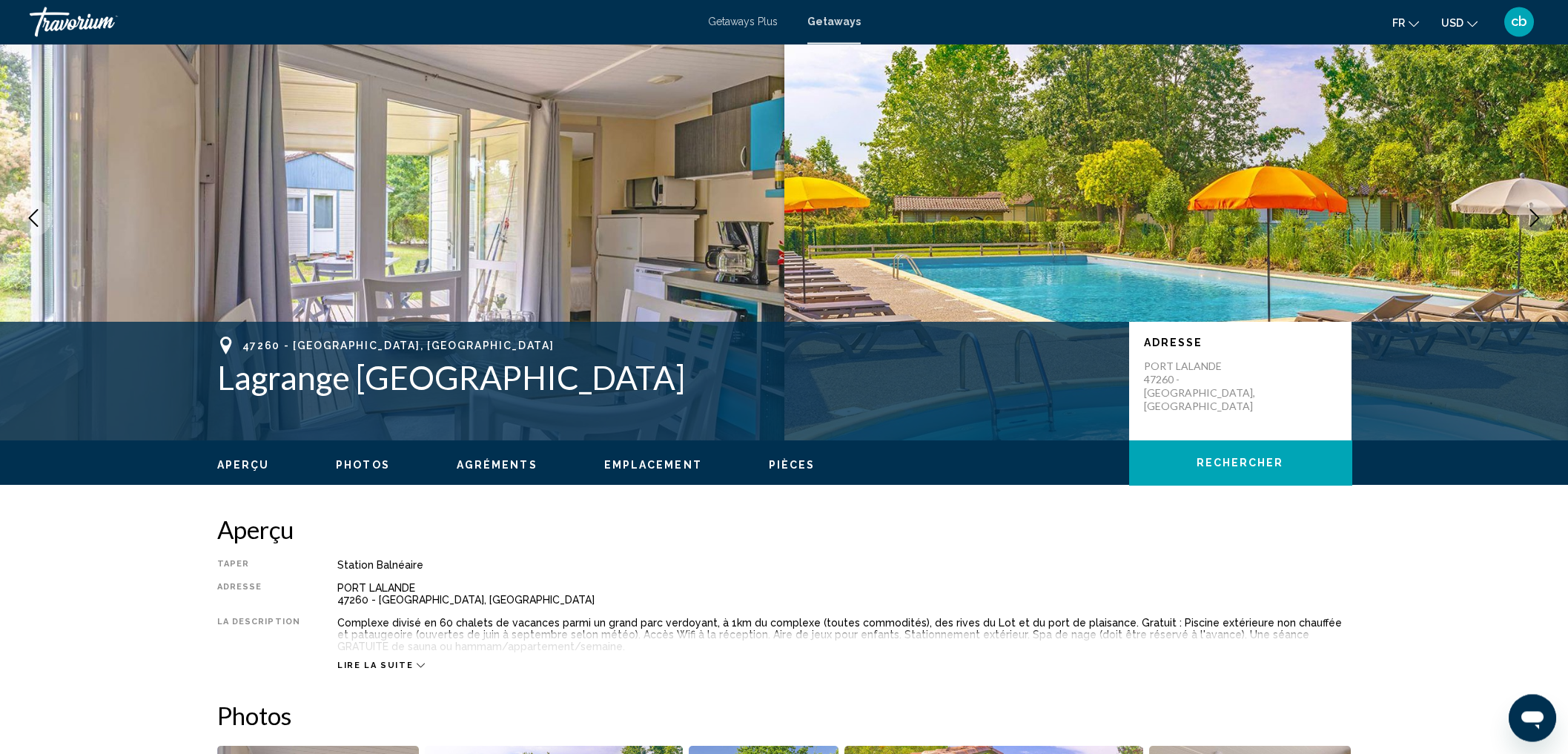 scroll, scrollTop: 30, scrollLeft: 0, axis: vertical 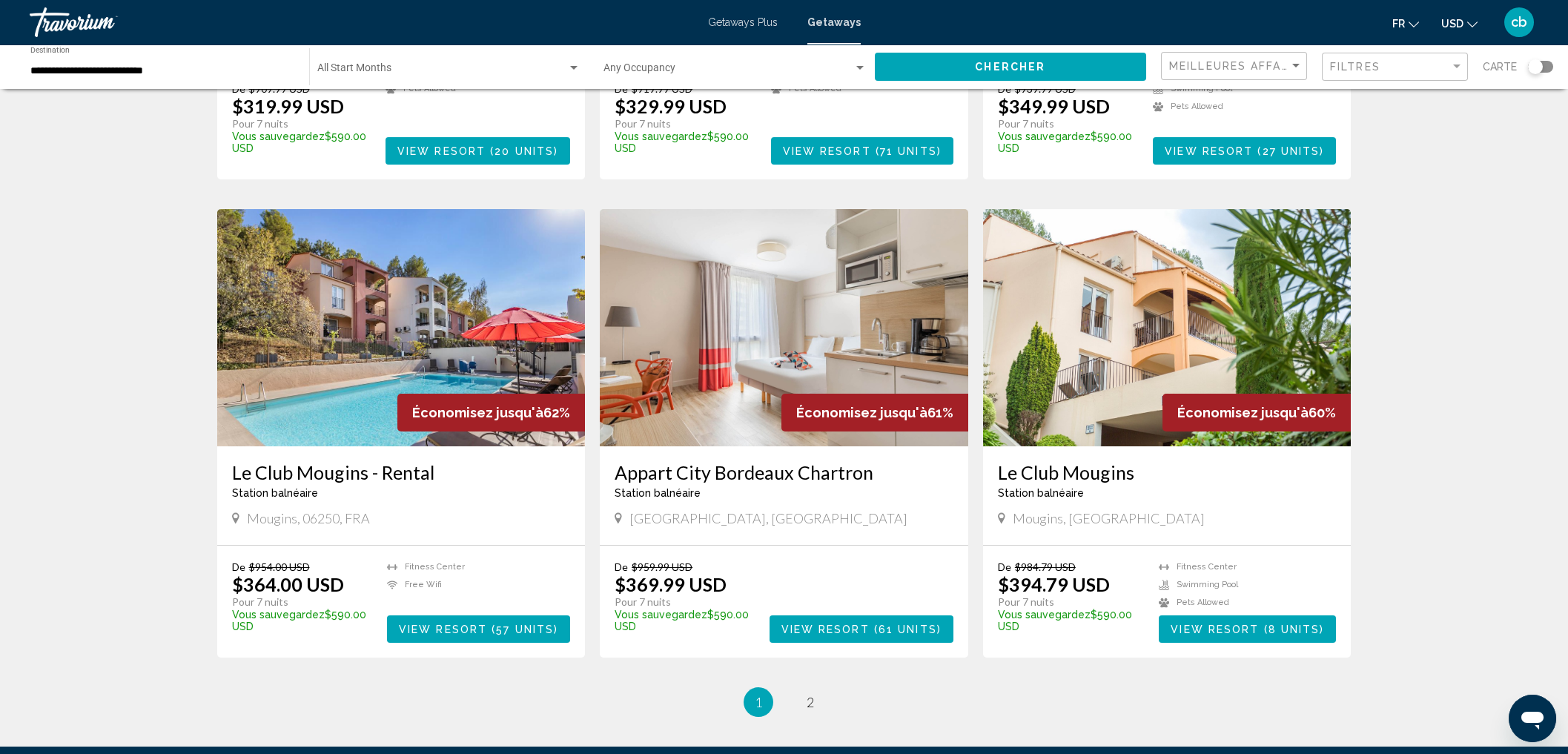 click on "USD
USD ($) MXN (Mex$) CAD (Can$) GBP (£) EUR (€) AUD (A$) NZD (NZ$) CNY (CN¥)" 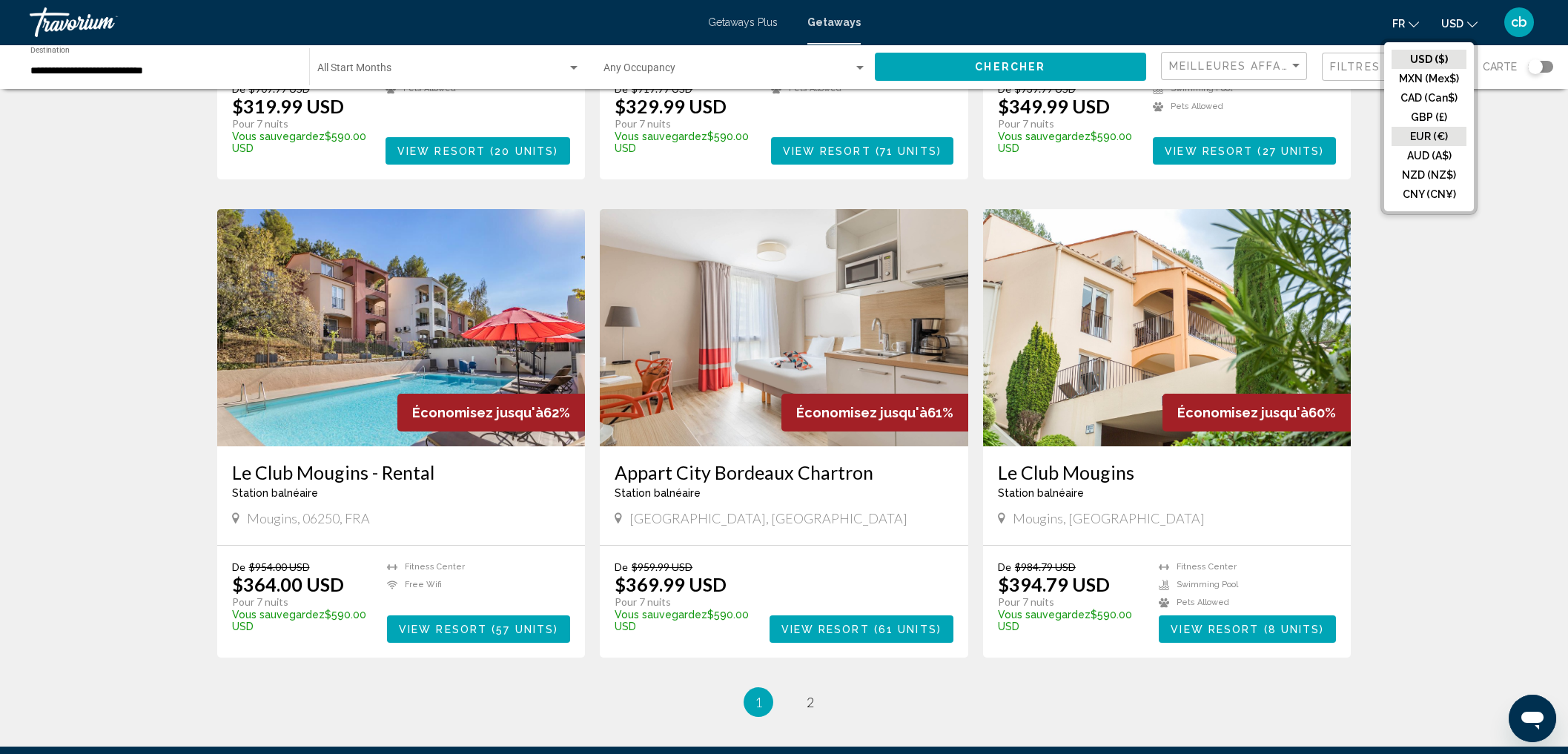 click on "EUR (€)" 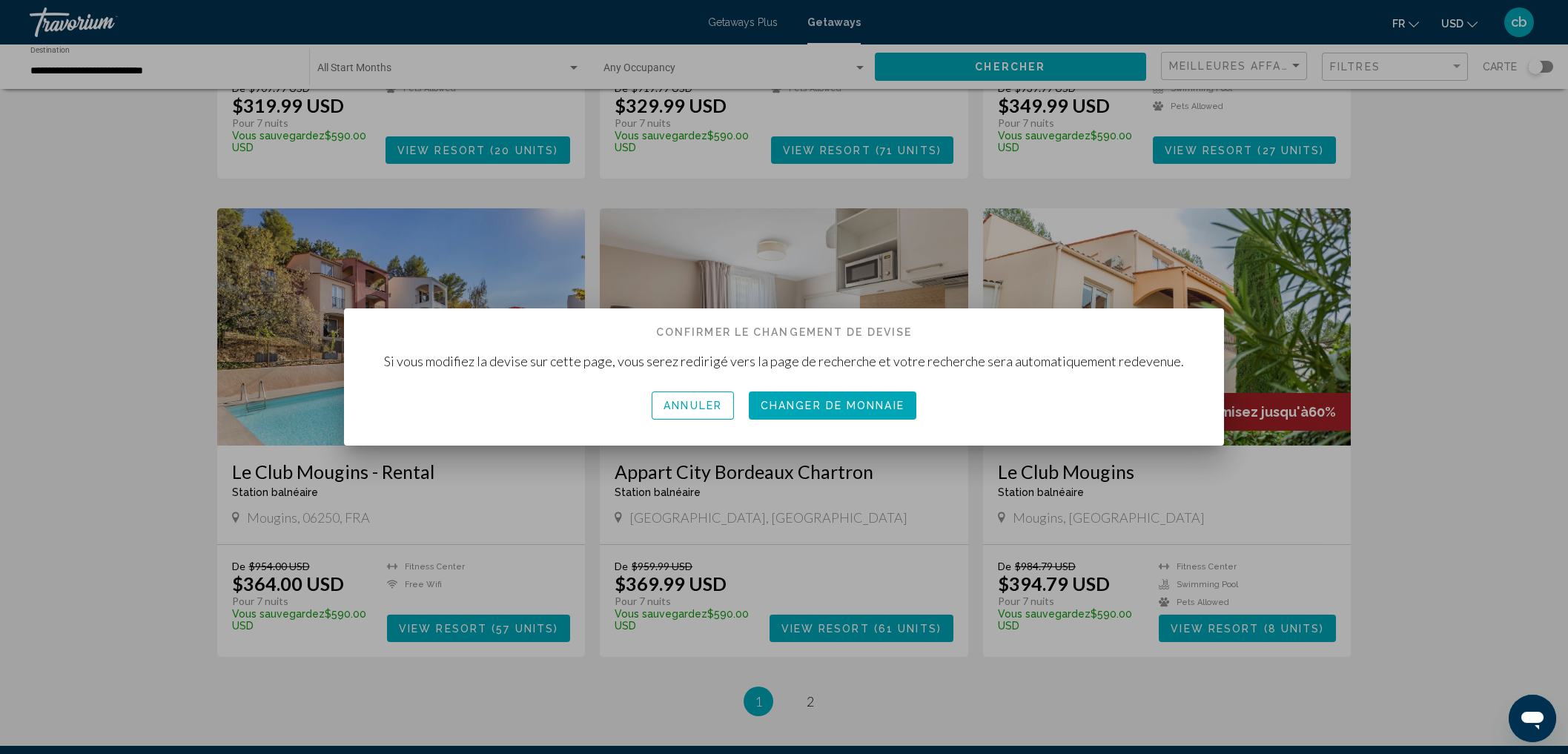 scroll, scrollTop: 0, scrollLeft: 0, axis: both 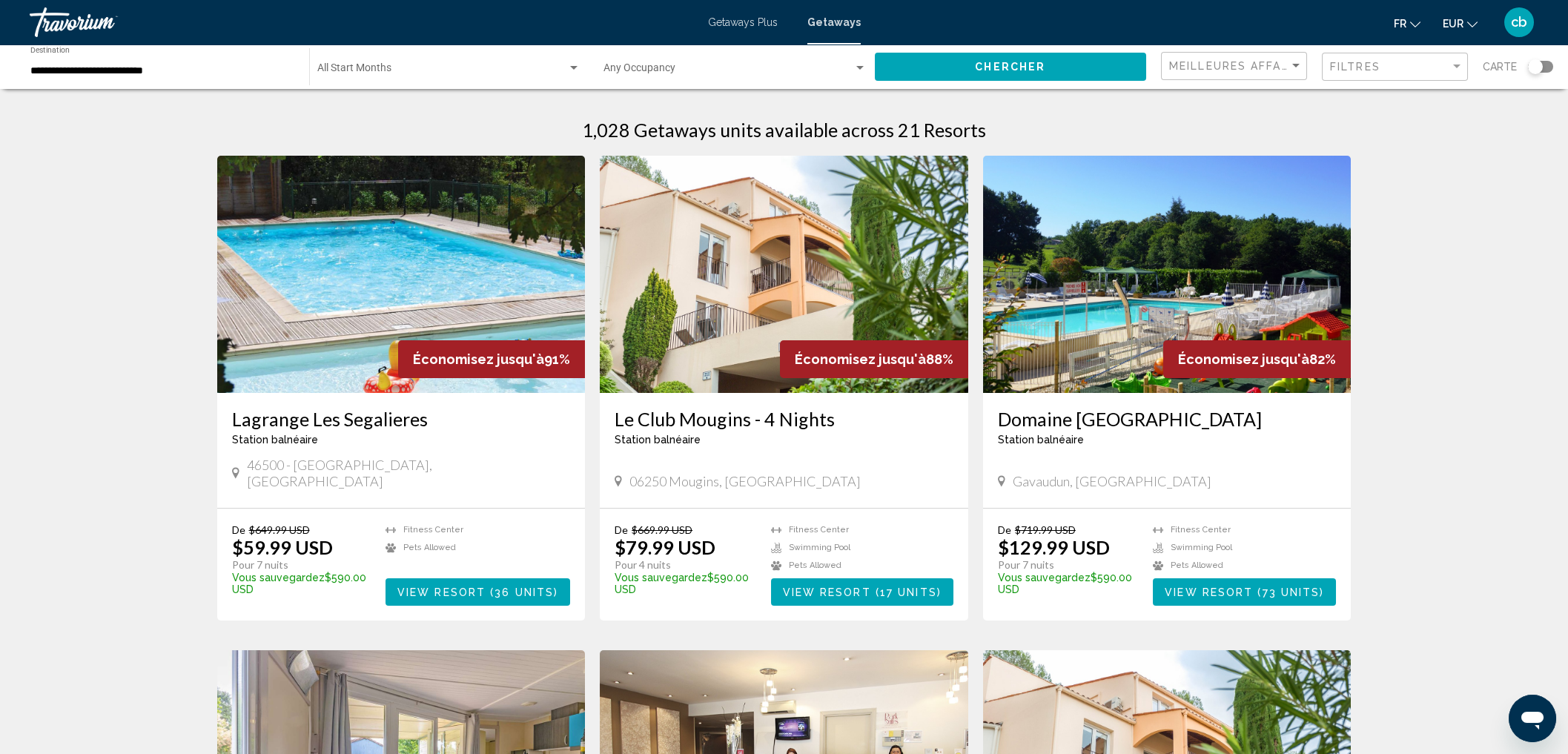 click on "Chercher" 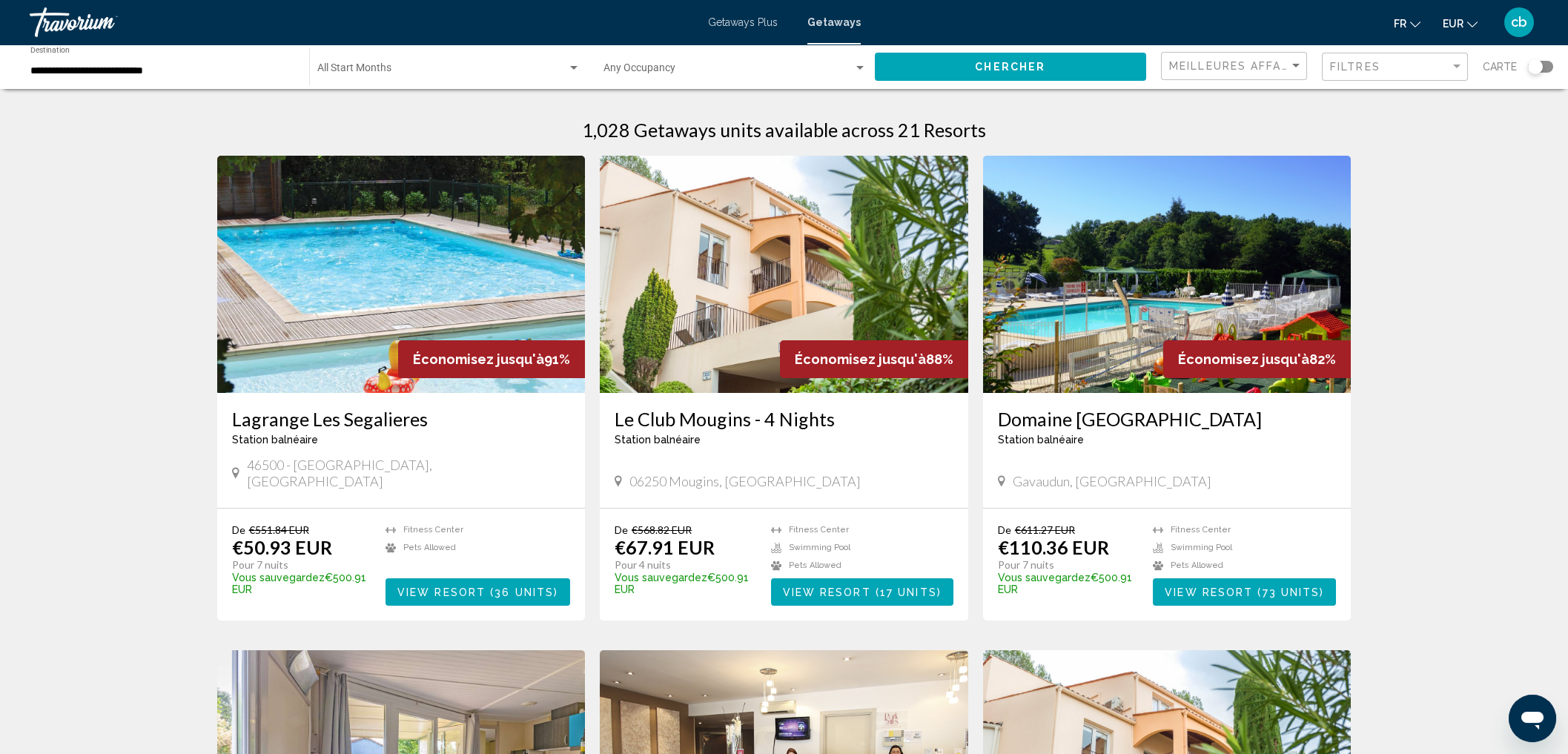 click at bounding box center (401, 274) 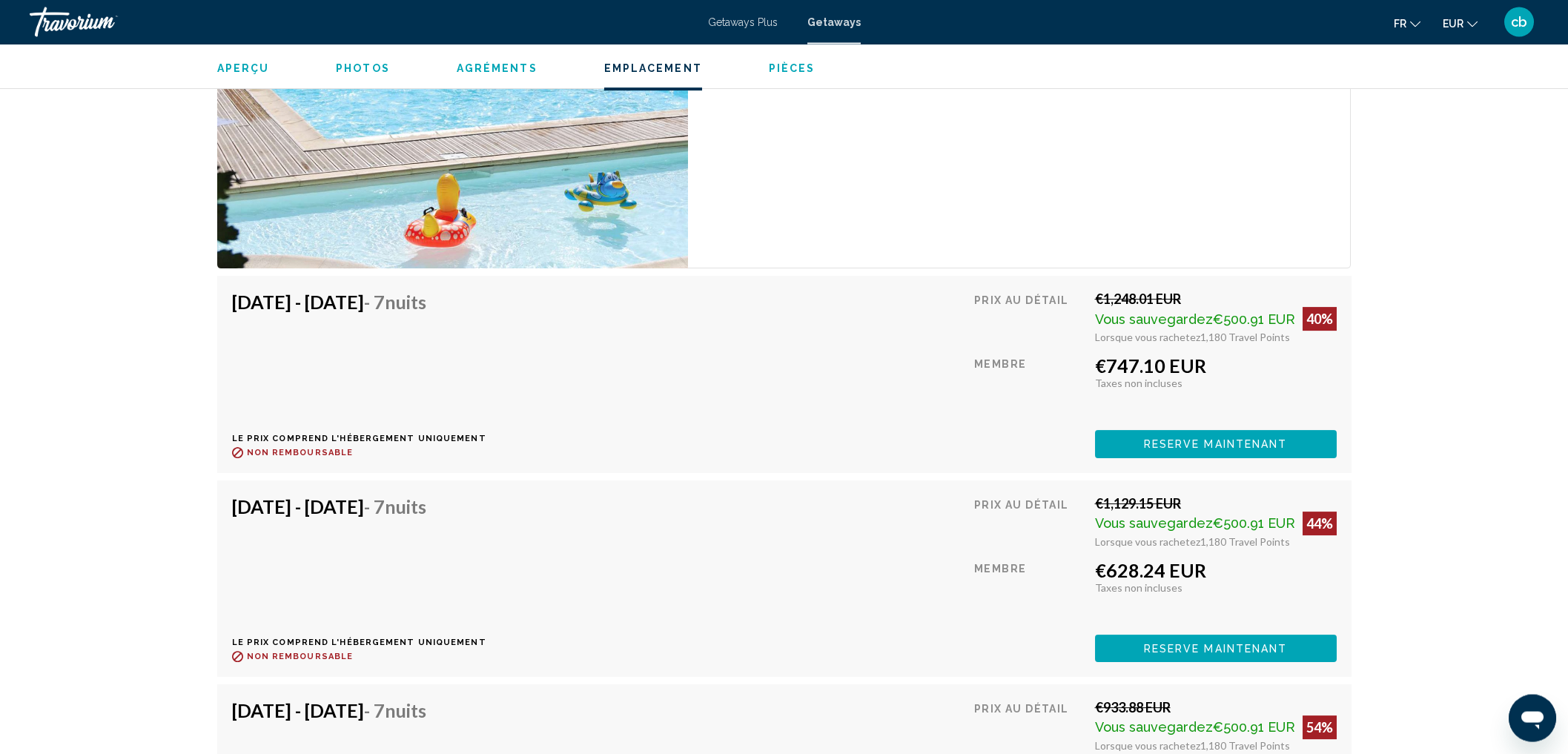 scroll, scrollTop: 4742, scrollLeft: 0, axis: vertical 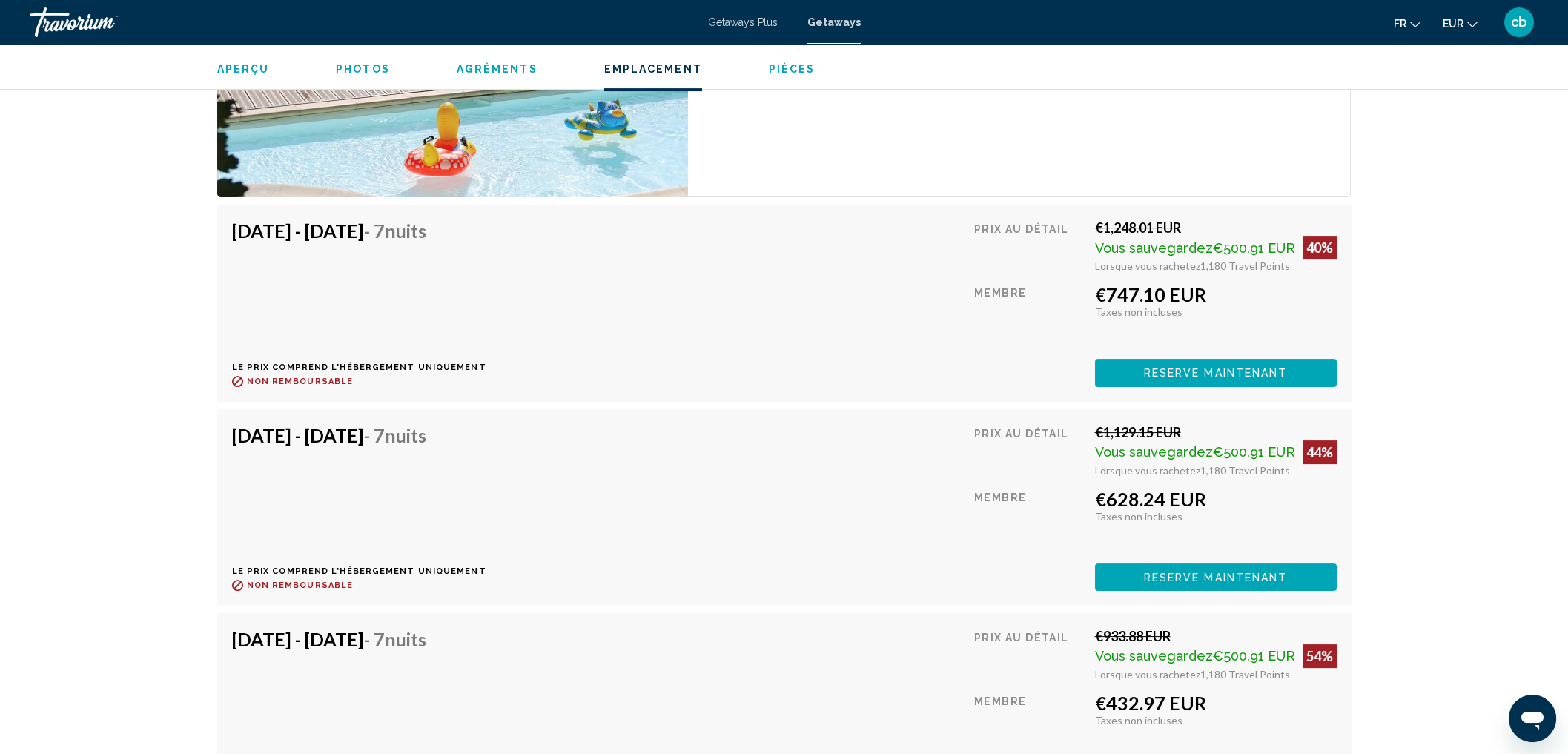 click on "Reserve maintenant" at bounding box center (1216, -1657) 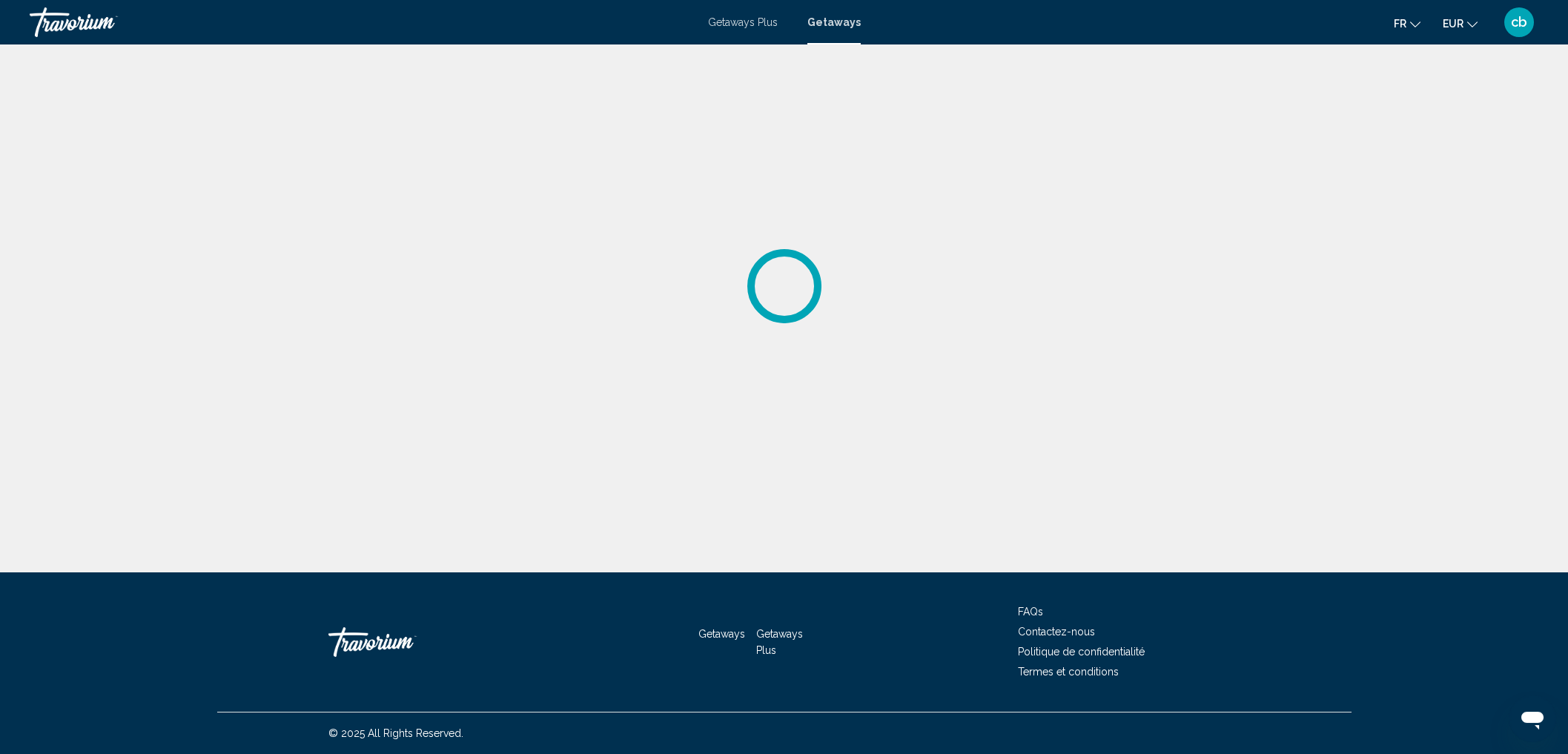 scroll, scrollTop: 0, scrollLeft: 0, axis: both 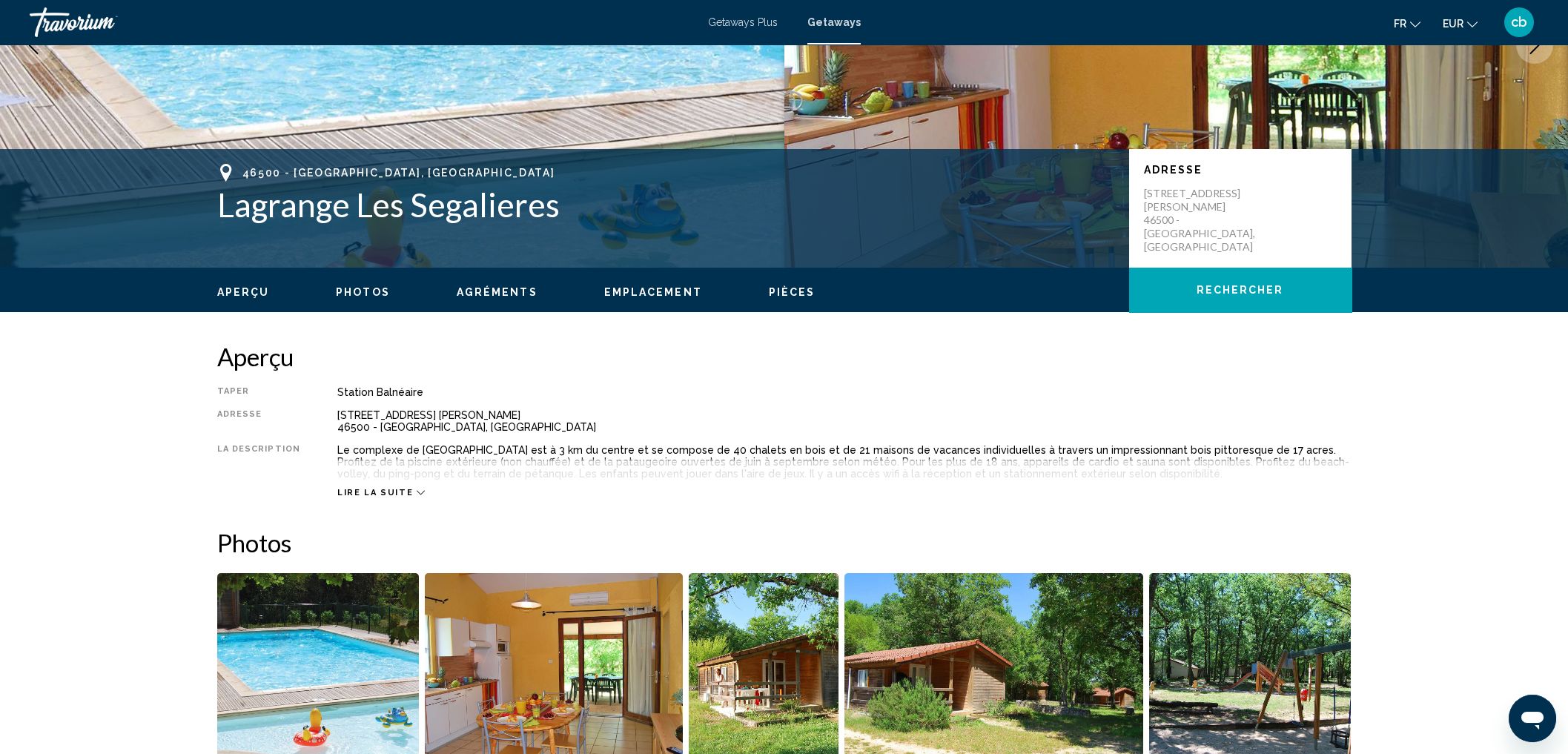 click 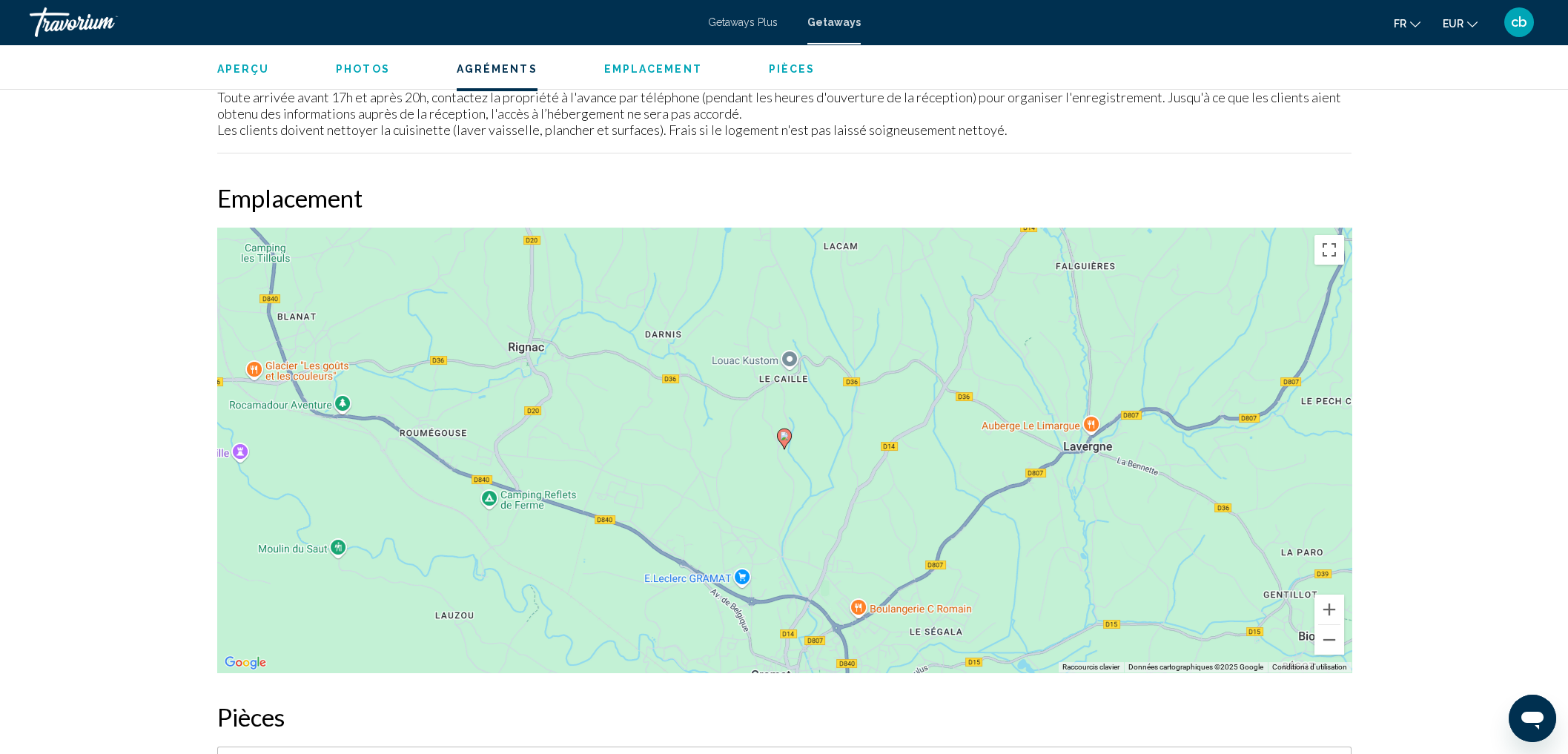 scroll, scrollTop: 1732, scrollLeft: 0, axis: vertical 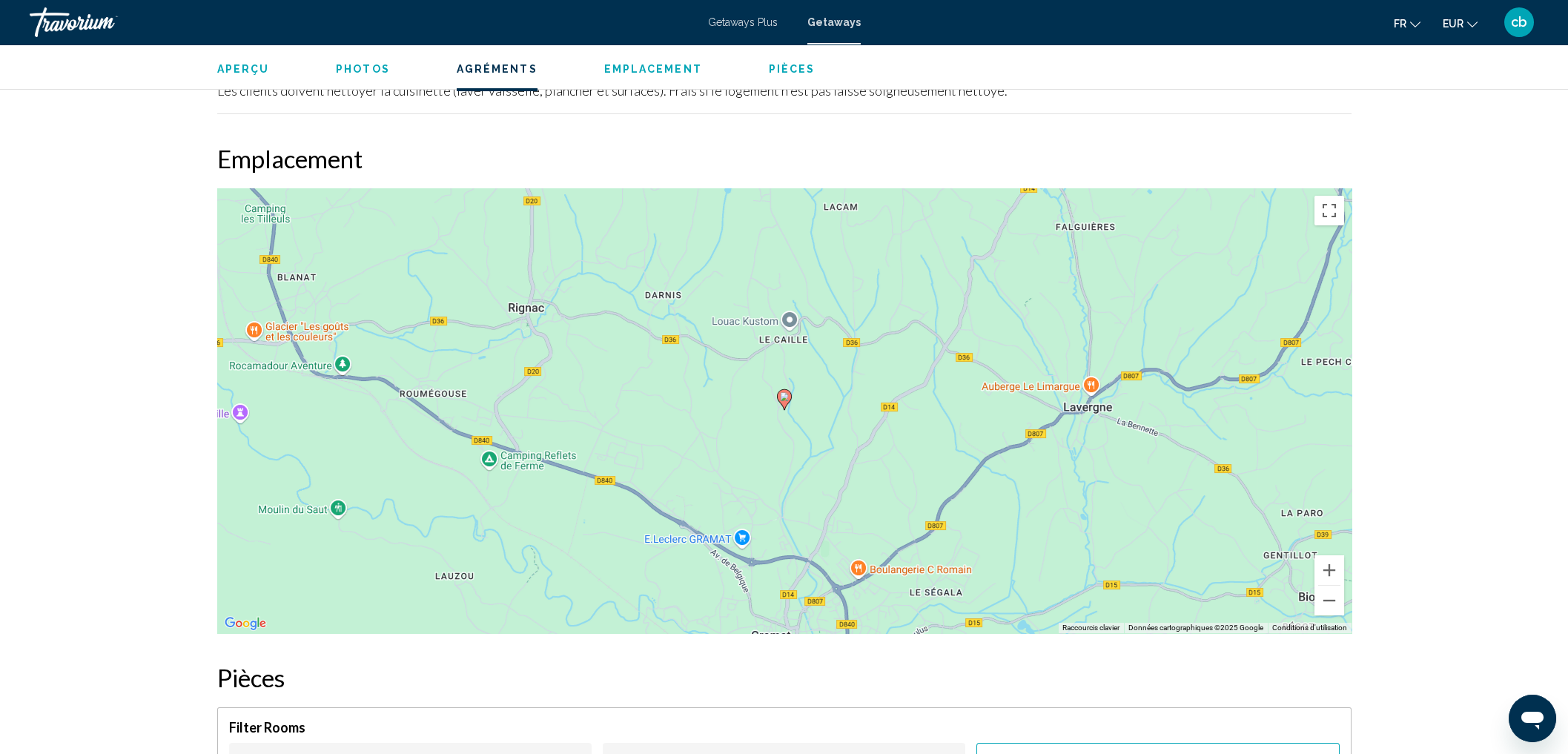 click 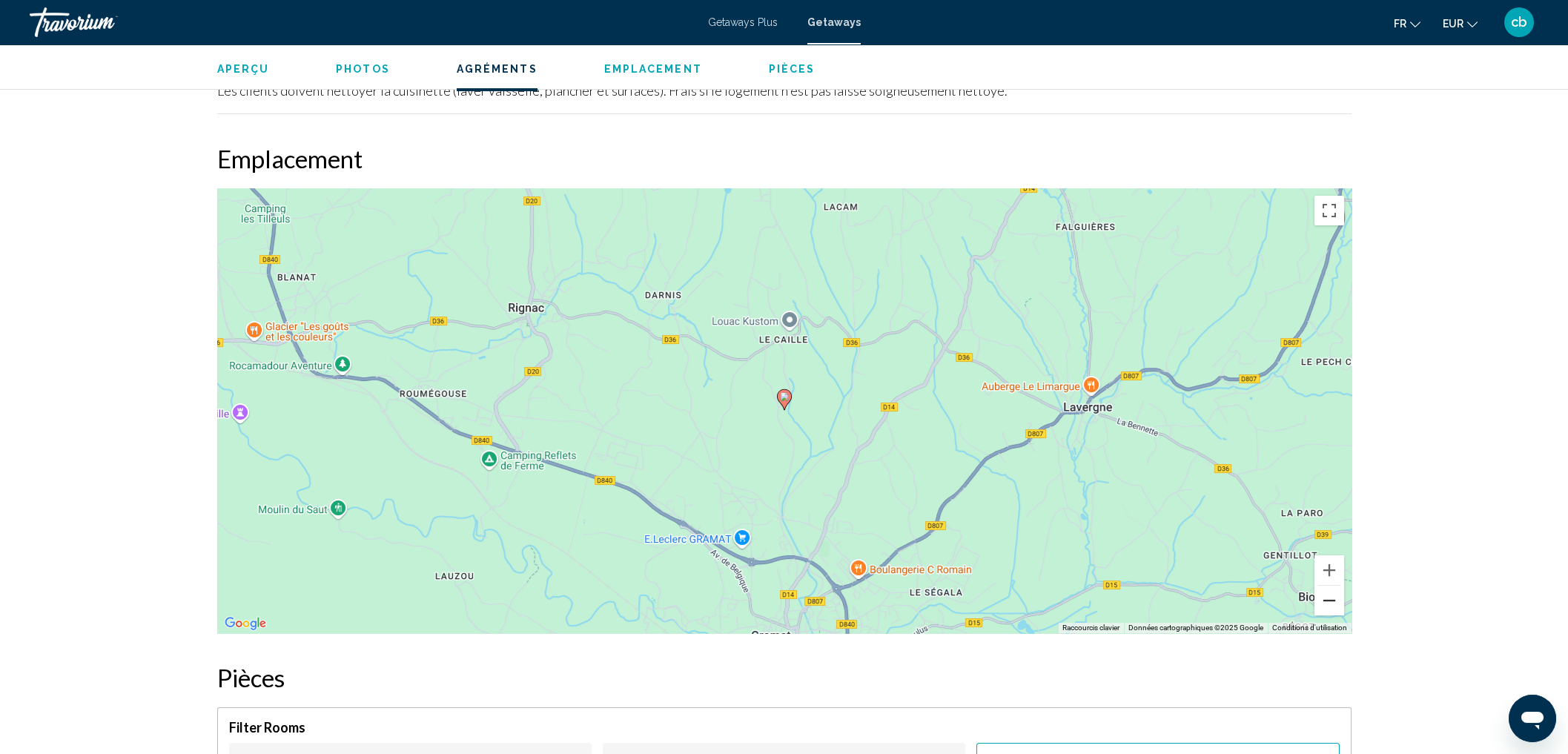 click at bounding box center (1329, 601) 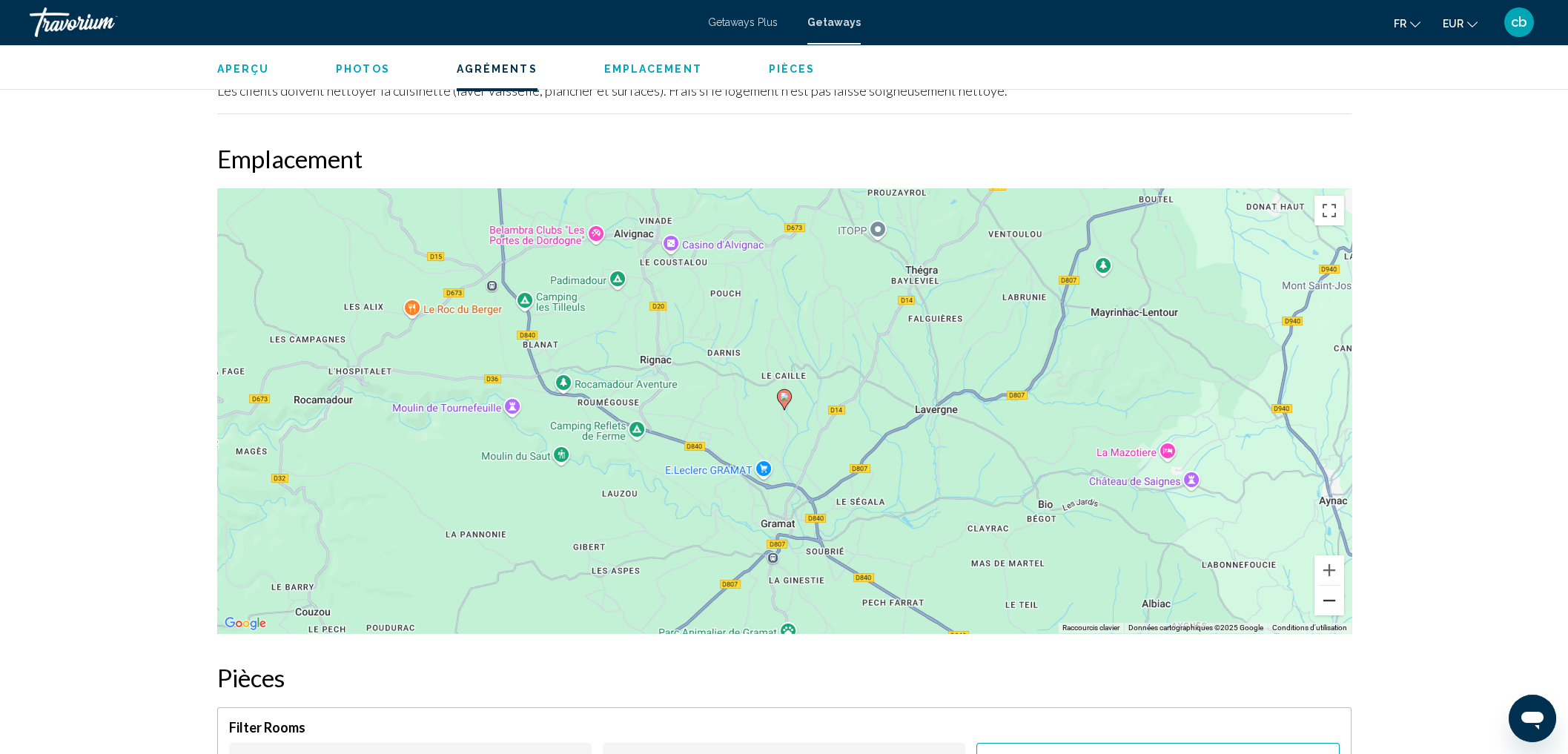 click at bounding box center (1329, 601) 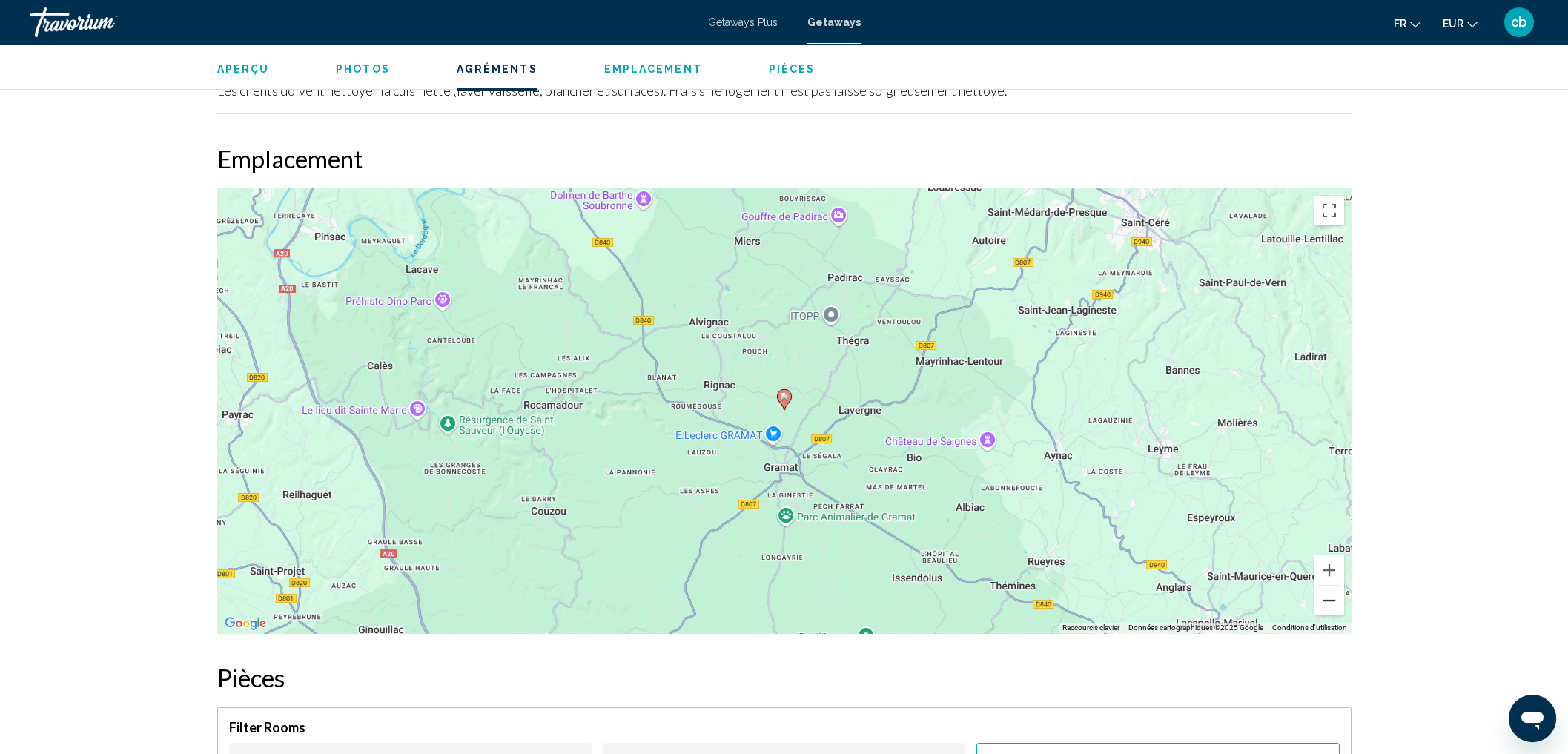 click at bounding box center (1329, 601) 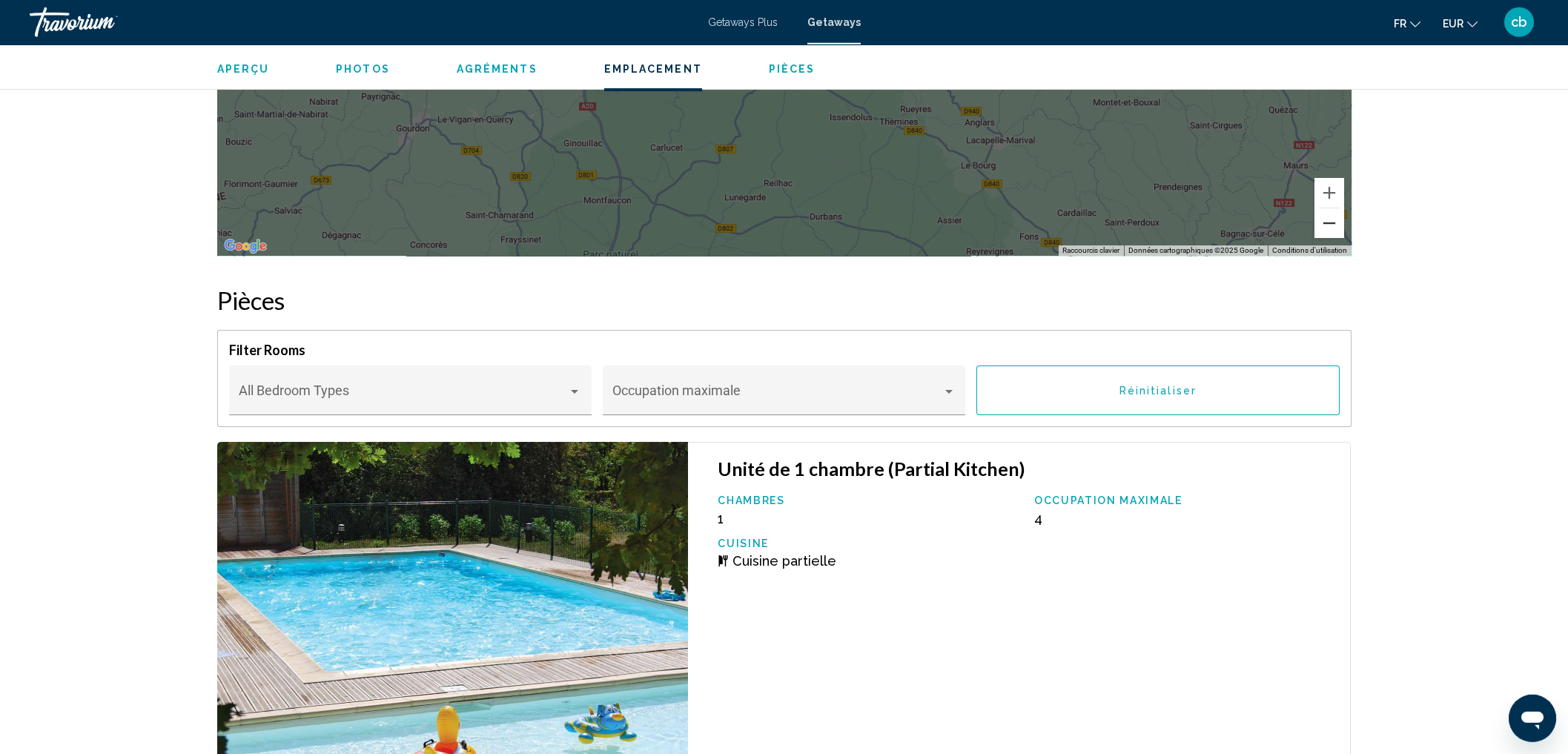 scroll, scrollTop: 2129, scrollLeft: 0, axis: vertical 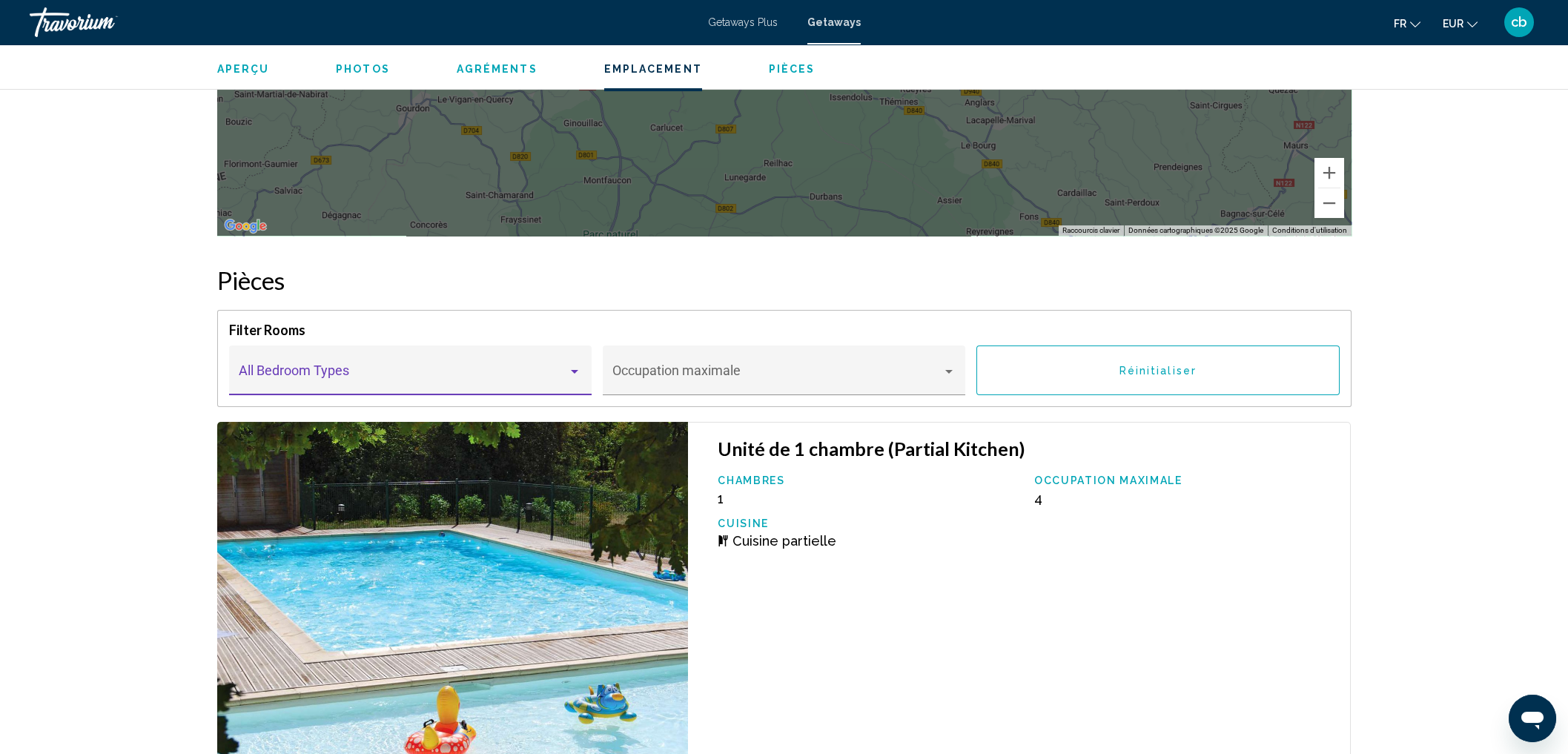 click at bounding box center (575, 371) 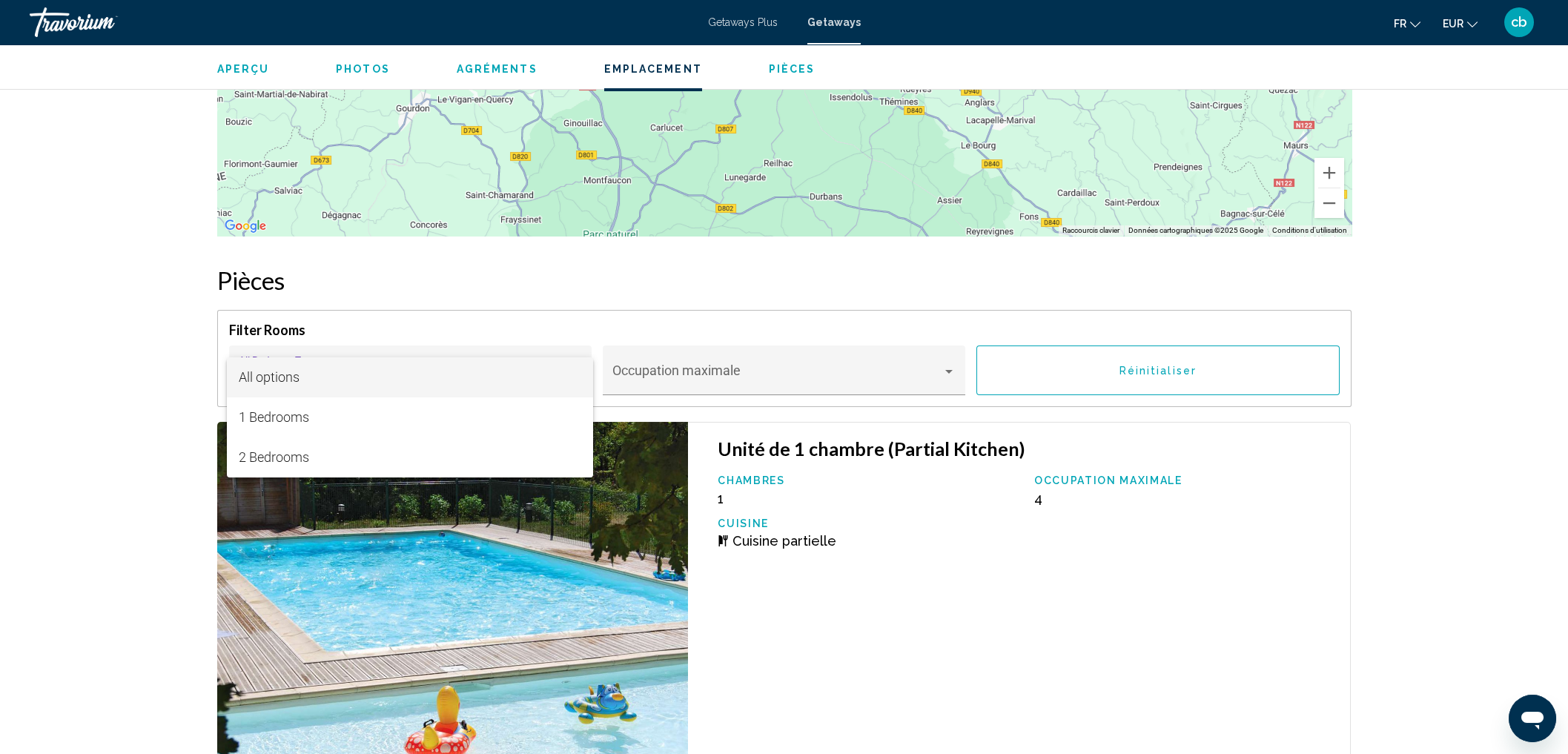 click at bounding box center (784, 377) 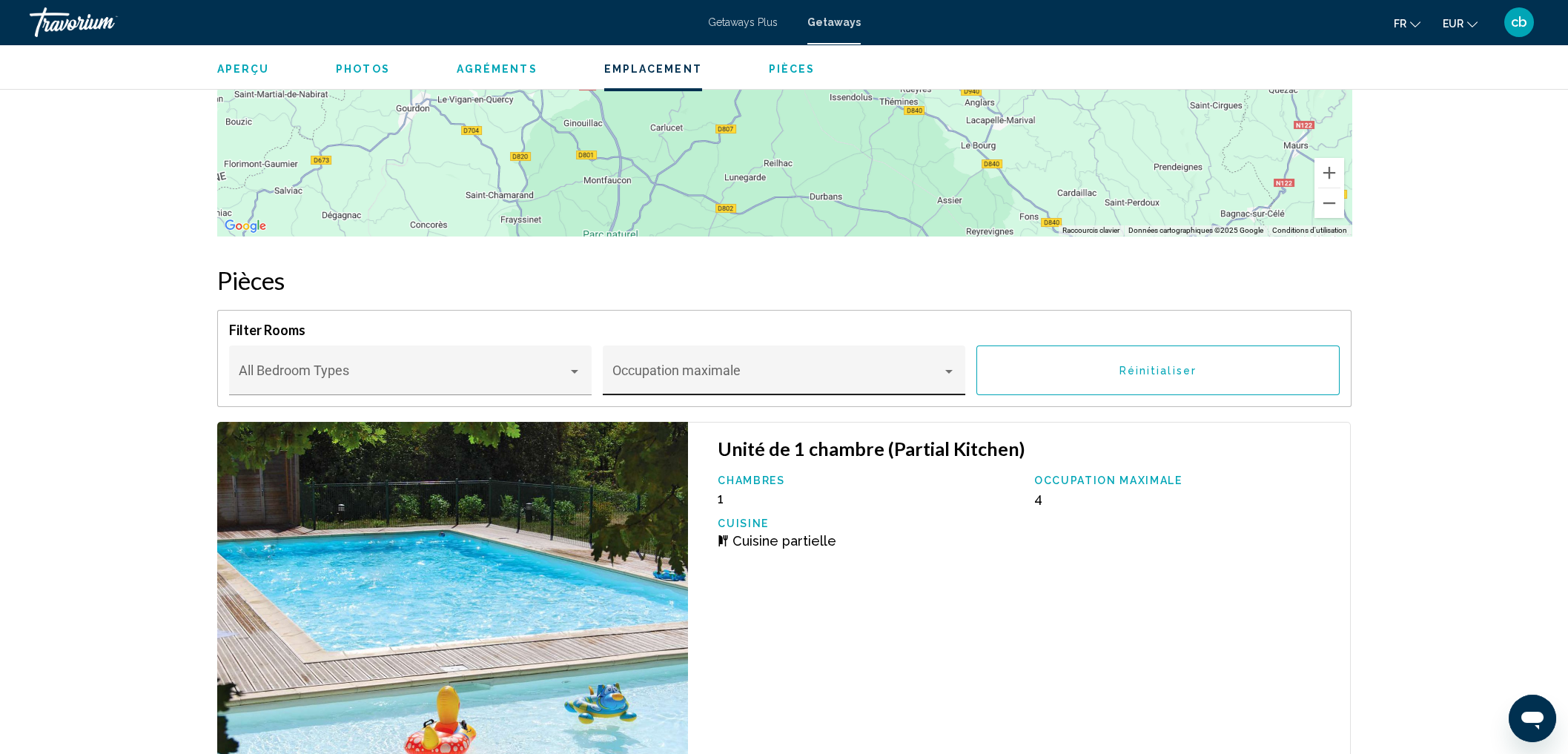 click at bounding box center [777, 377] 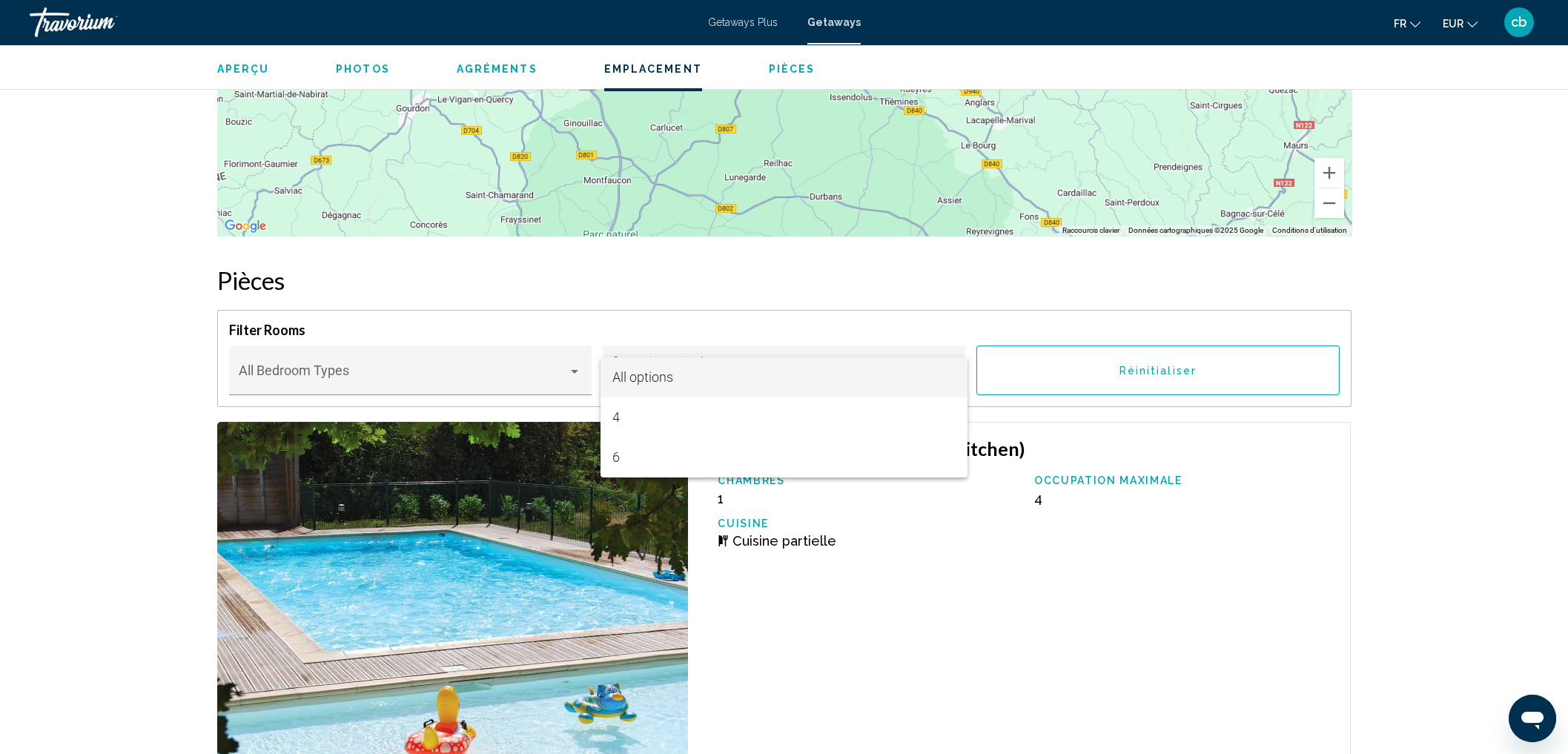 click at bounding box center [784, 377] 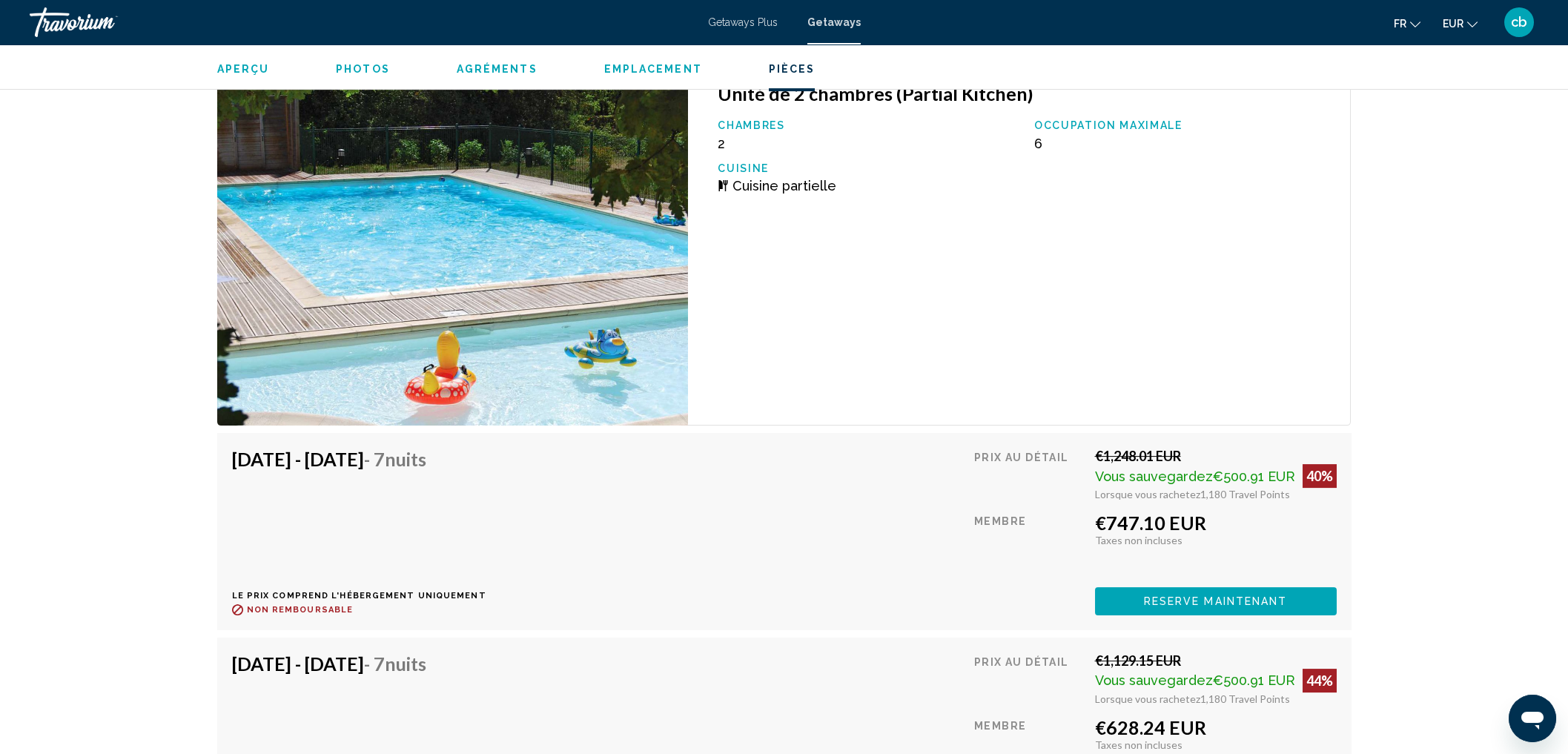 scroll, scrollTop: 4275, scrollLeft: 0, axis: vertical 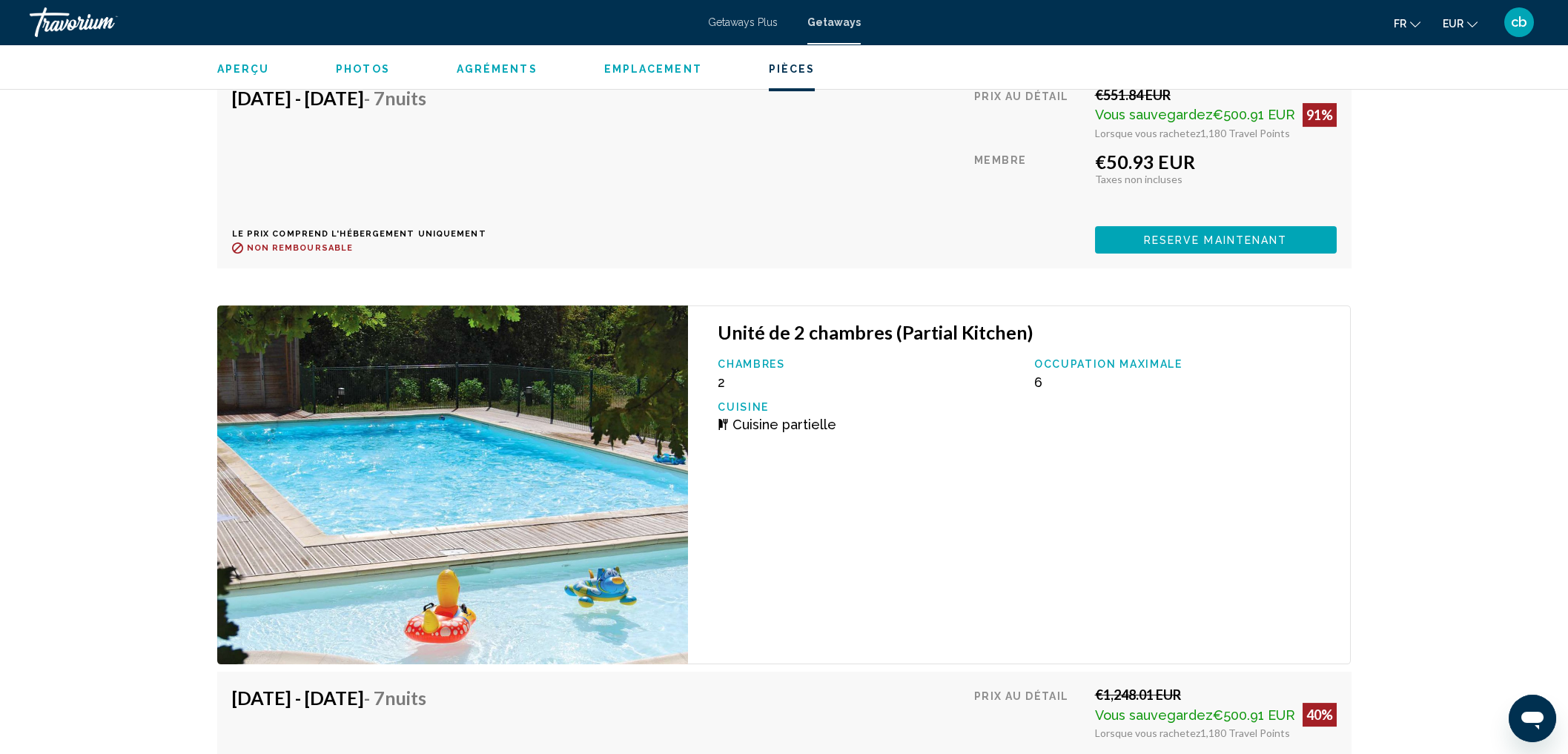 click on "Photos" at bounding box center (363, 69) 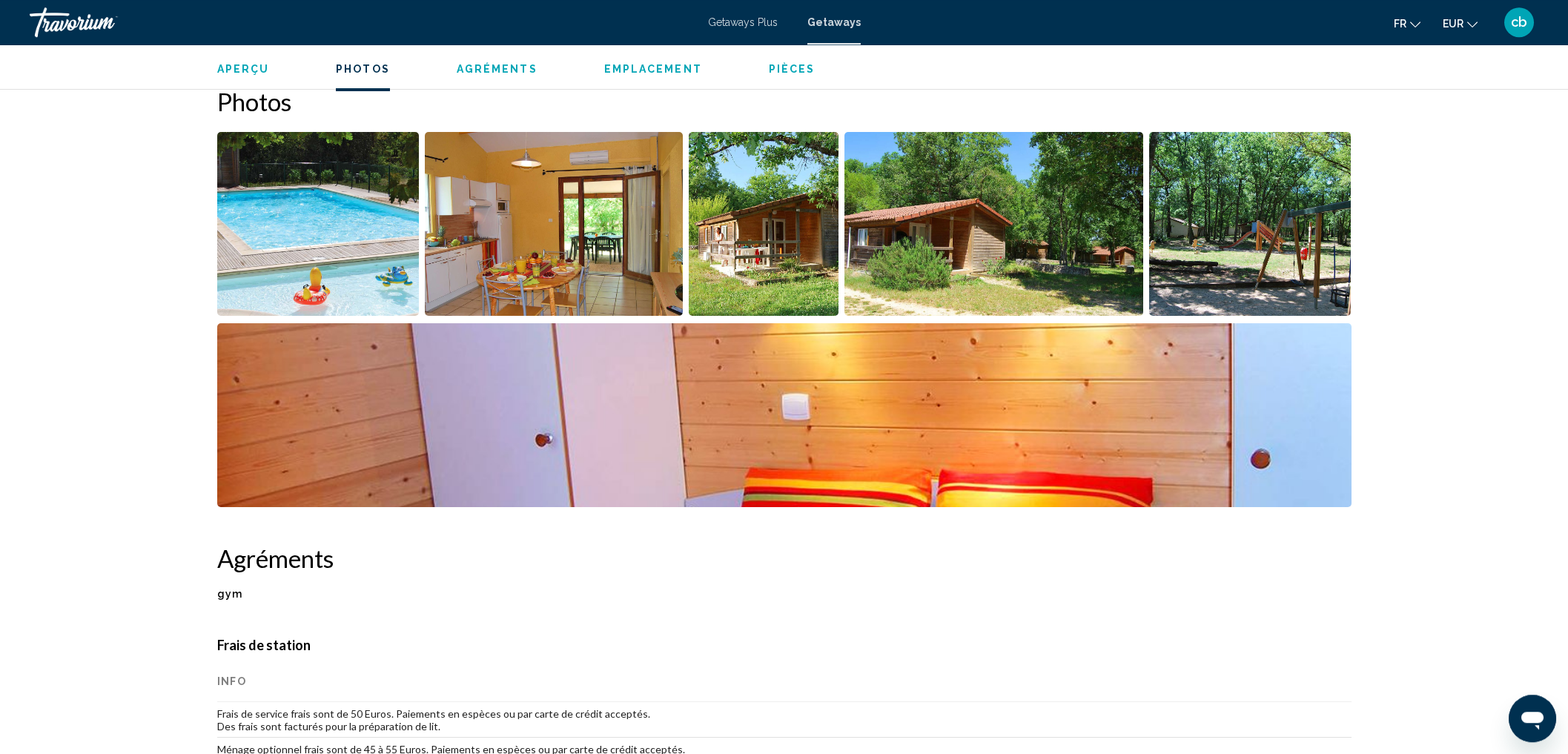 scroll, scrollTop: 661, scrollLeft: 0, axis: vertical 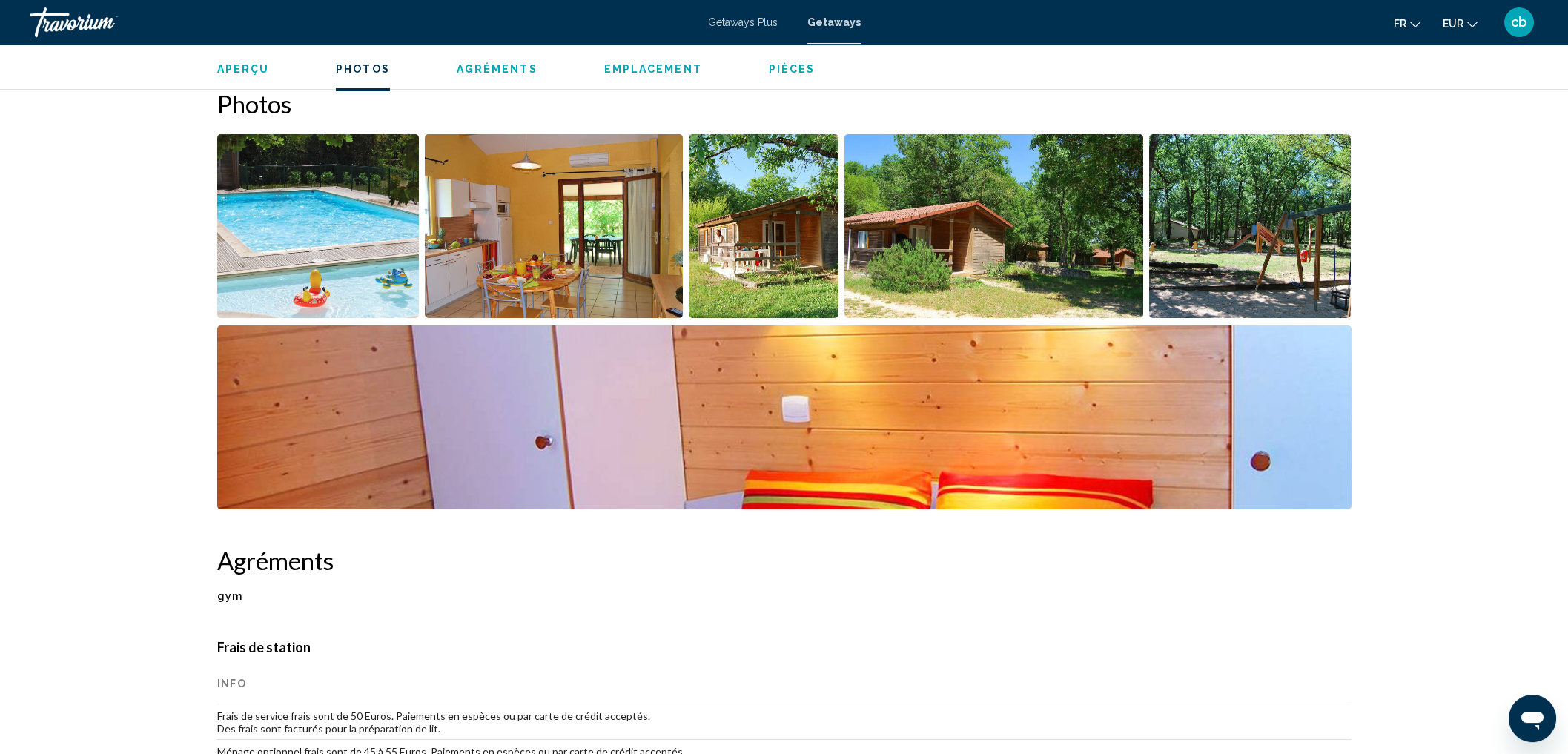 click at bounding box center (318, 226) 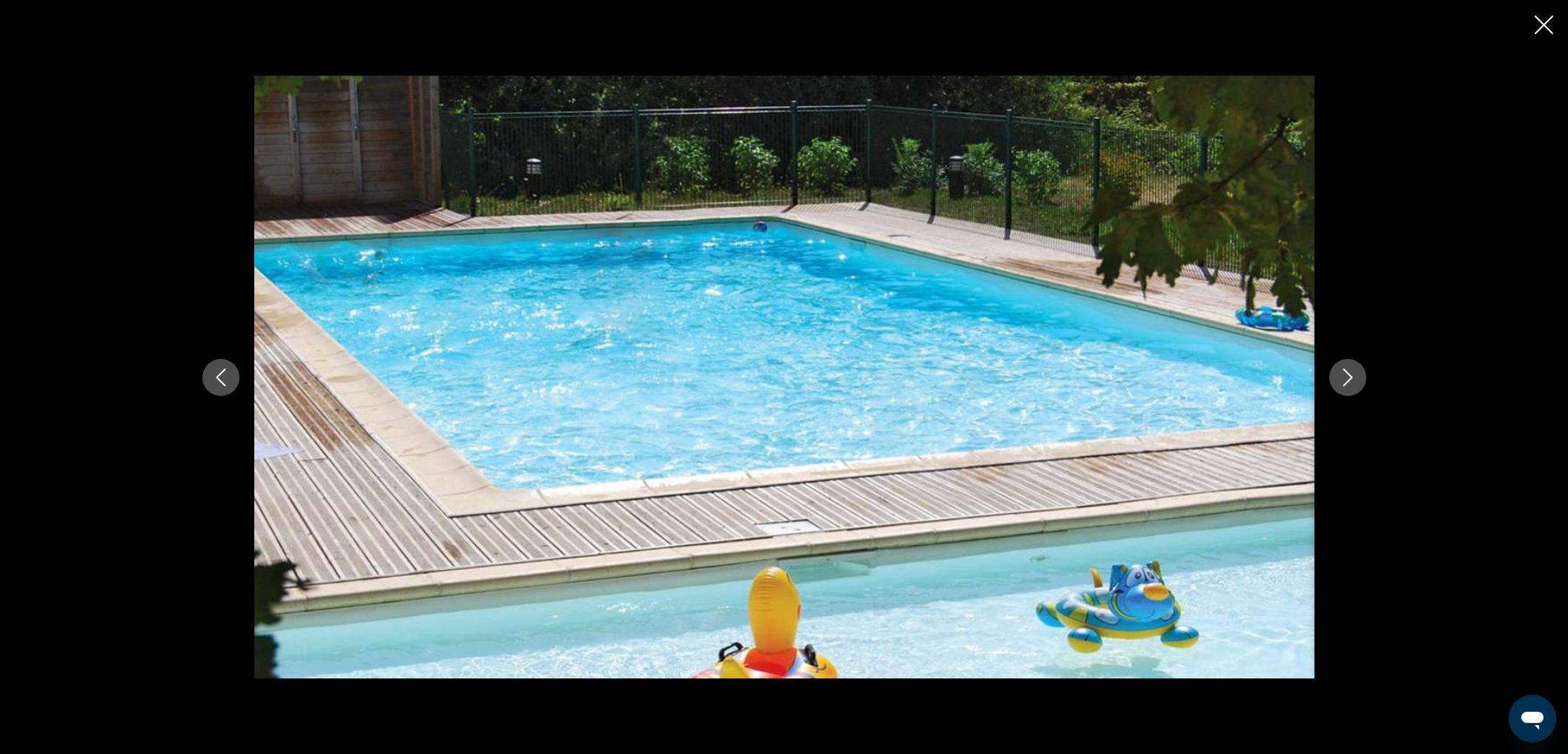 click at bounding box center (1348, 377) 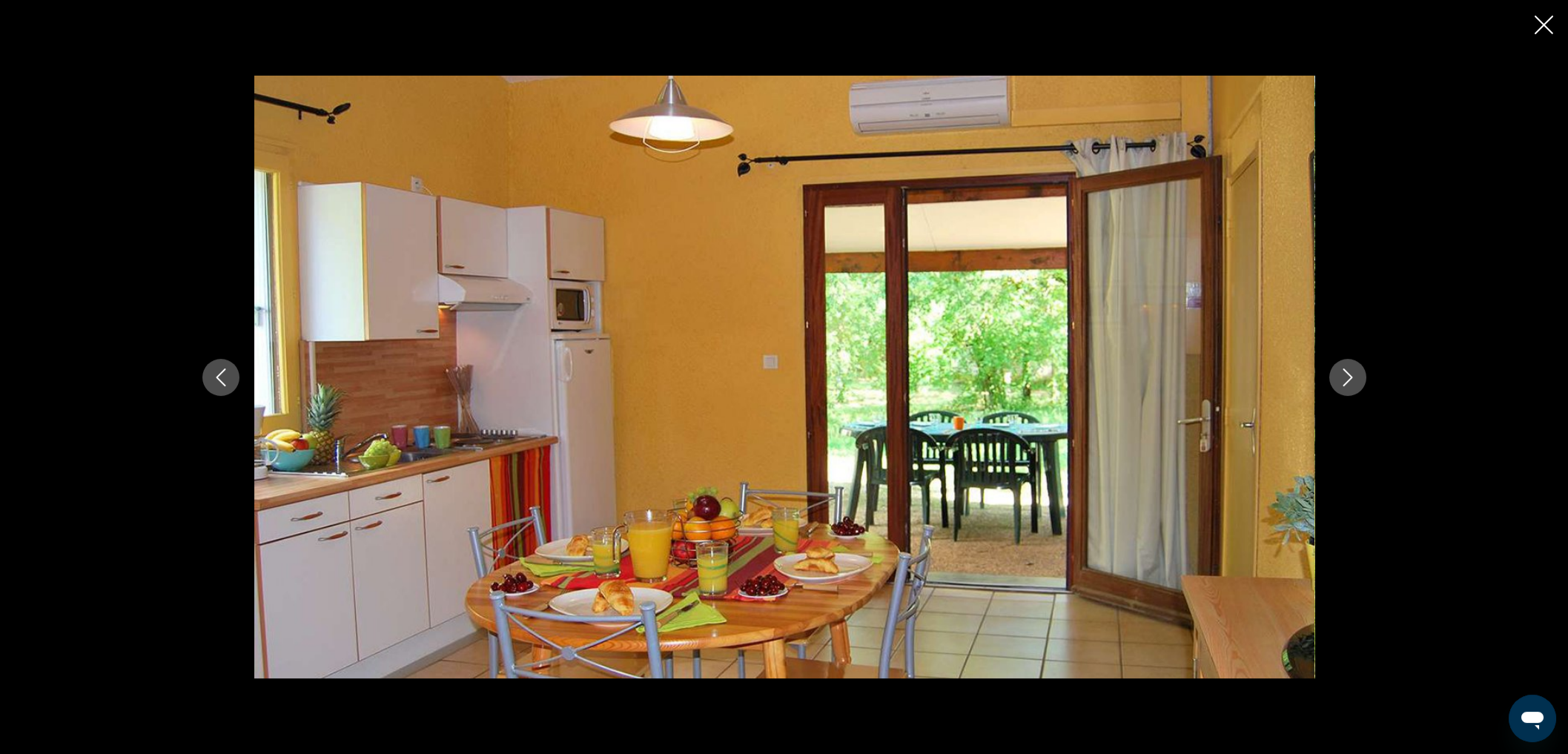 click at bounding box center [1348, 377] 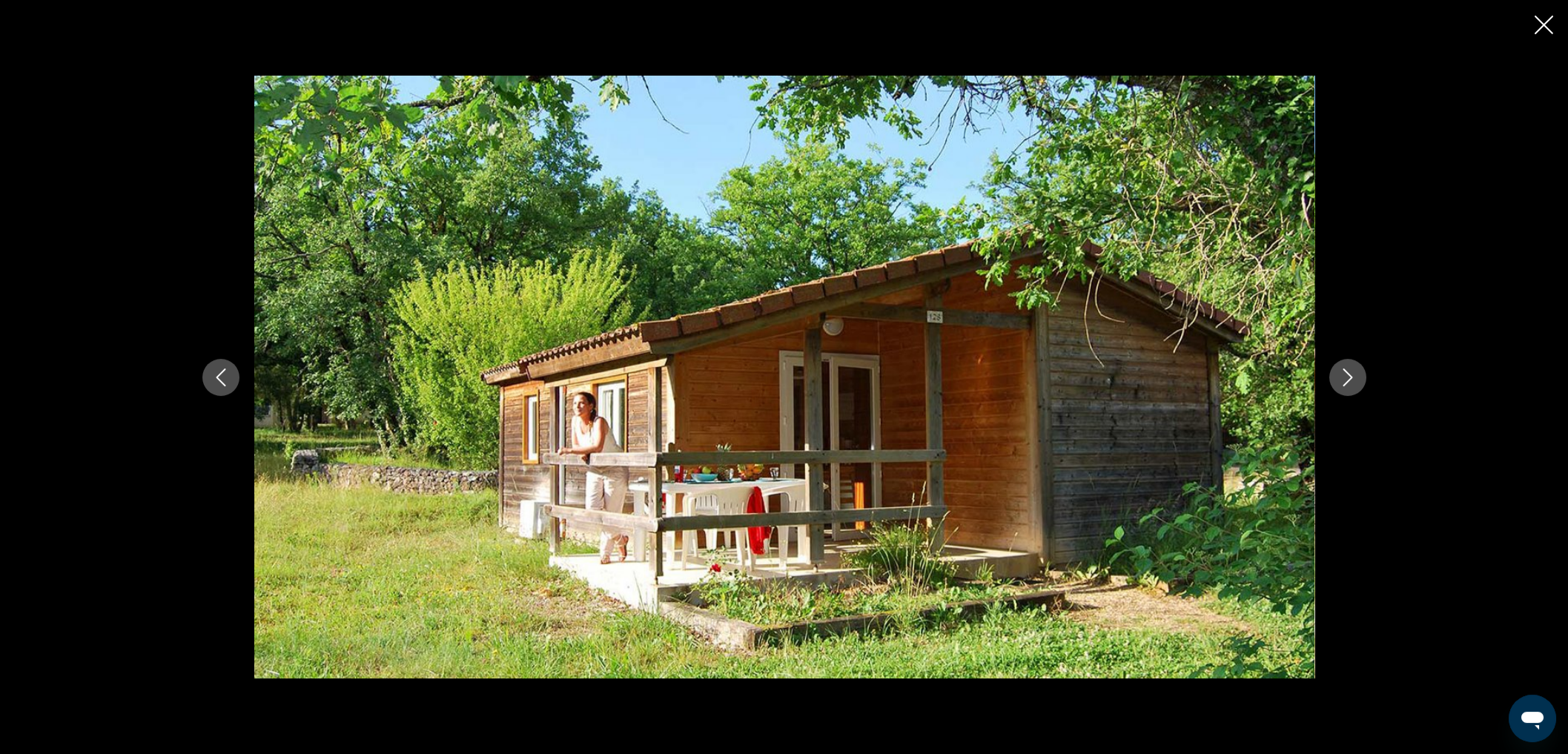 click at bounding box center (1348, 377) 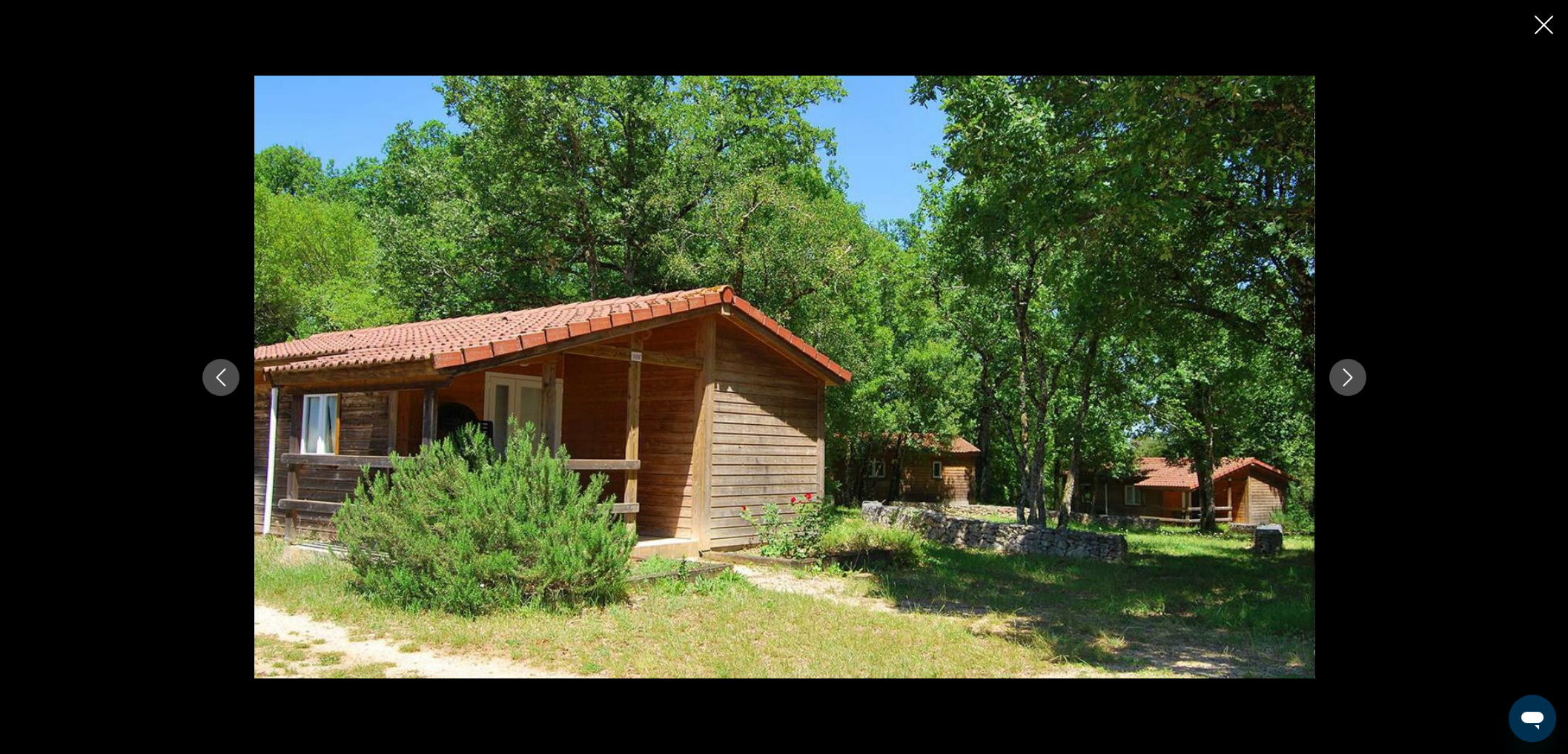 click at bounding box center [1348, 377] 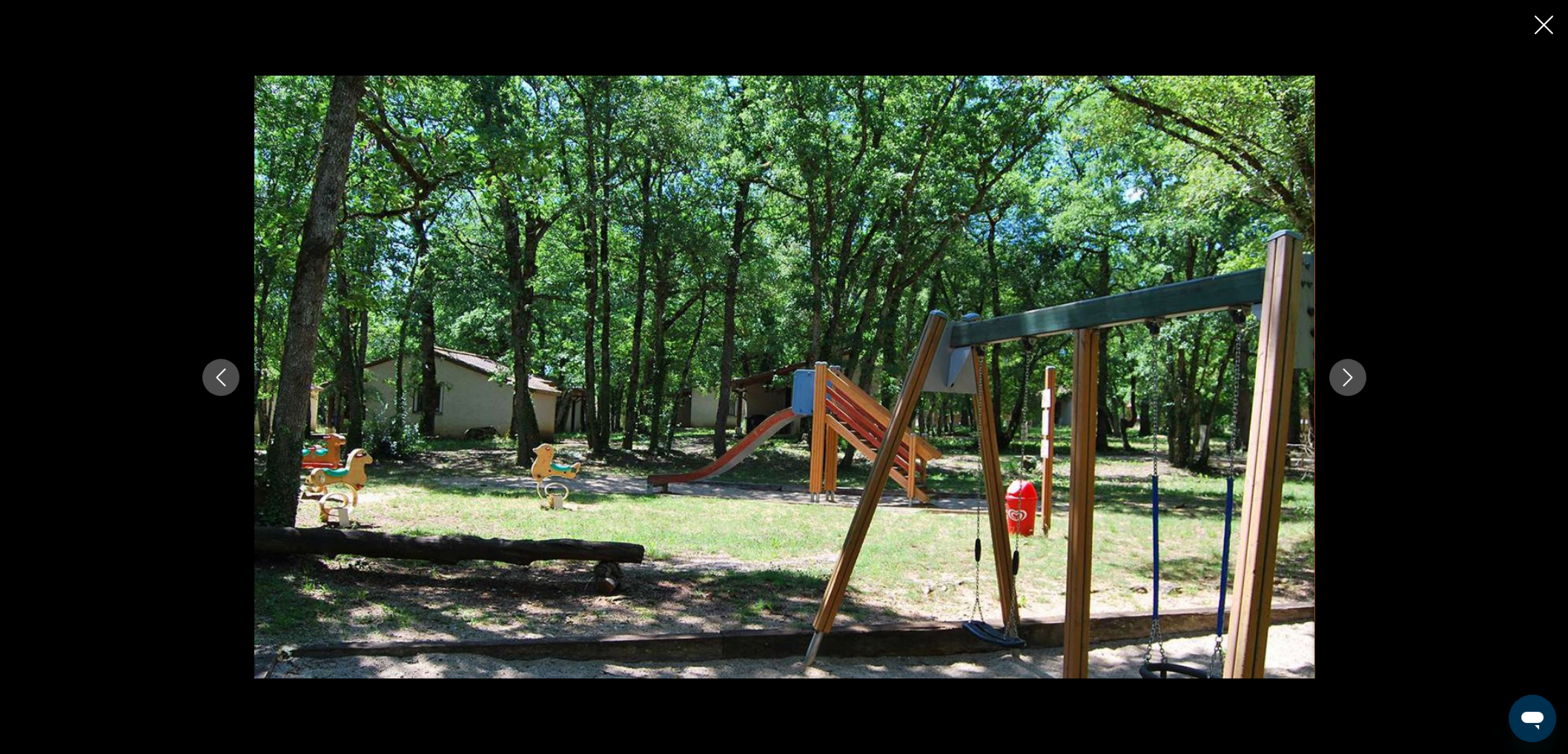 click at bounding box center [1348, 377] 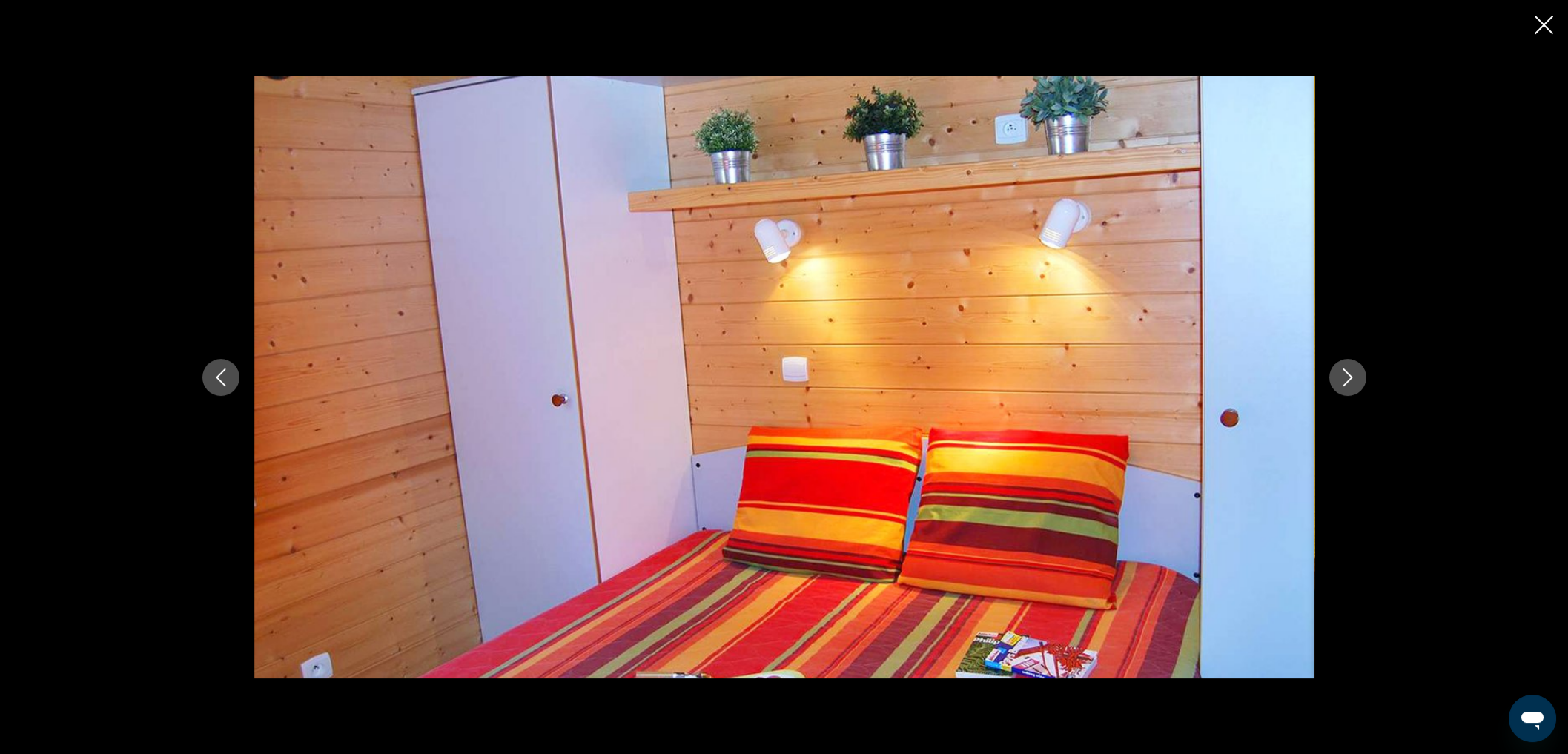 click at bounding box center [1348, 377] 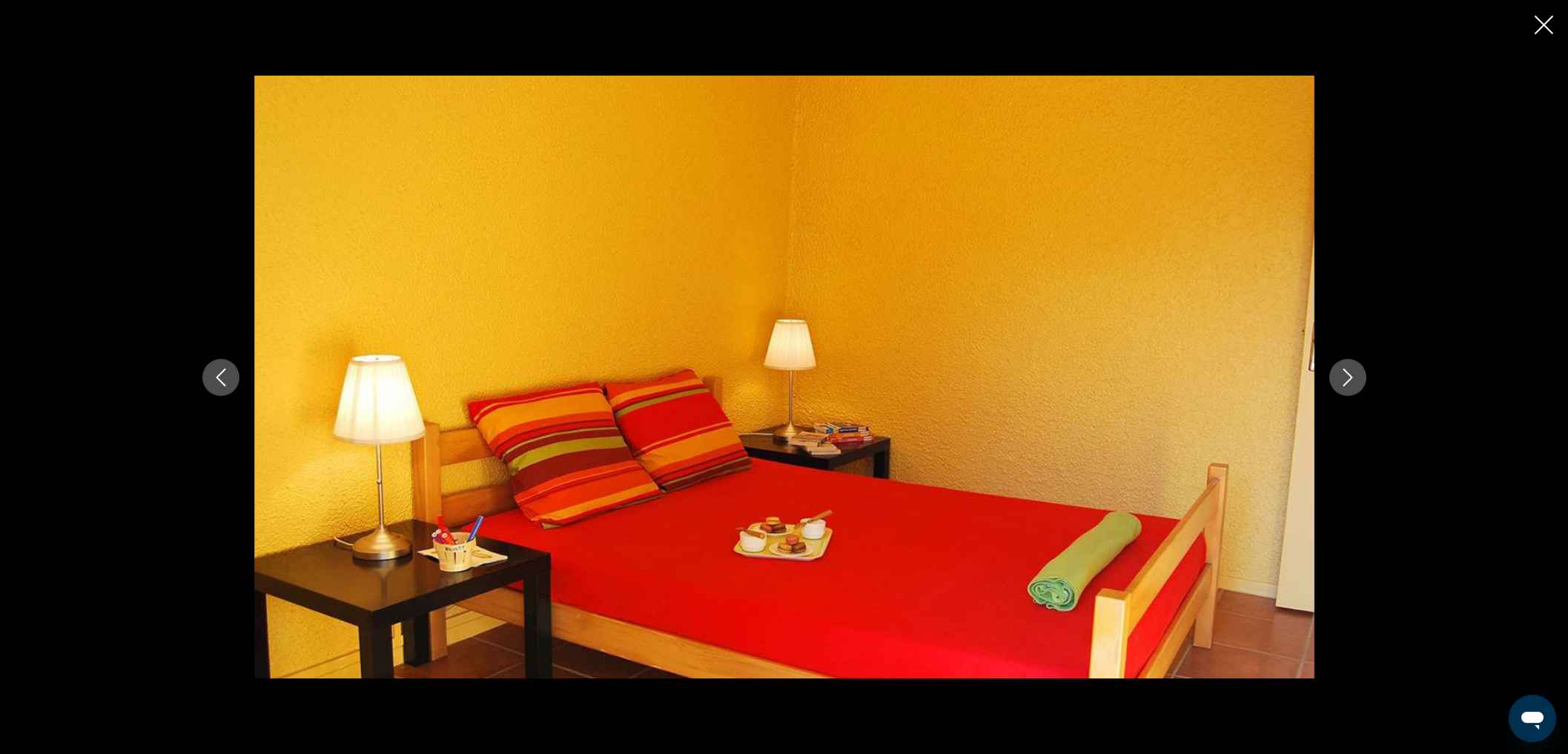 click at bounding box center [1348, 377] 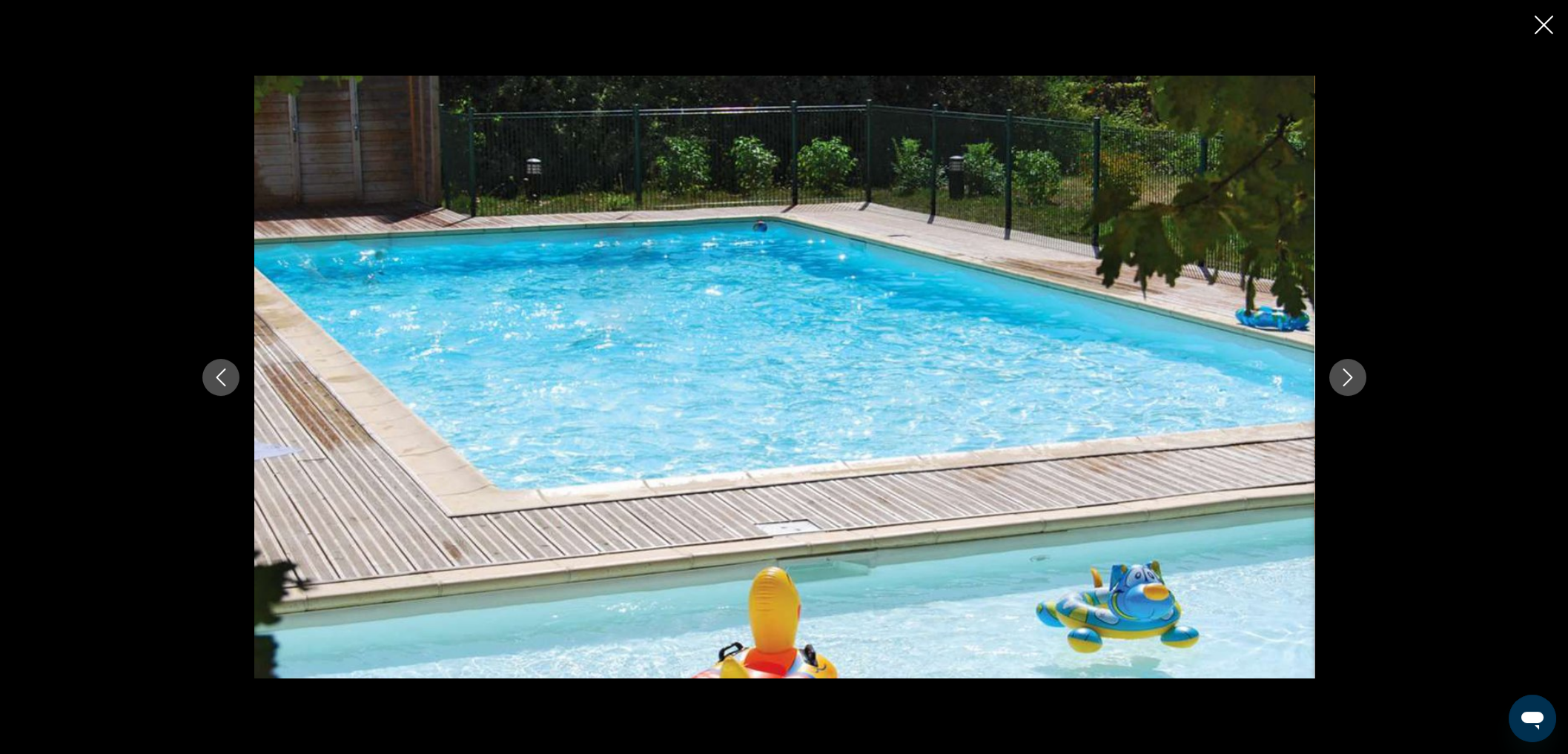 click 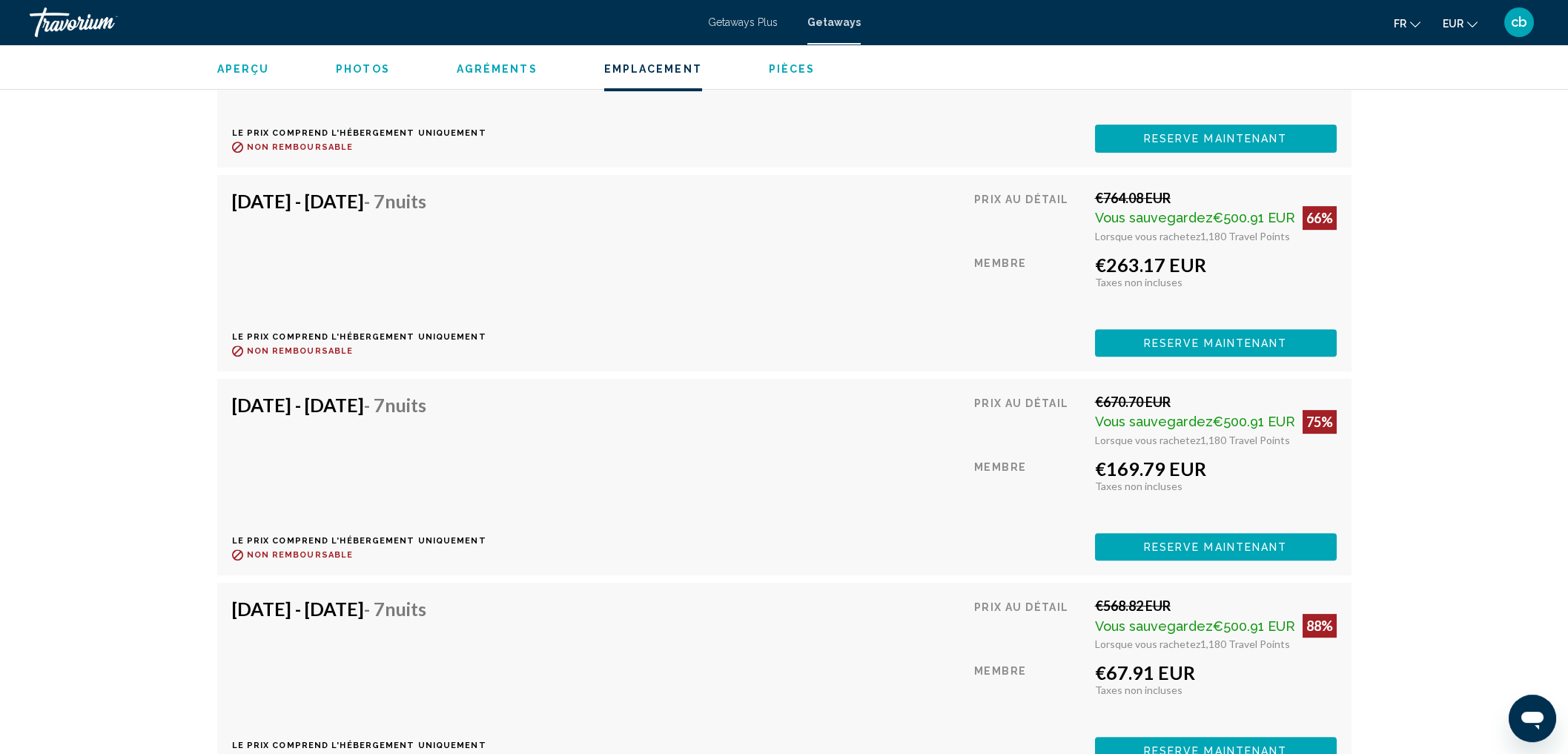 scroll, scrollTop: 5748, scrollLeft: 0, axis: vertical 